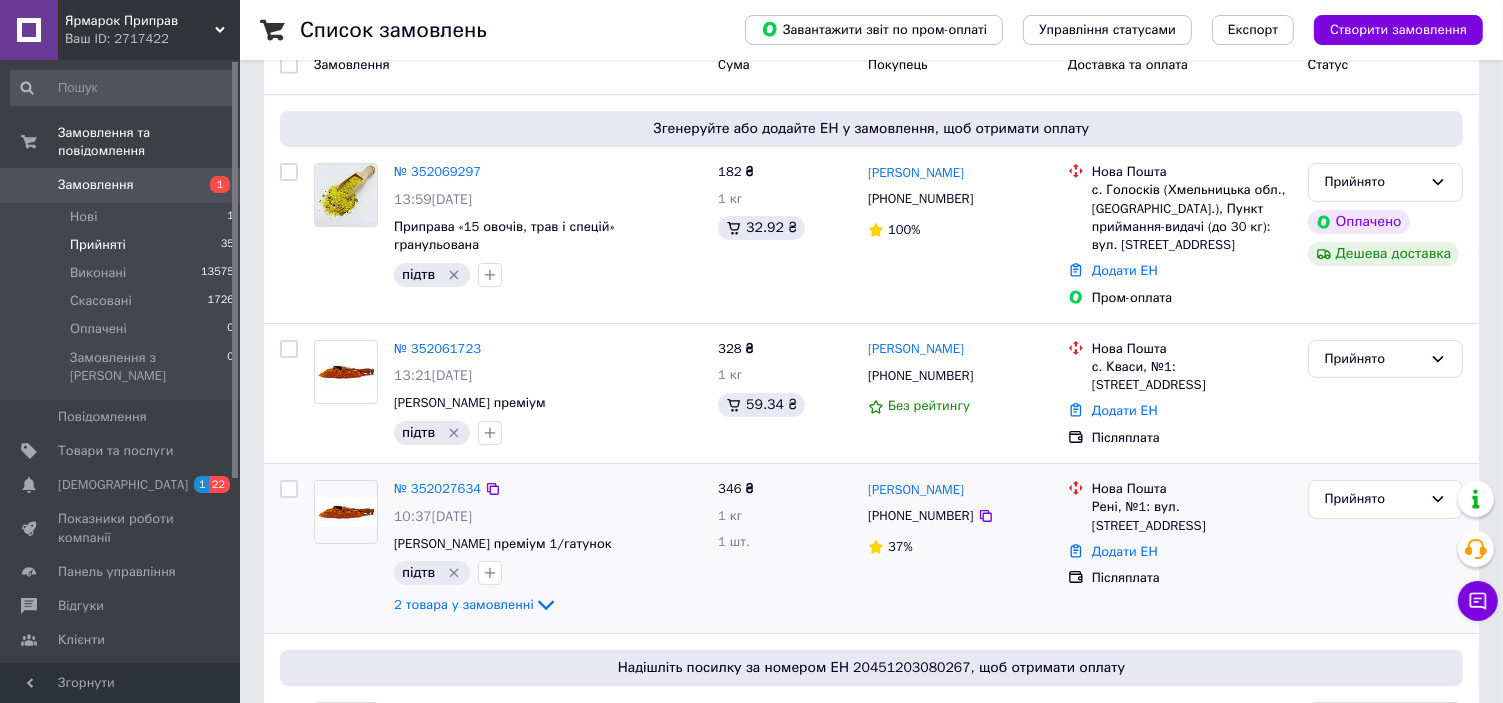 scroll, scrollTop: 200, scrollLeft: 0, axis: vertical 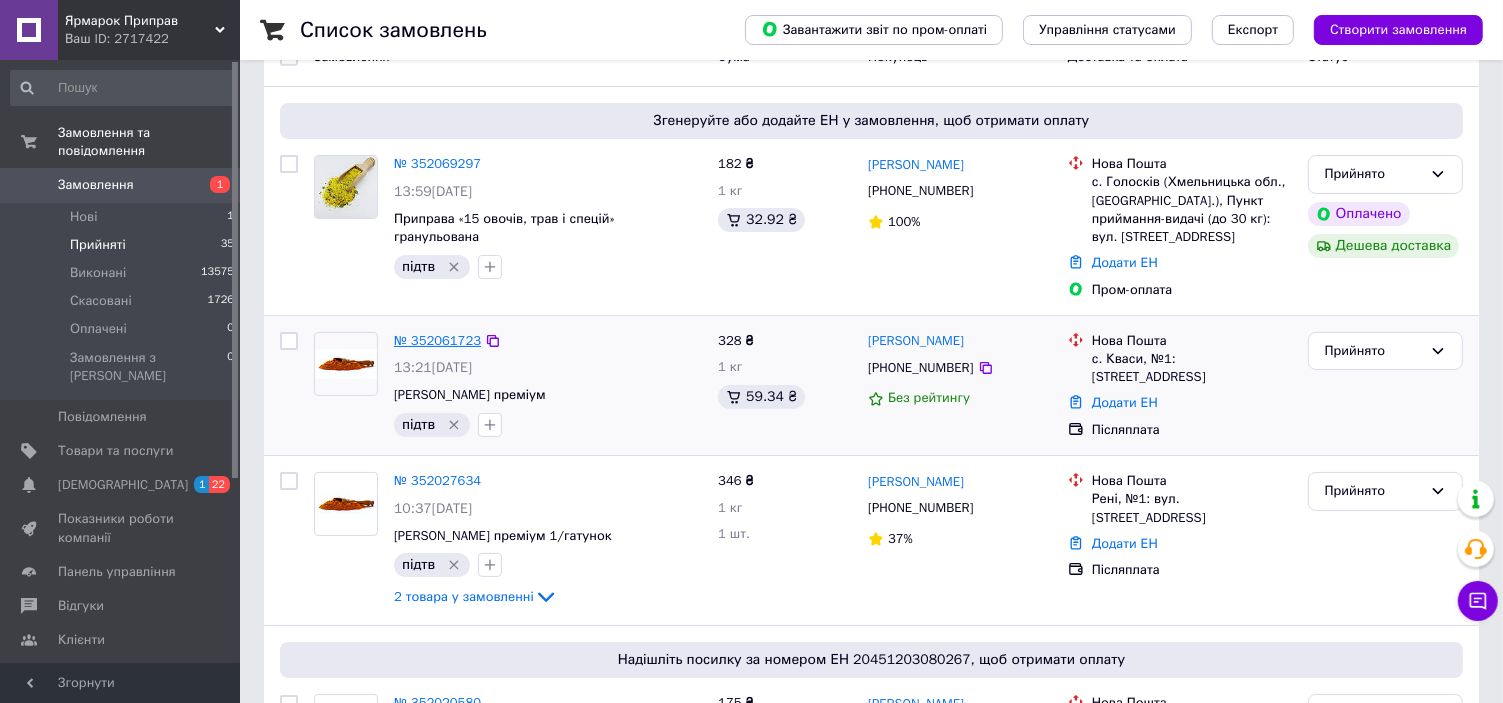 click on "№ 352061723" at bounding box center [437, 340] 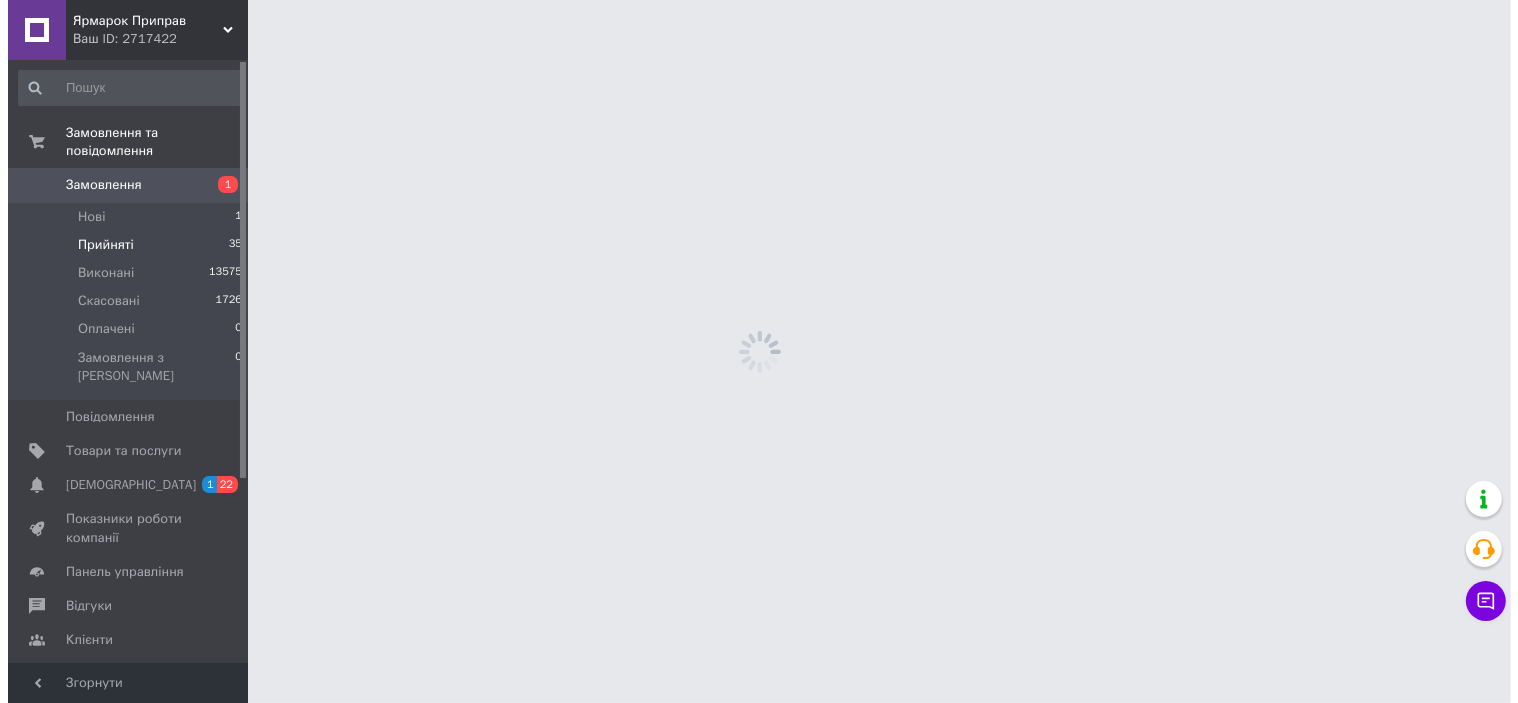 scroll, scrollTop: 0, scrollLeft: 0, axis: both 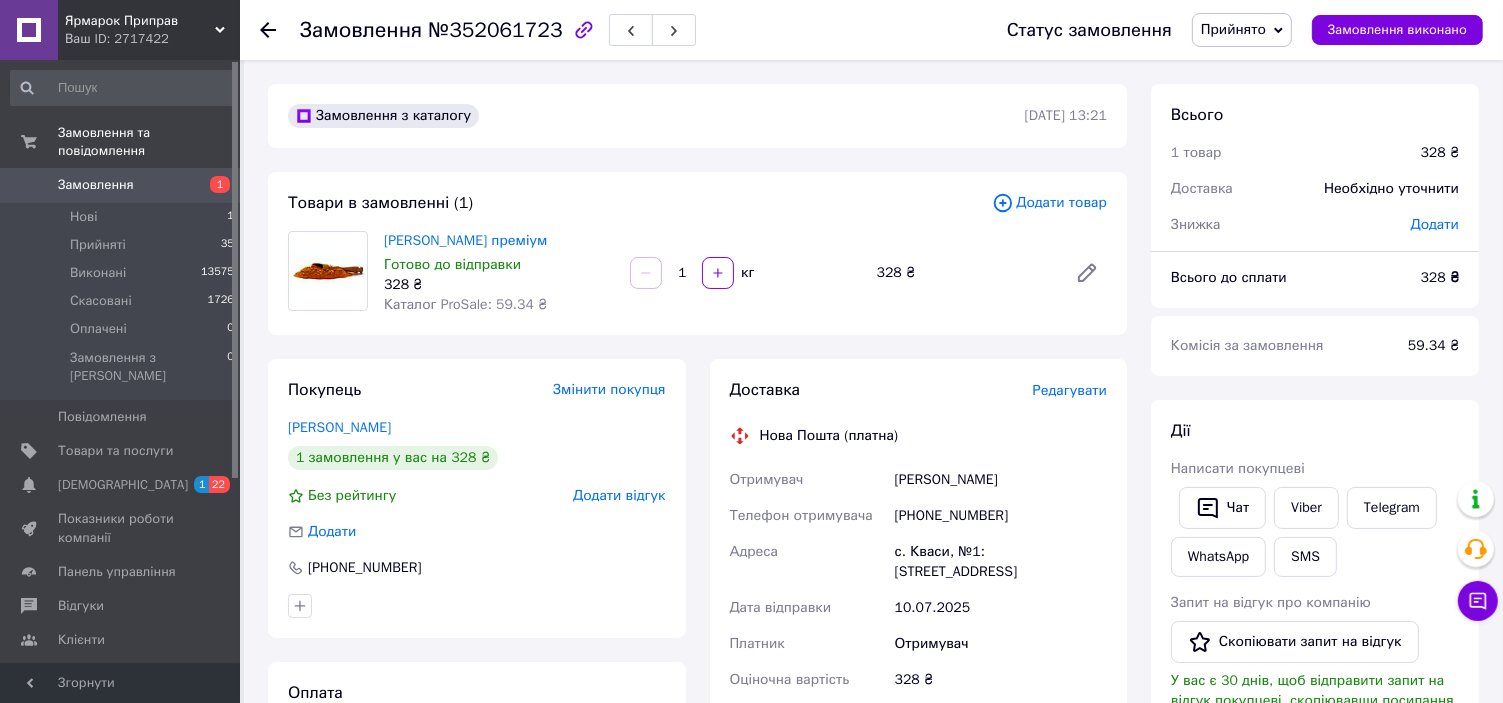 click on "Редагувати" at bounding box center (1070, 390) 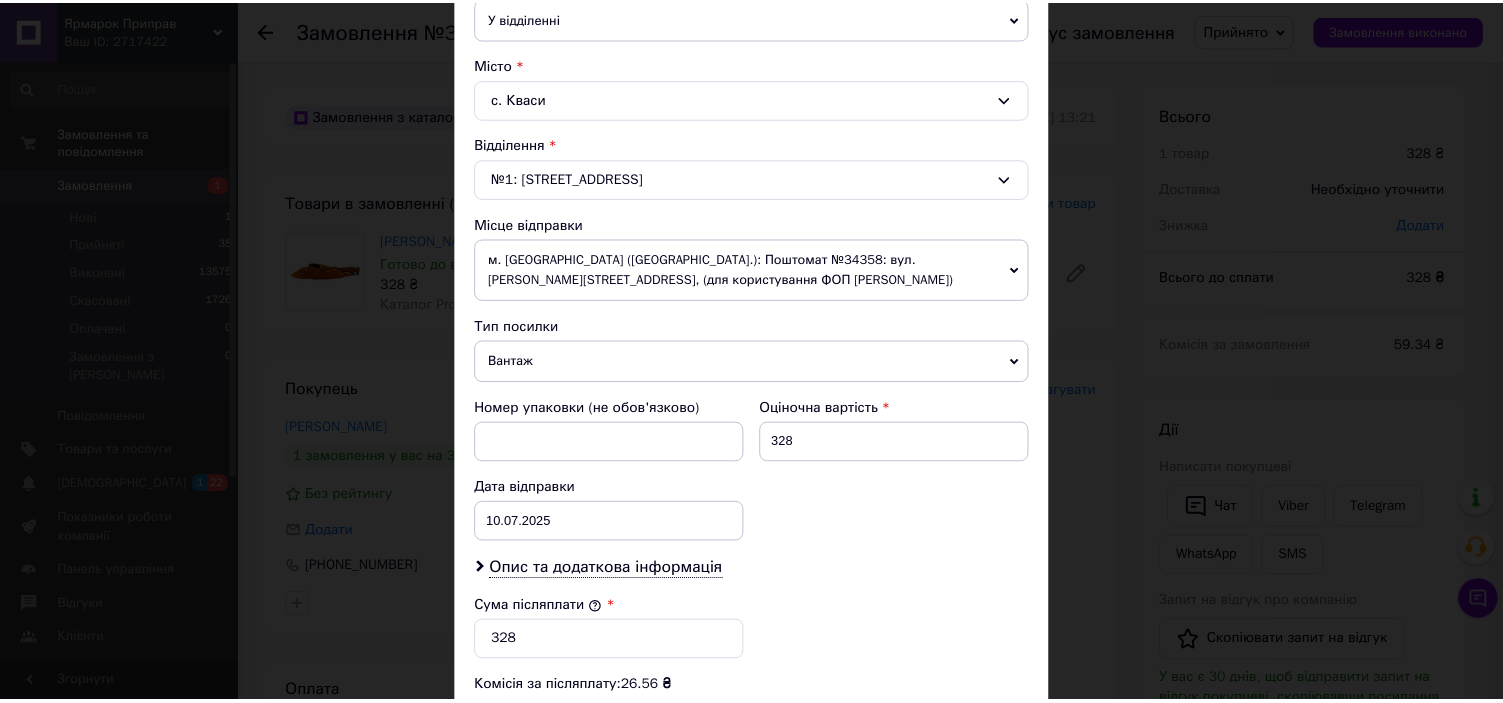 scroll, scrollTop: 836, scrollLeft: 0, axis: vertical 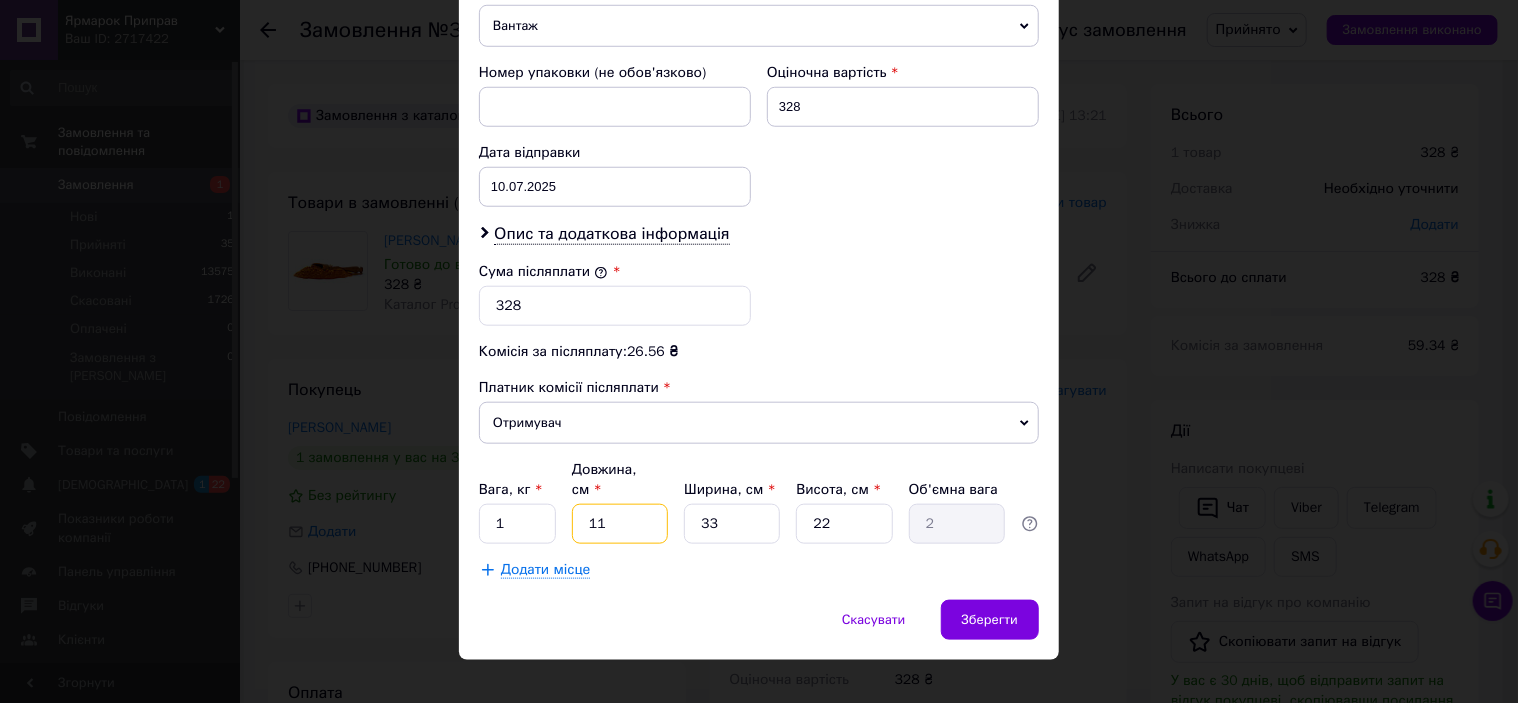 click on "11" at bounding box center (620, 524) 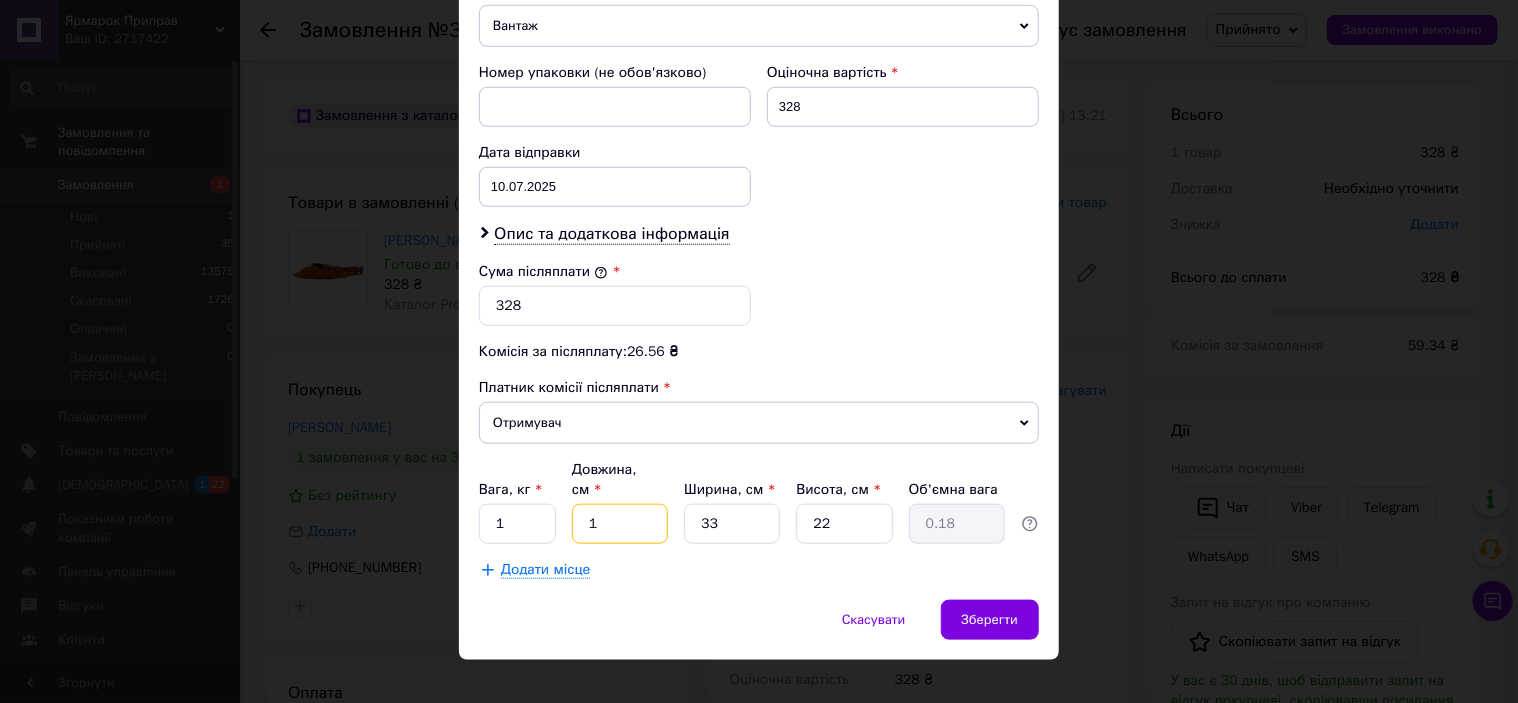 type 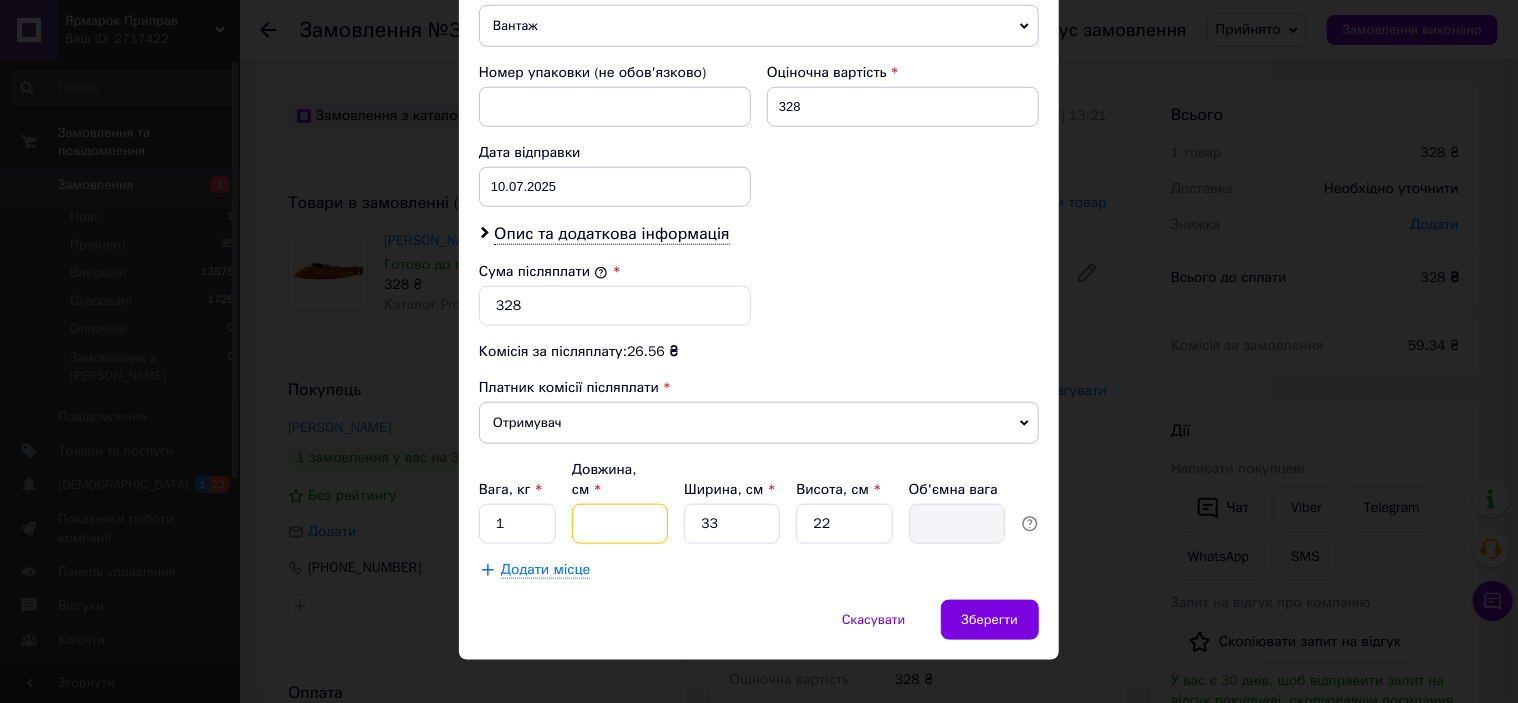 type on "2" 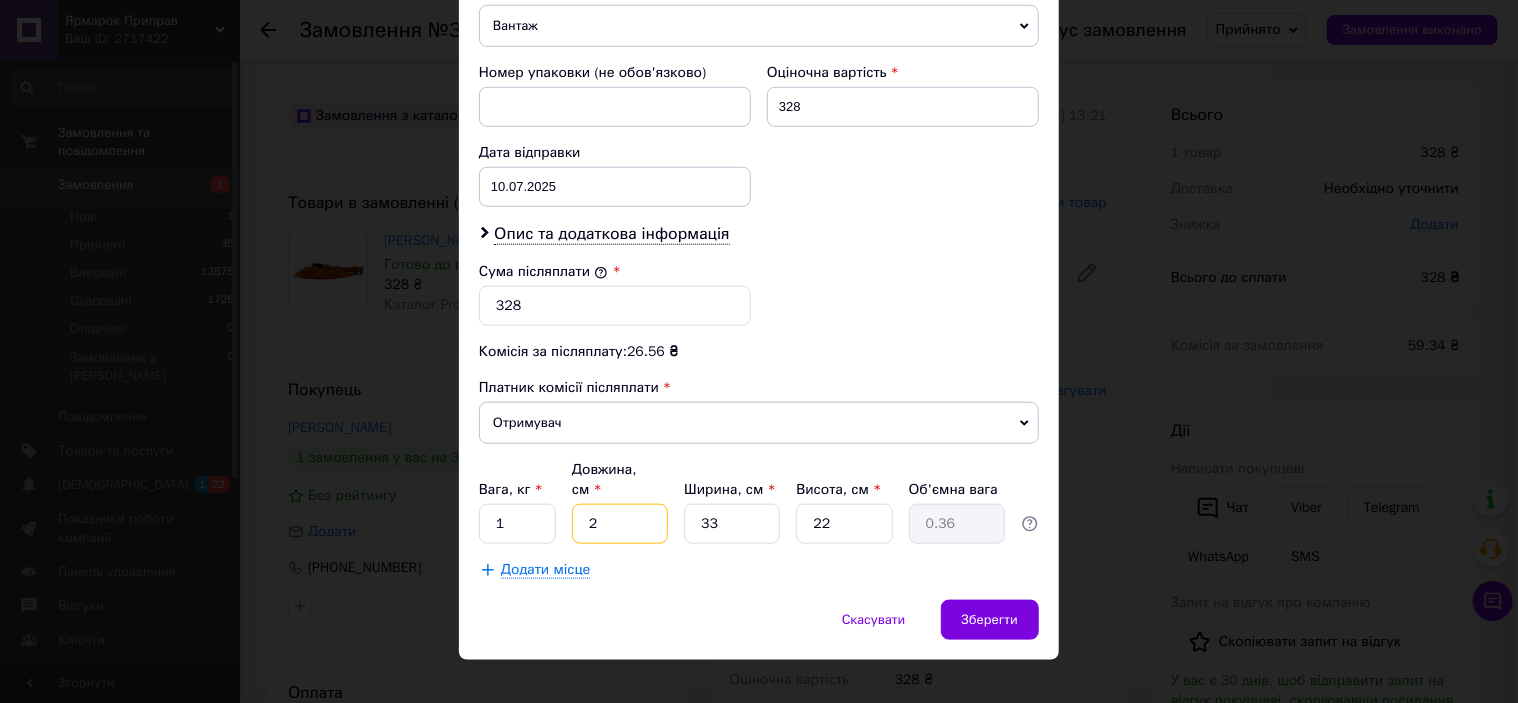 type on "21" 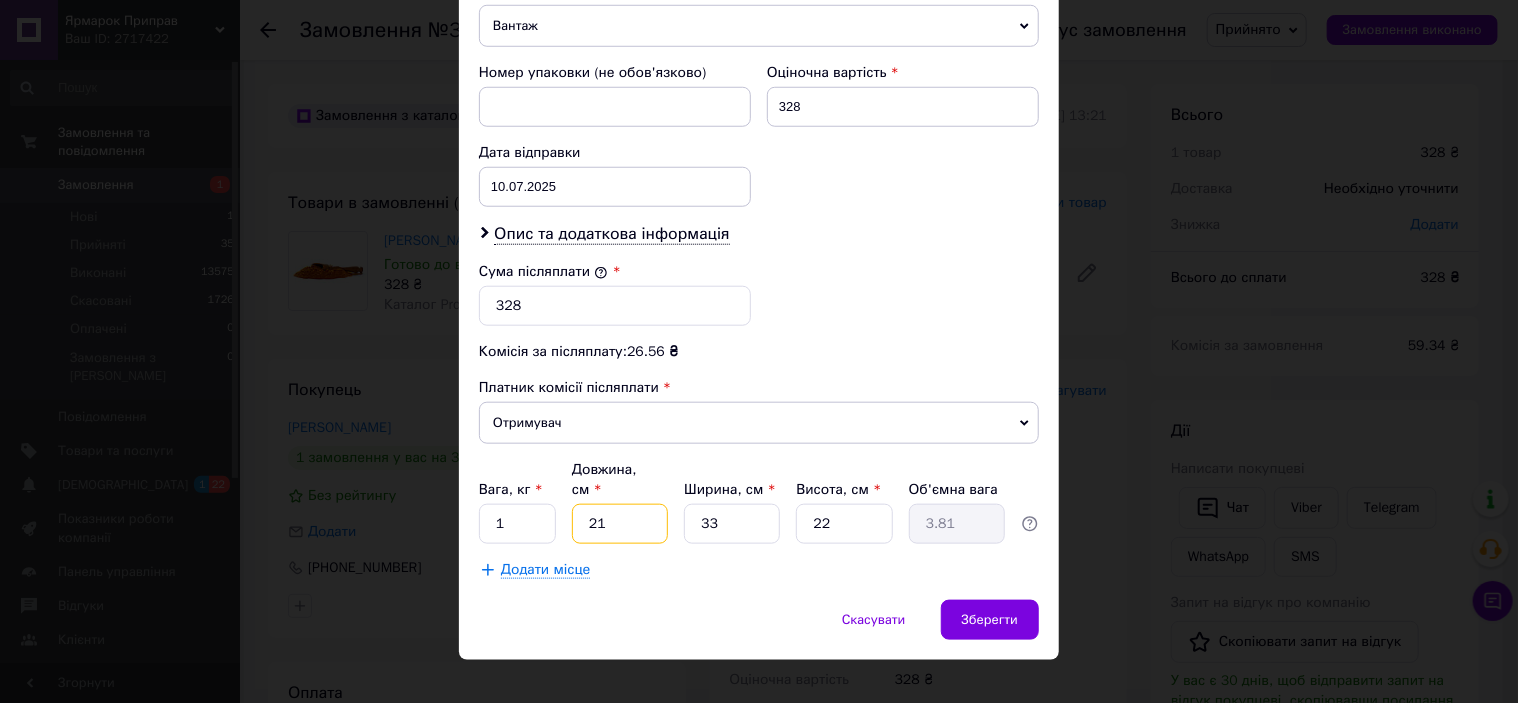 type on "21" 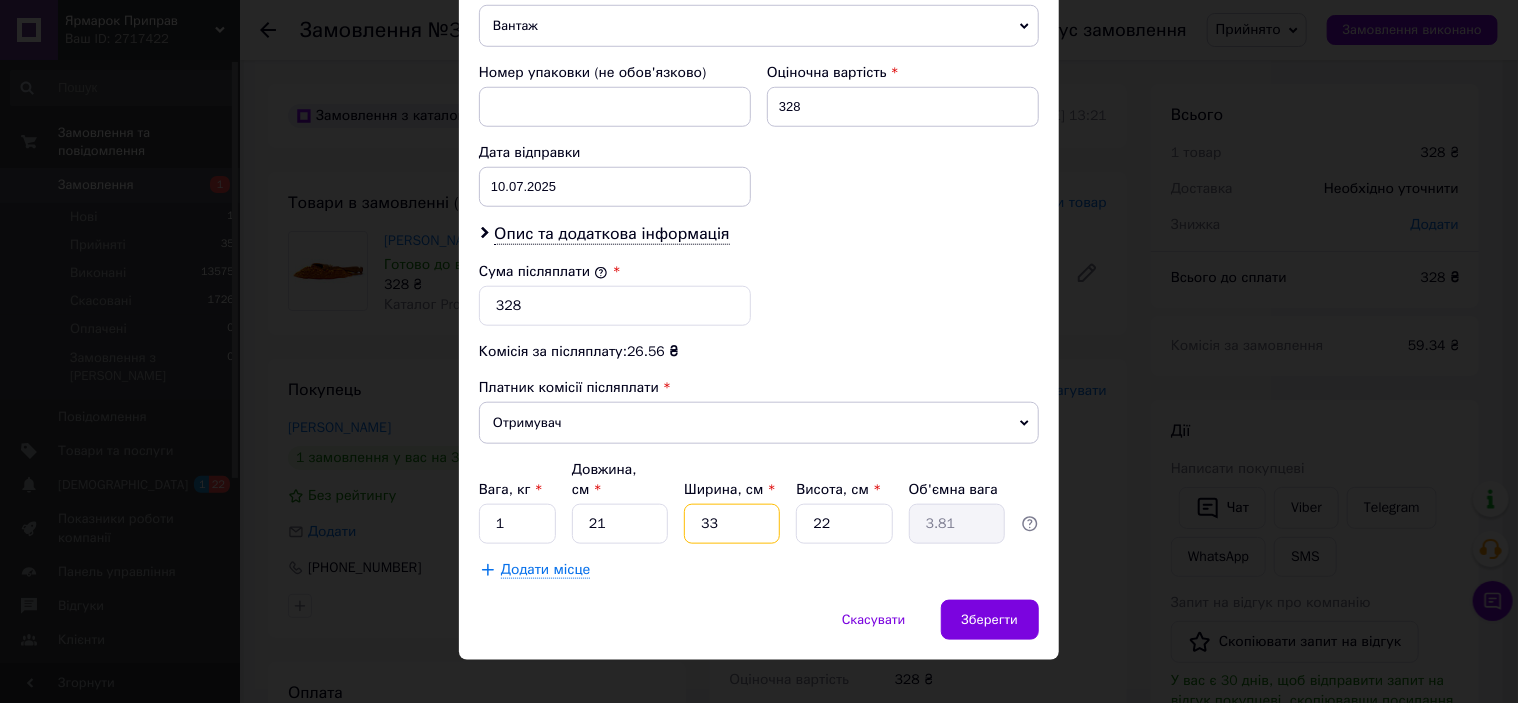 click on "33" at bounding box center (732, 524) 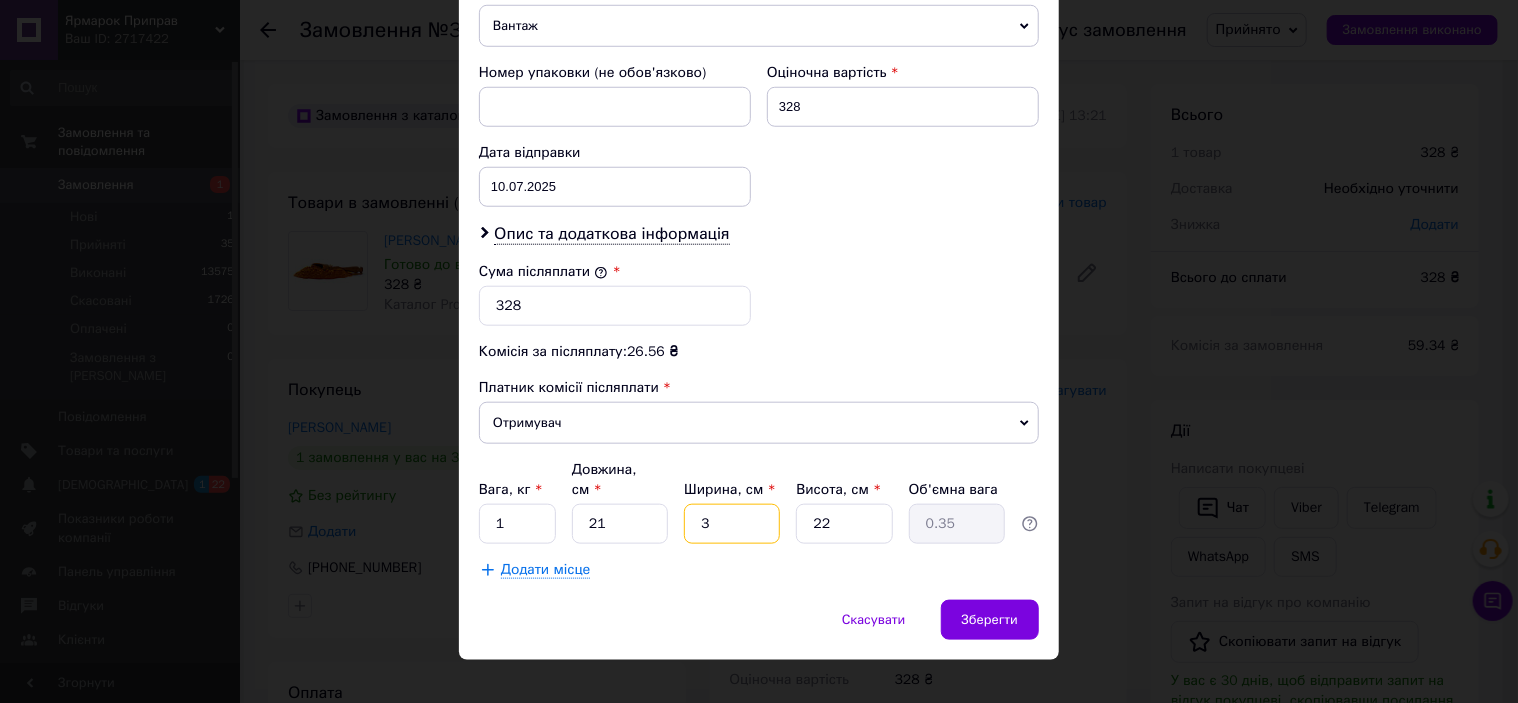 type 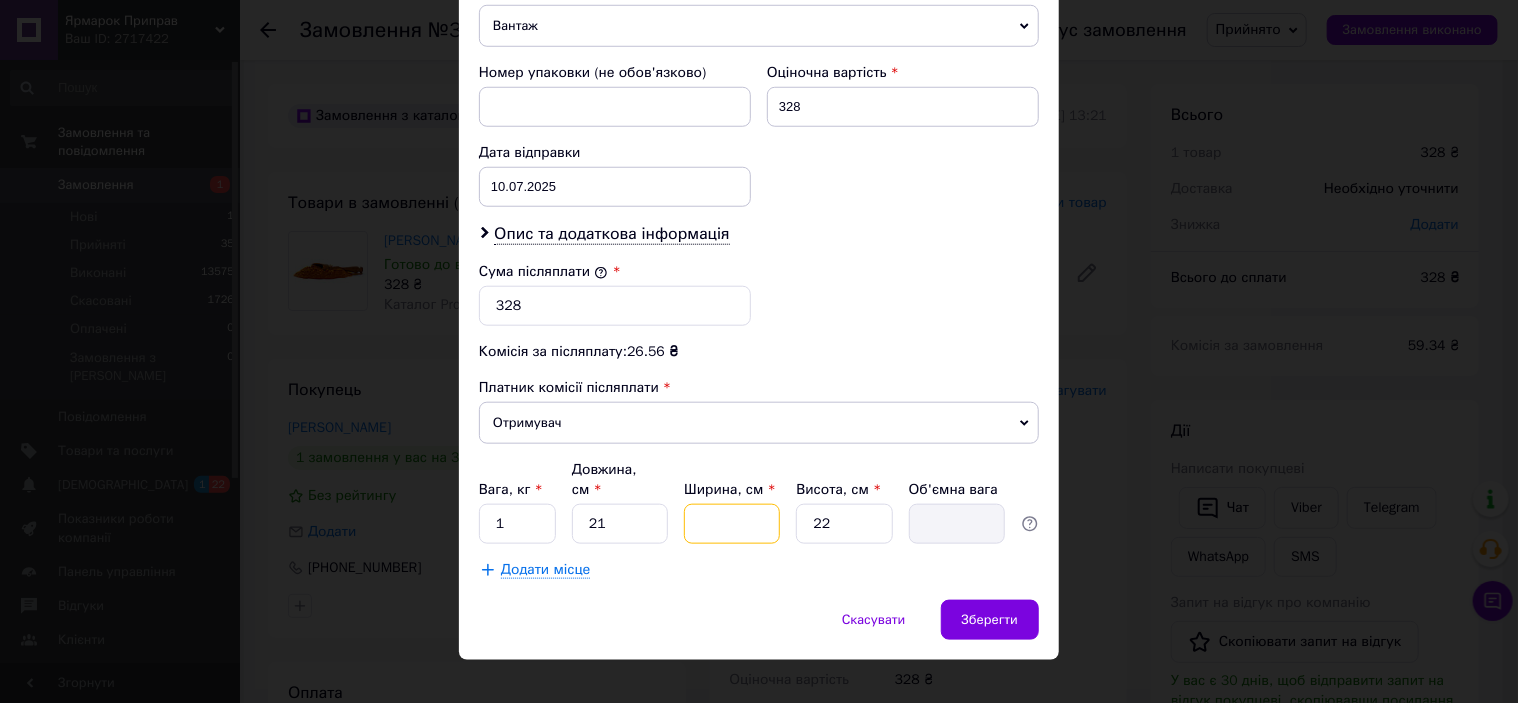 type on "1" 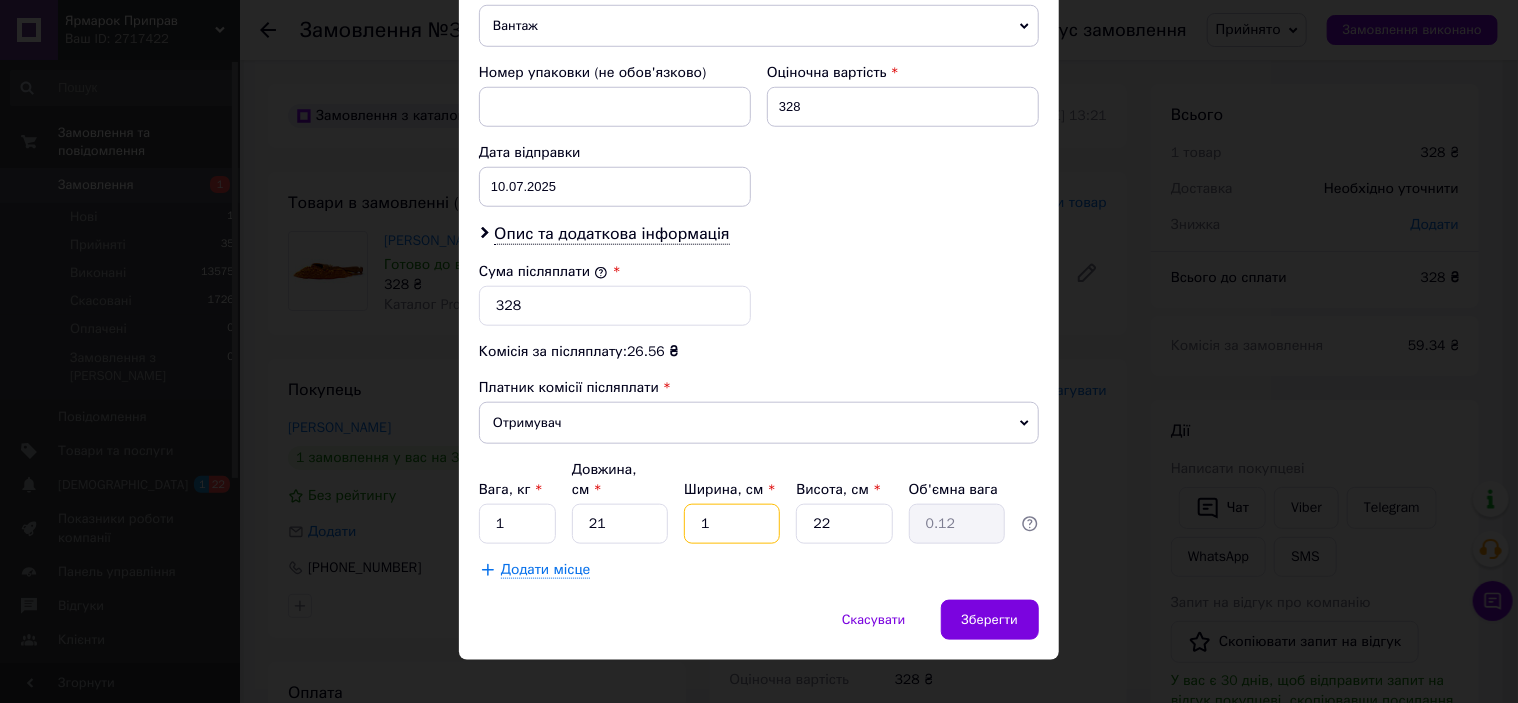 type on "19" 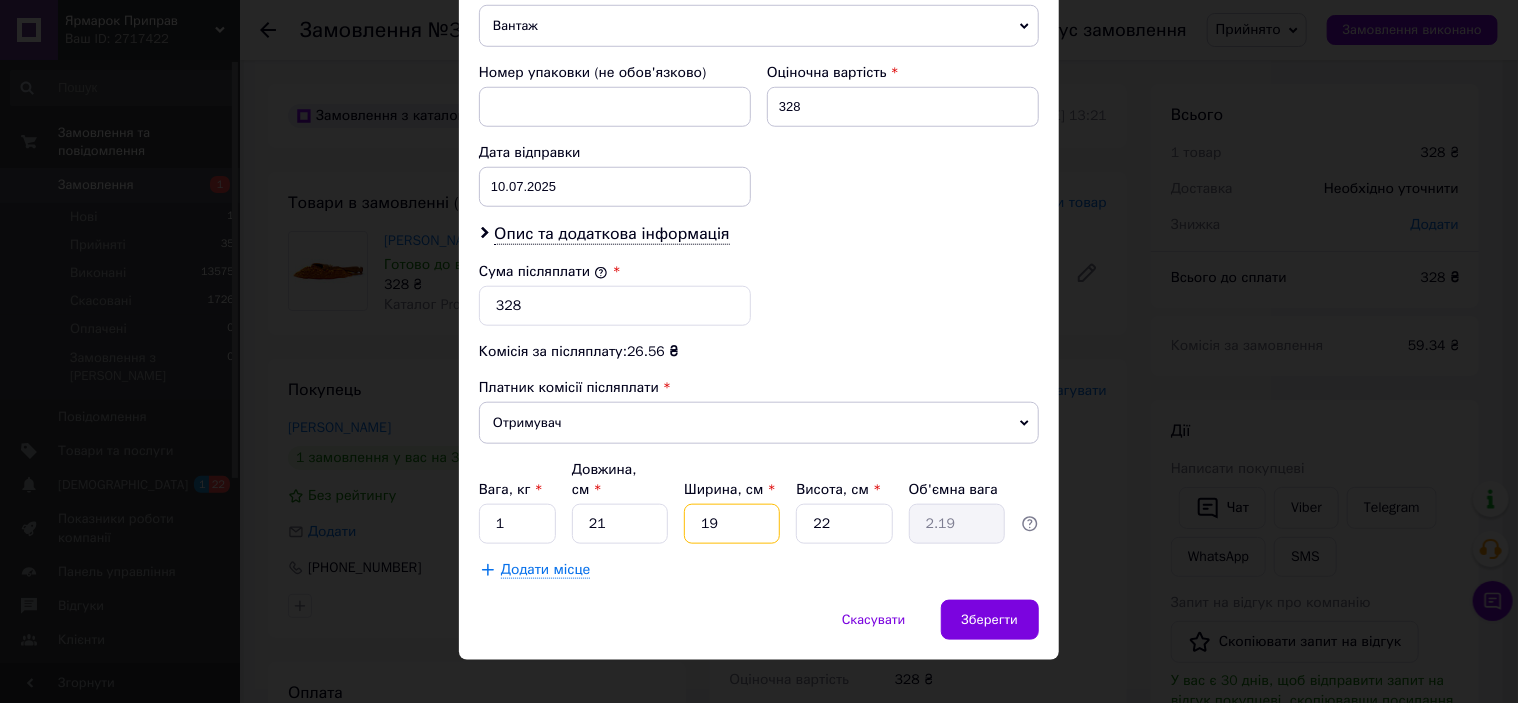 type on "19" 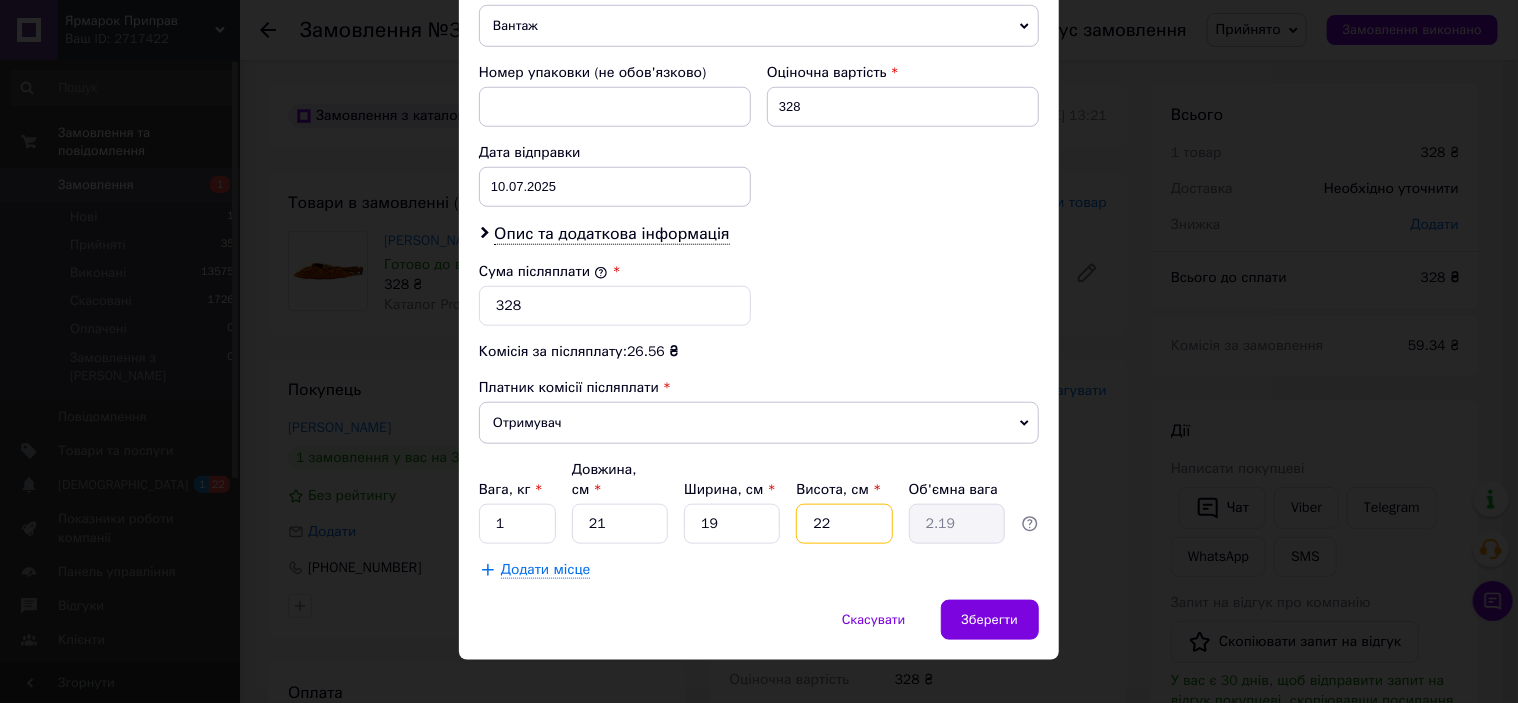click on "22" at bounding box center [844, 524] 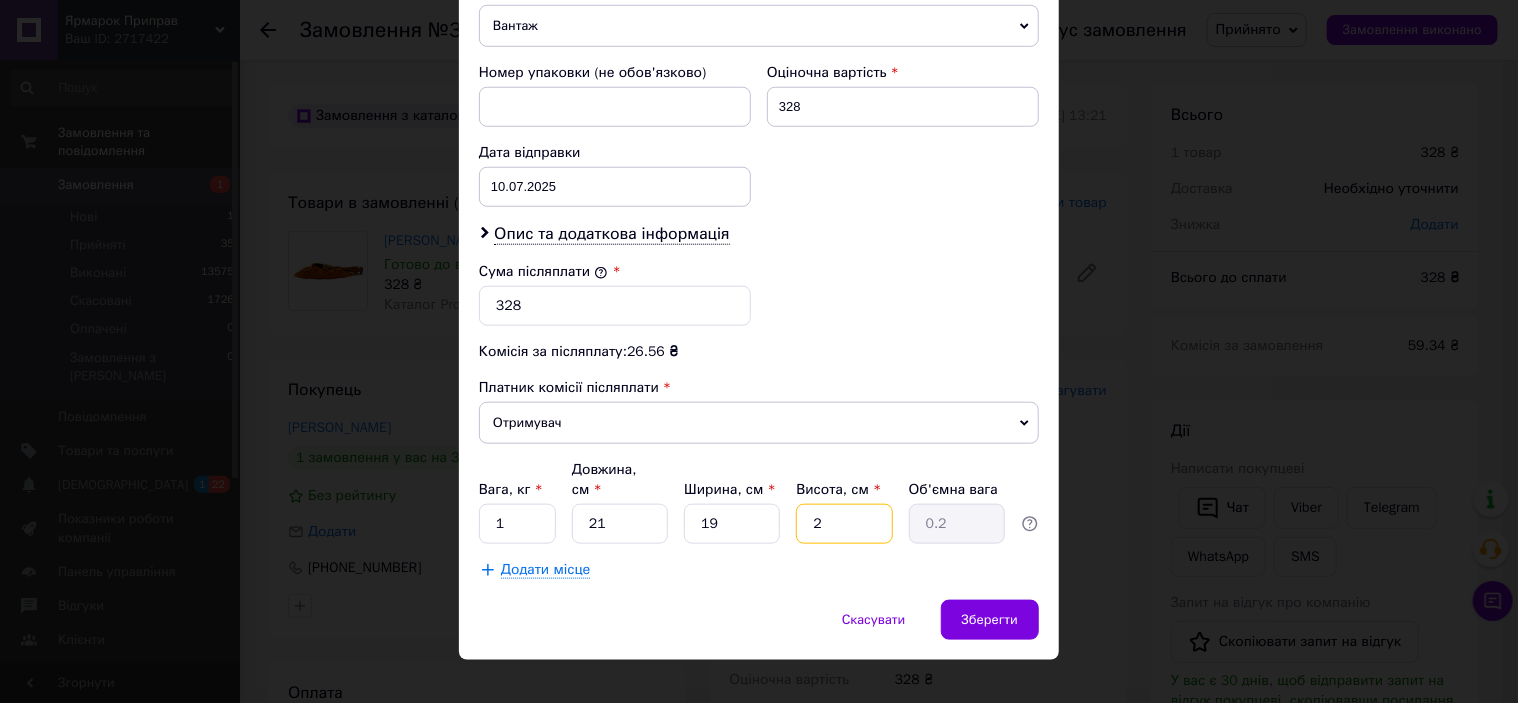 type 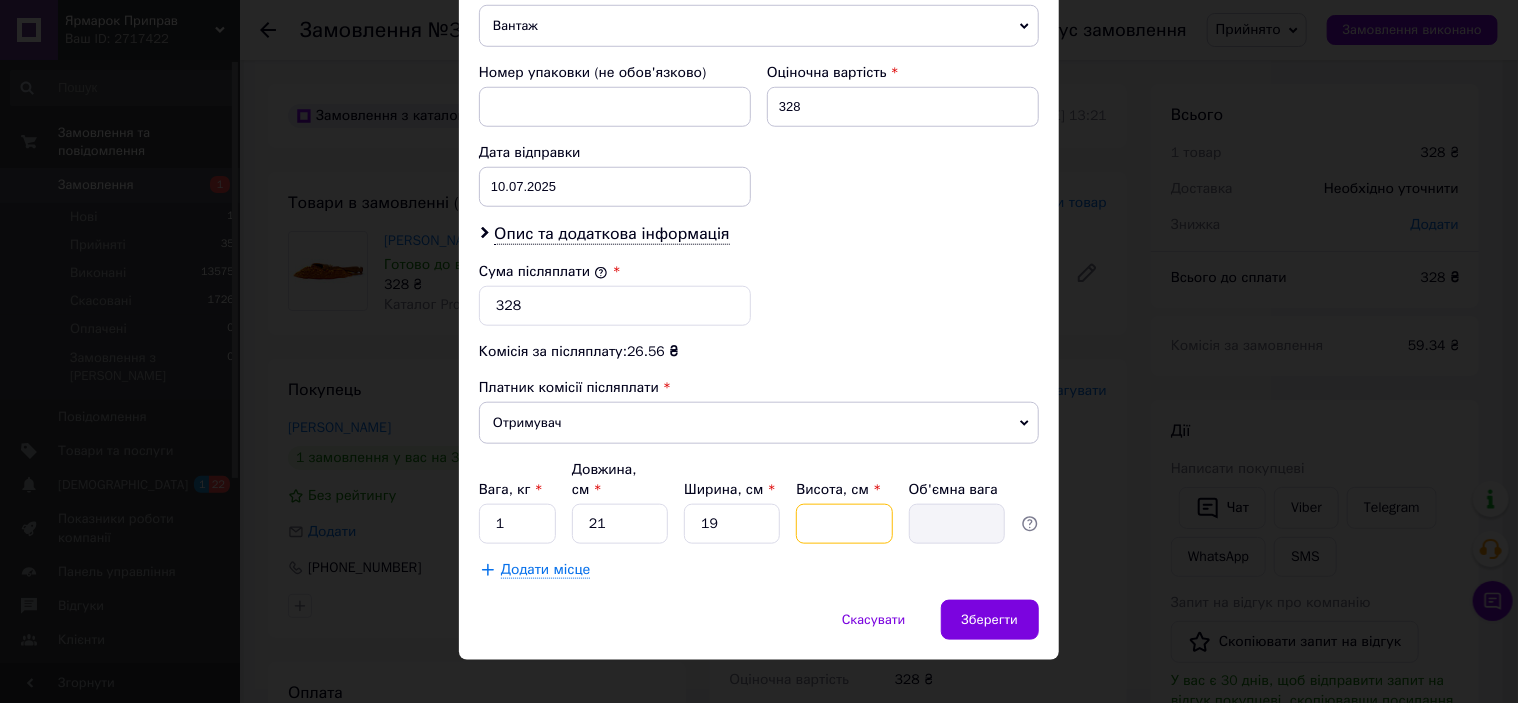 type on "6" 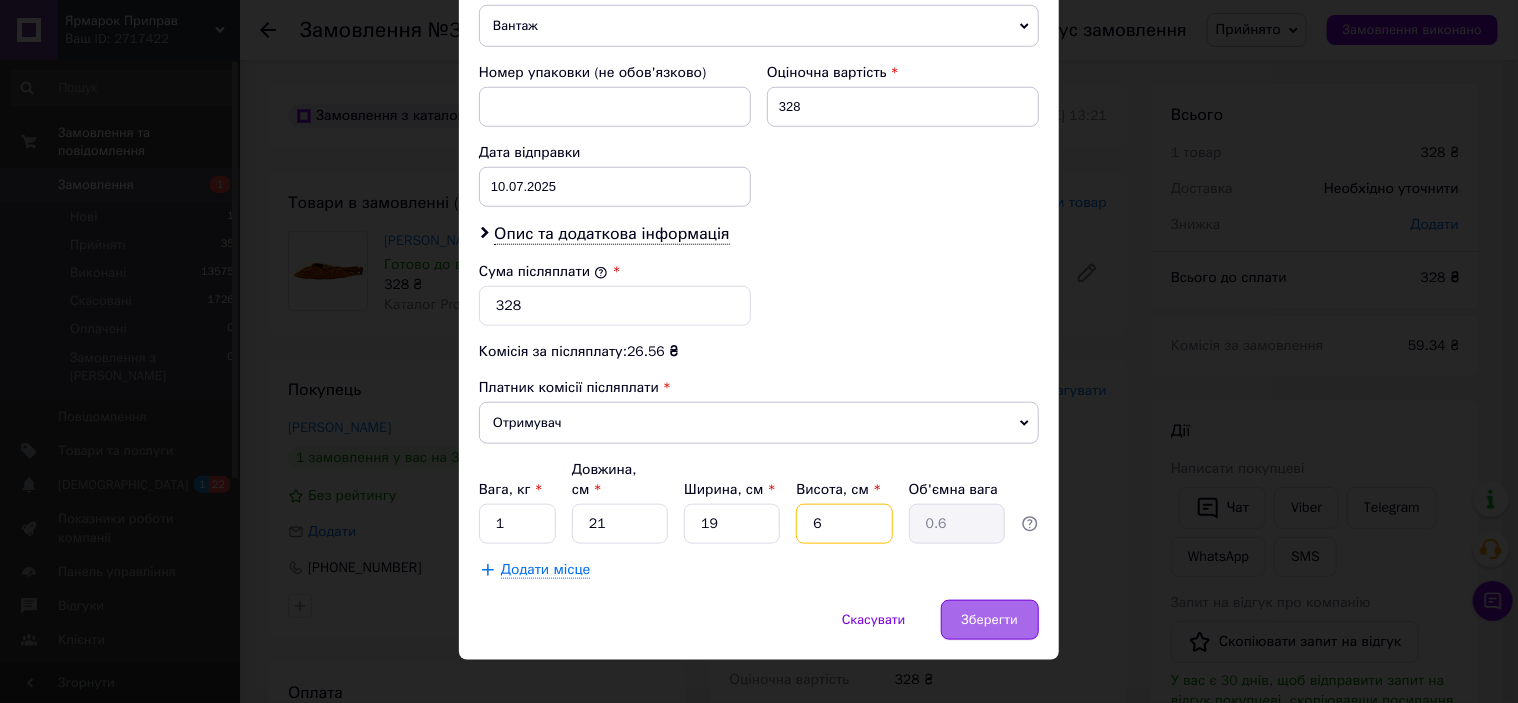 type on "6" 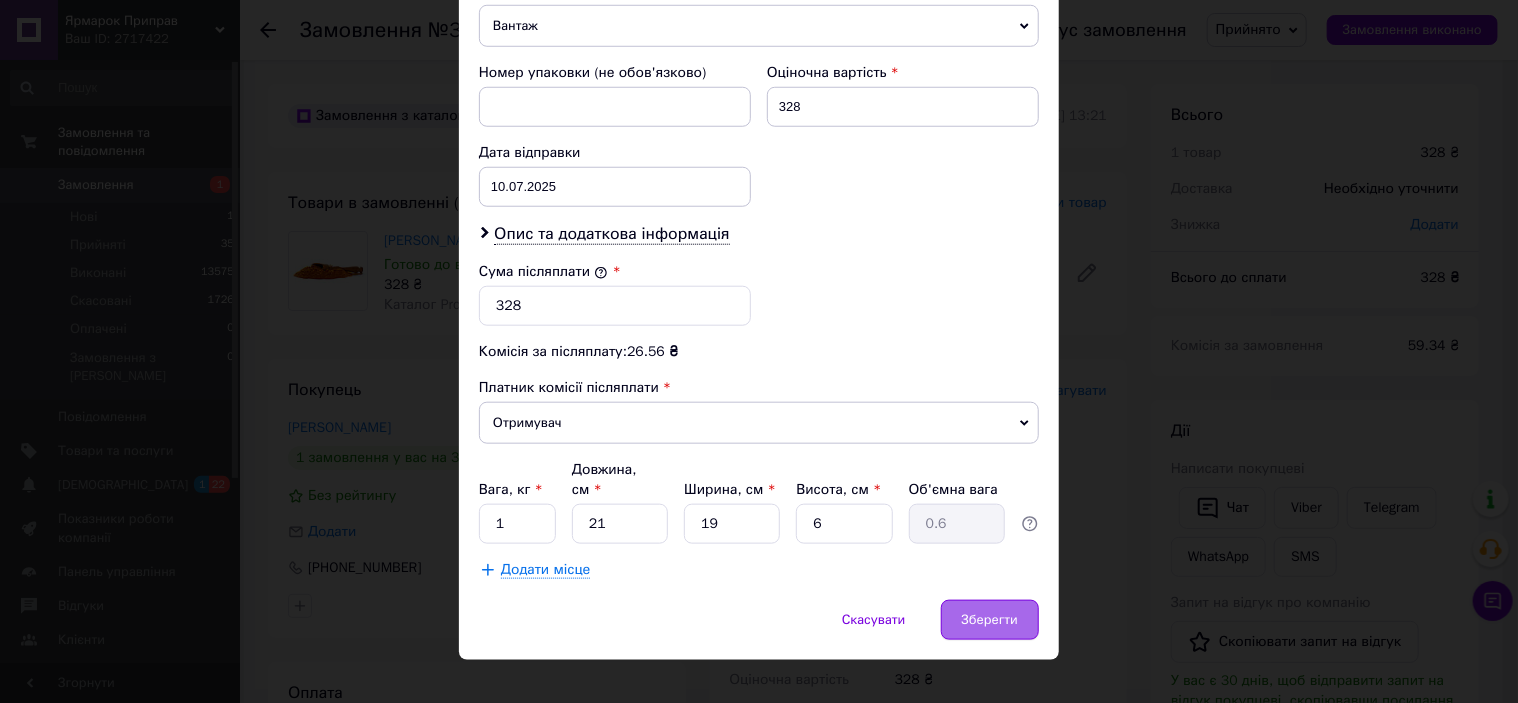 click on "Зберегти" at bounding box center (990, 620) 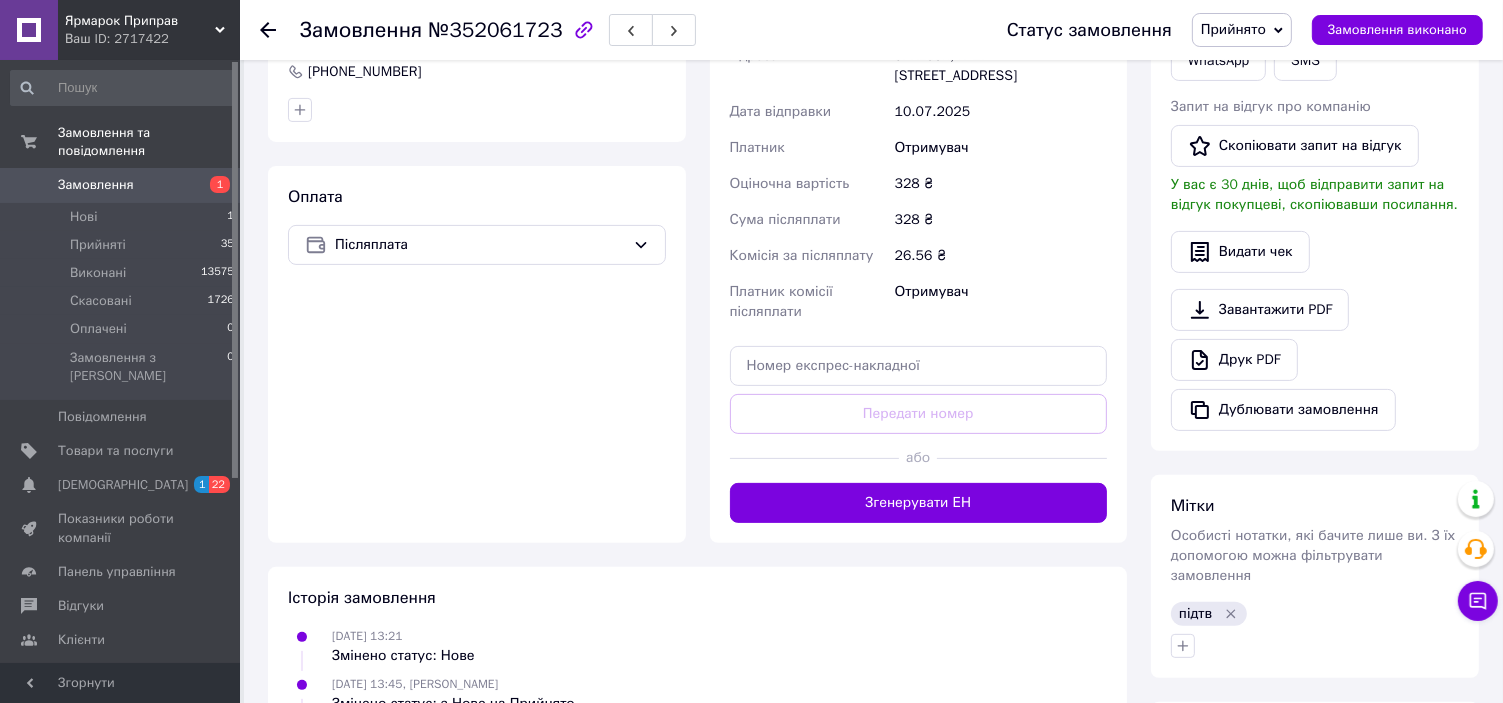 scroll, scrollTop: 500, scrollLeft: 0, axis: vertical 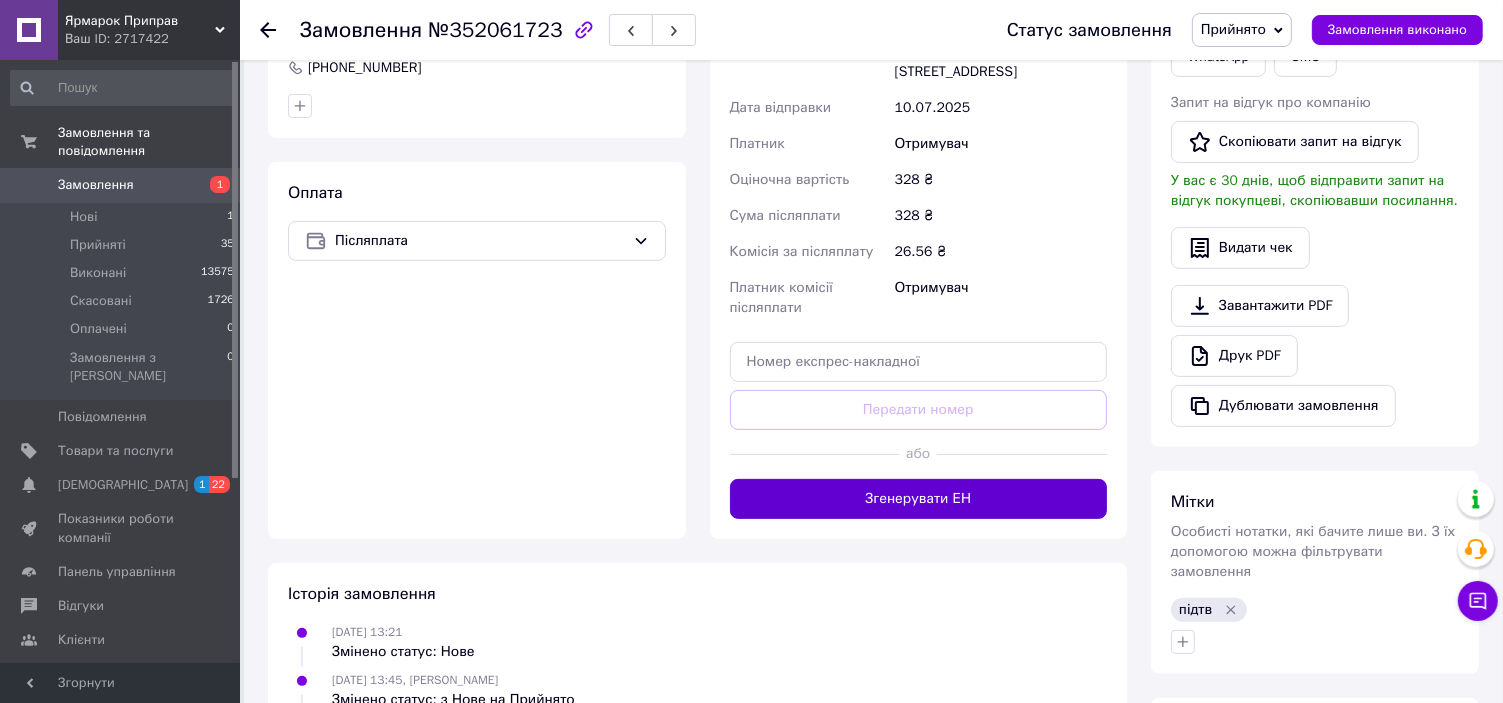 click on "Згенерувати ЕН" at bounding box center (919, 499) 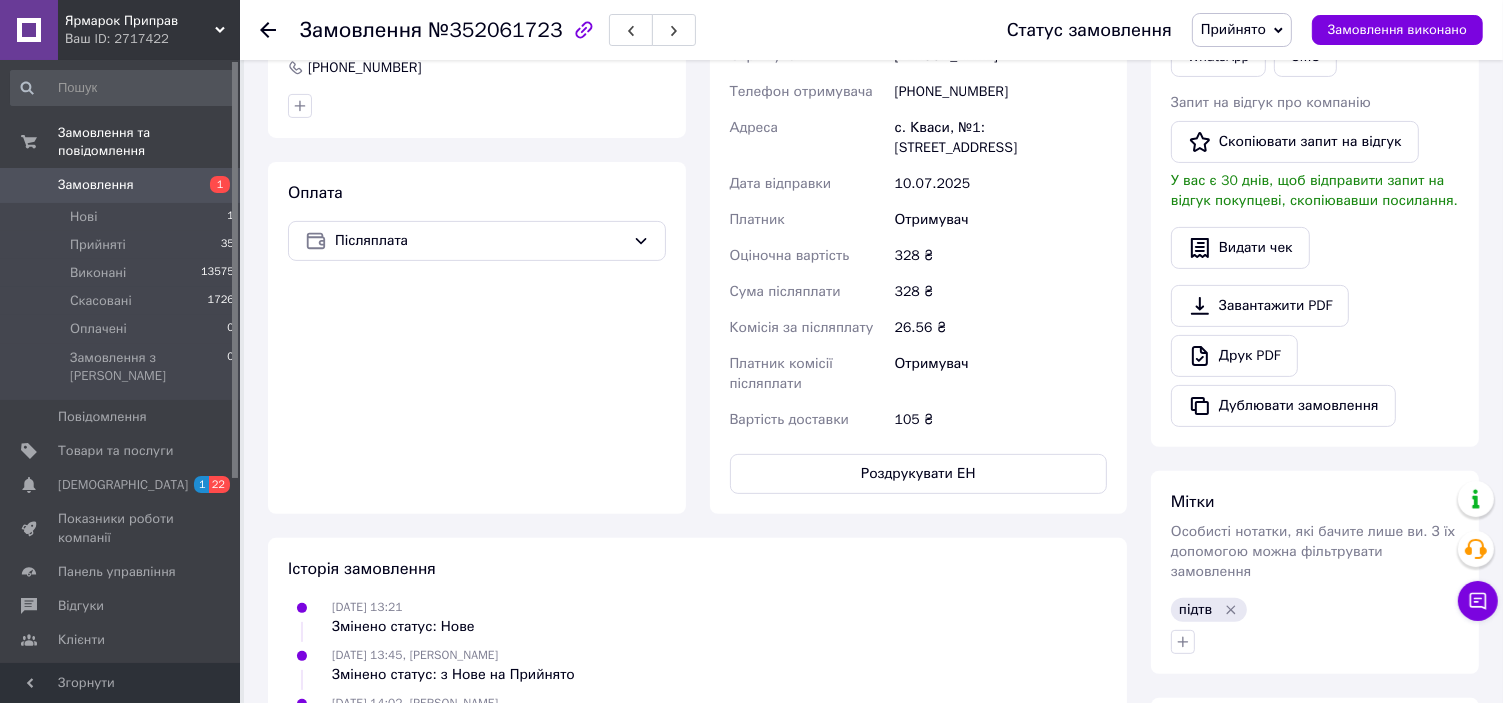 click 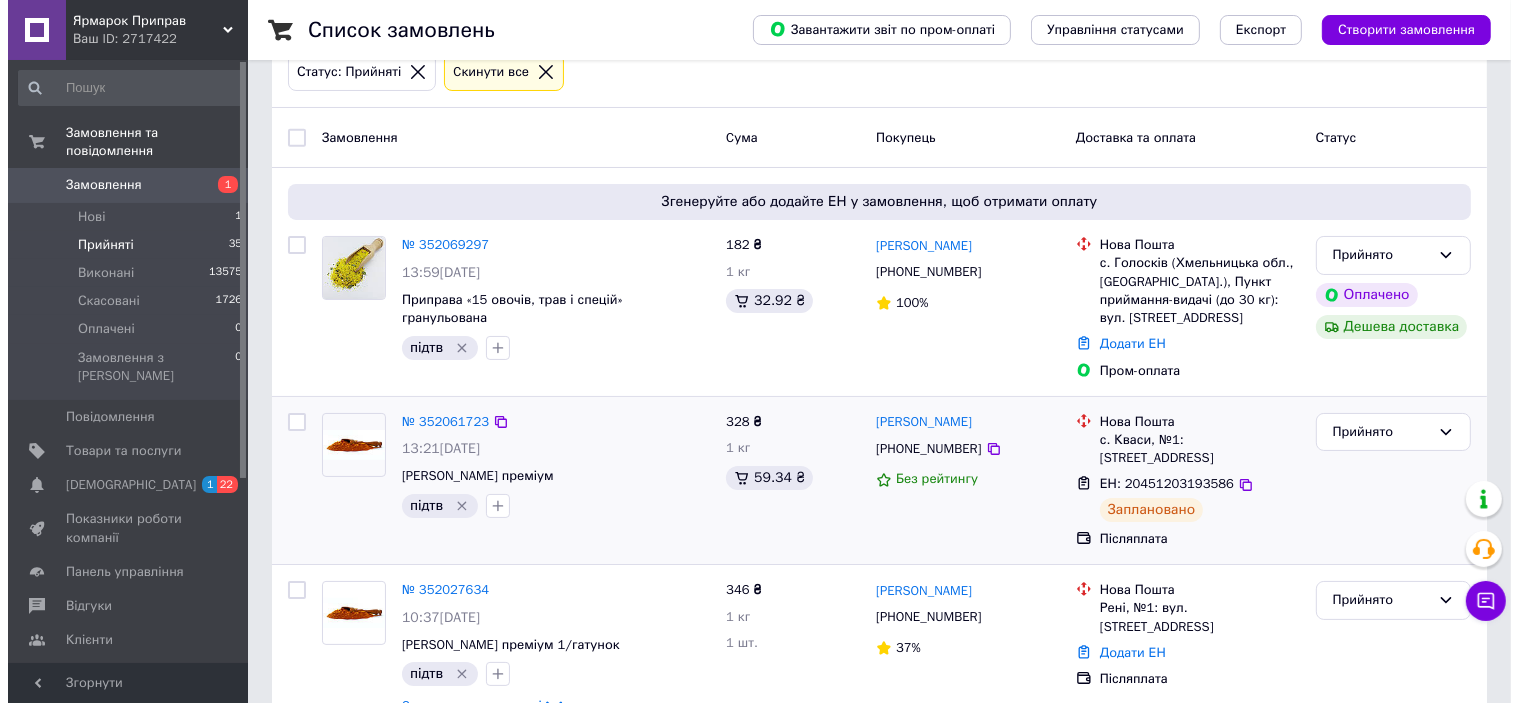 scroll, scrollTop: 0, scrollLeft: 0, axis: both 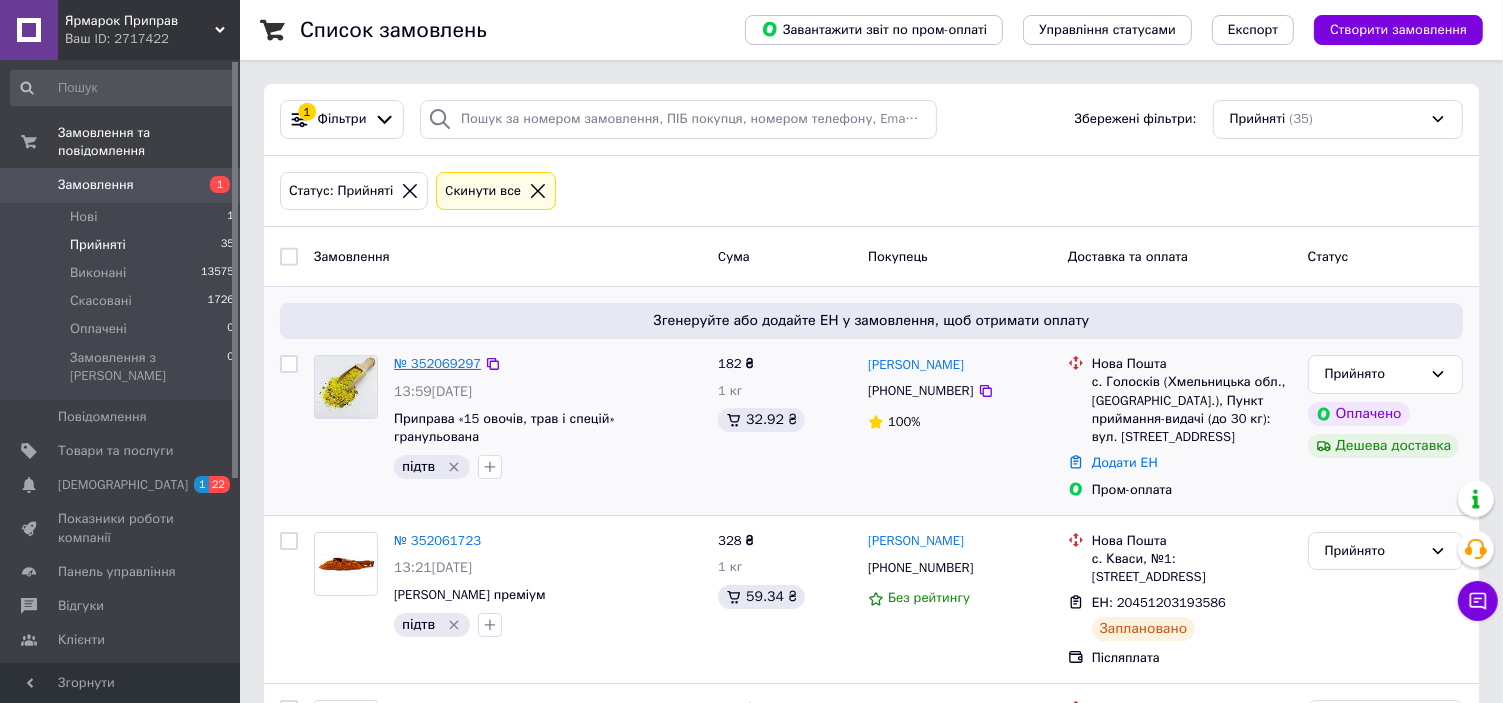 click on "№ 352069297" at bounding box center [437, 363] 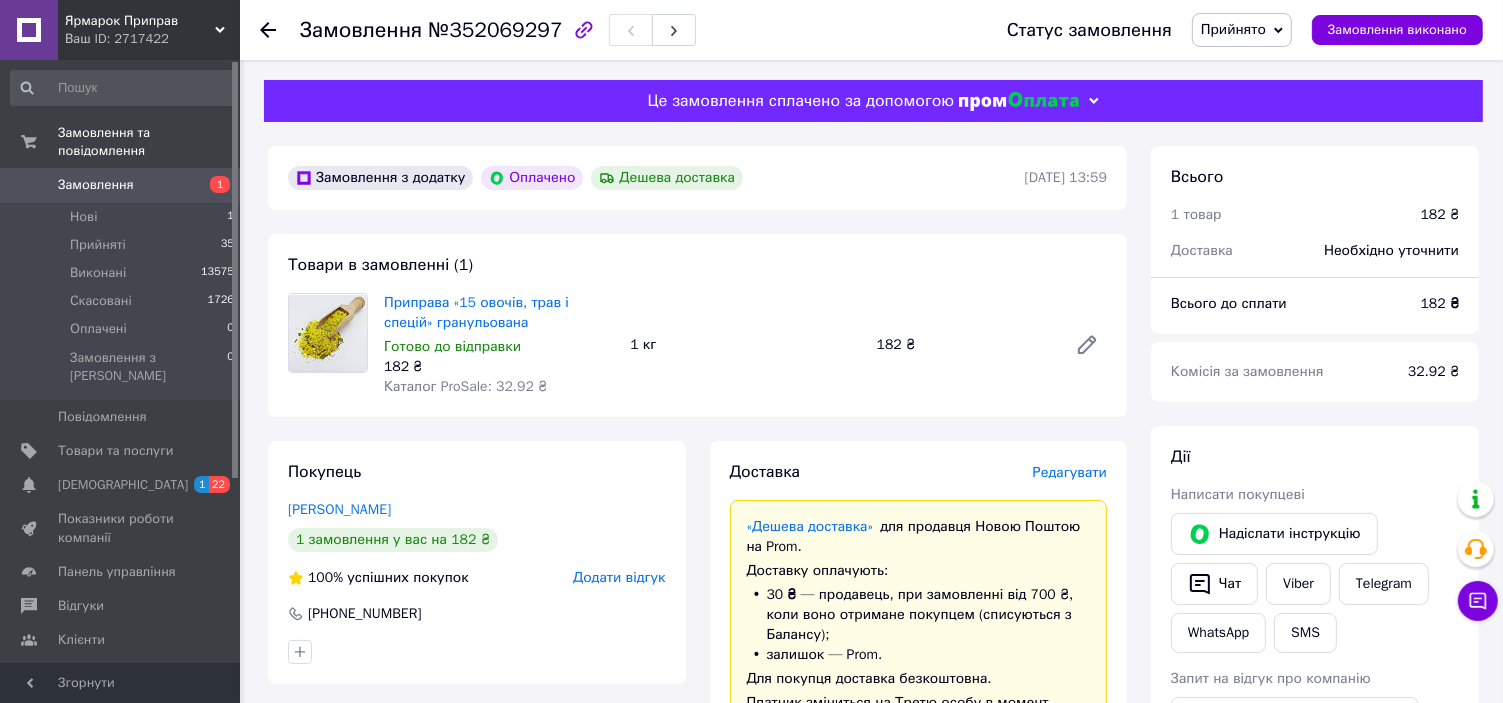 click on "Редагувати" at bounding box center (1070, 472) 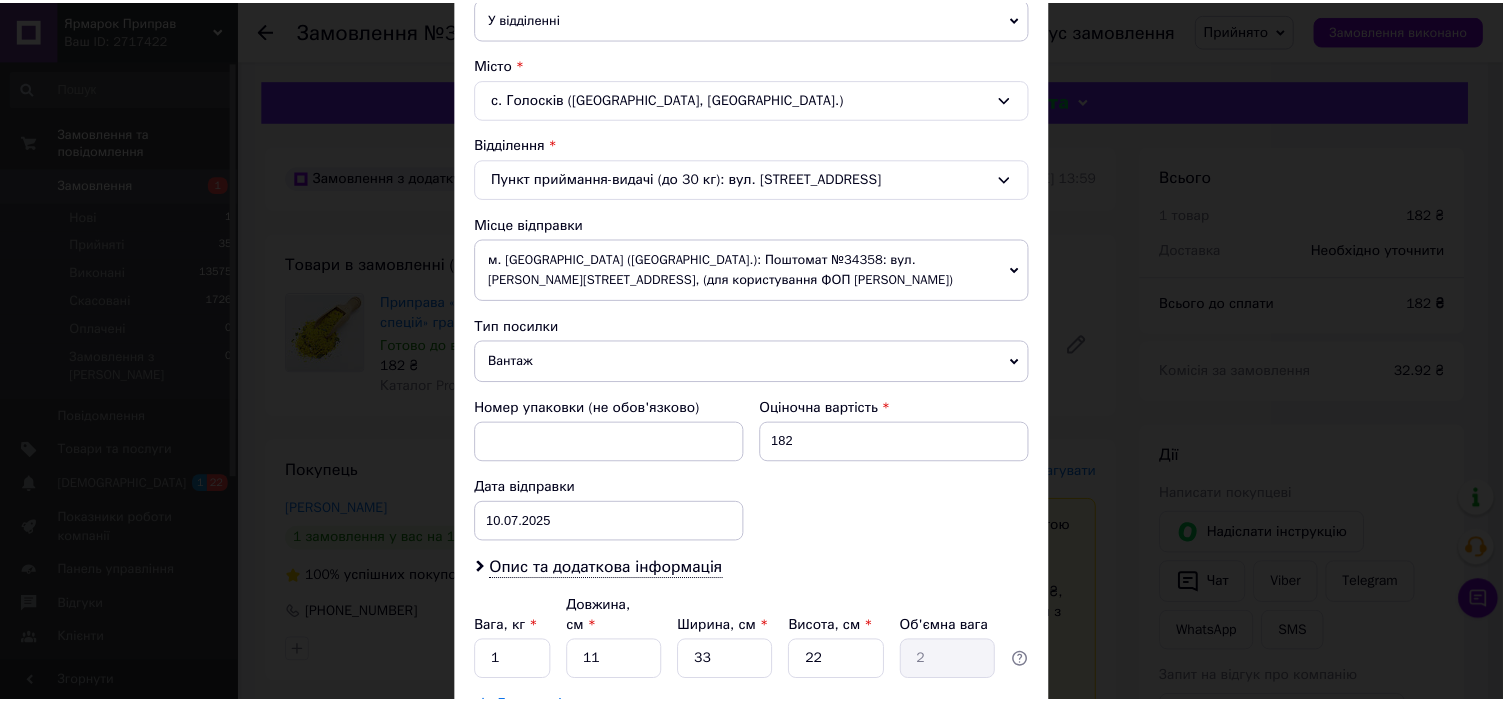 scroll, scrollTop: 639, scrollLeft: 0, axis: vertical 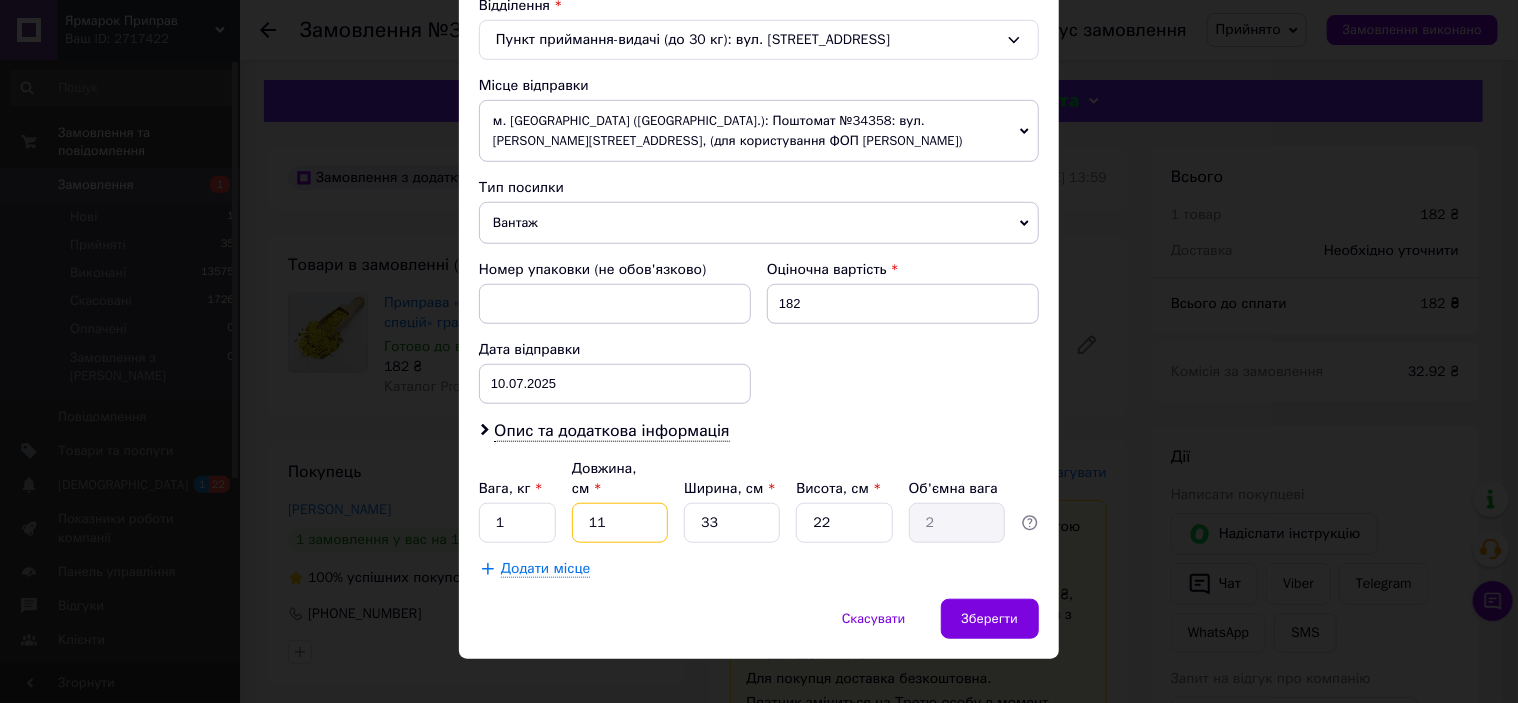 click on "11" at bounding box center (620, 523) 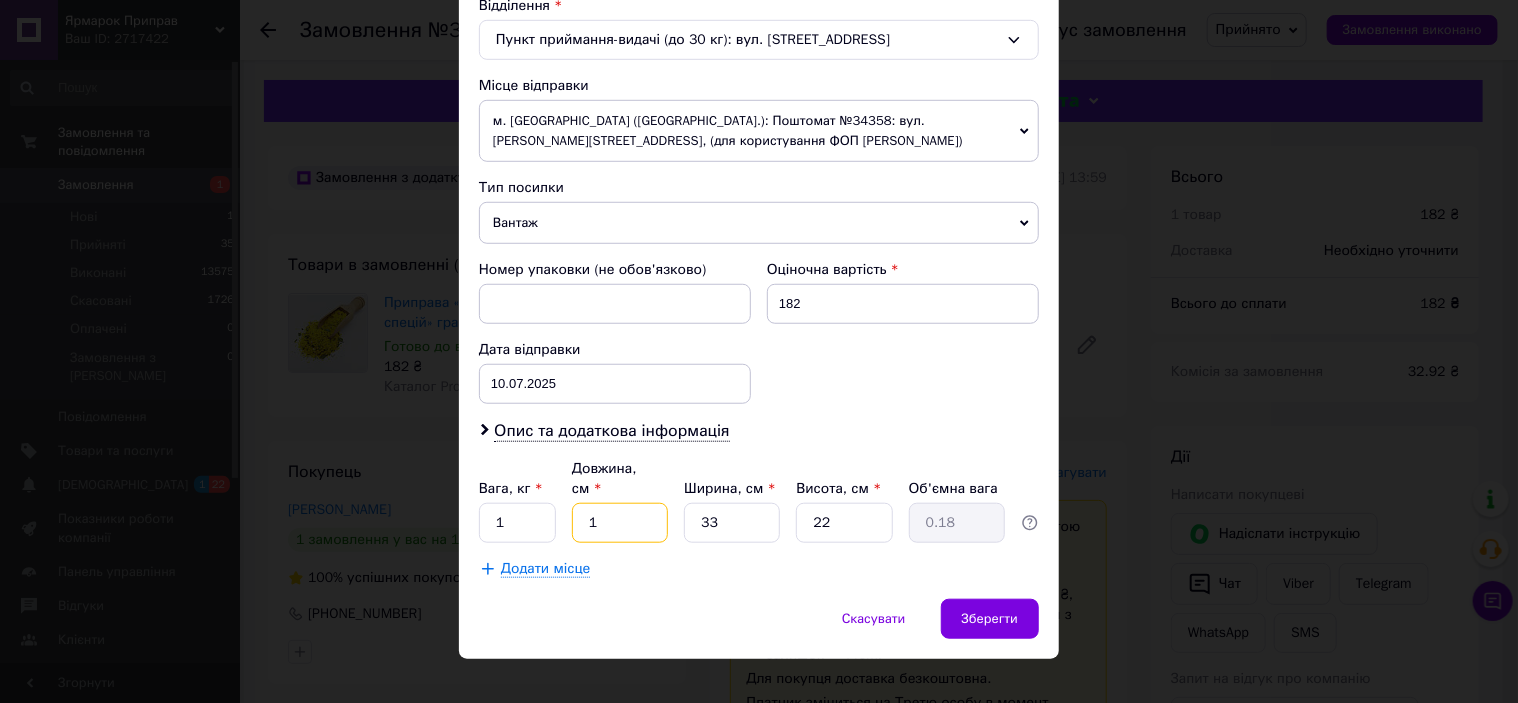 type 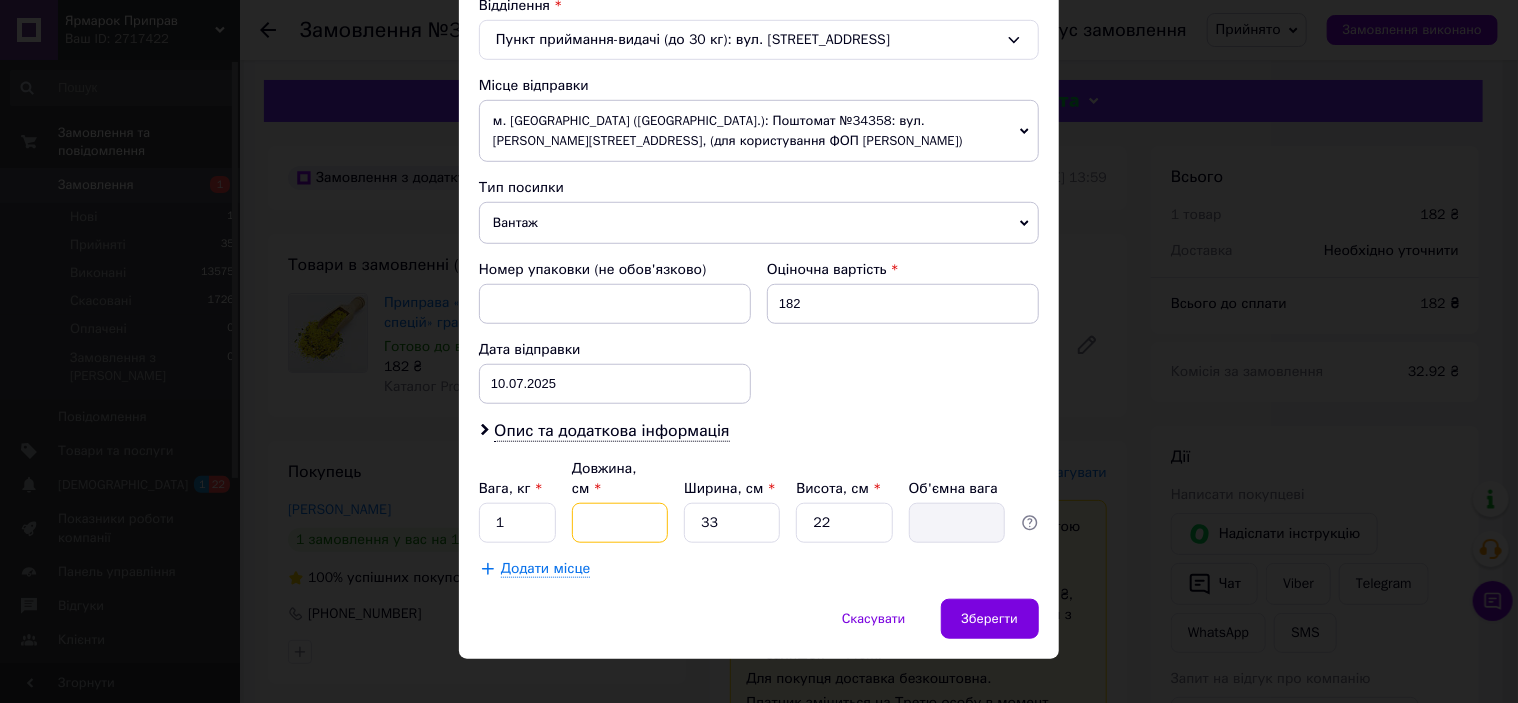 type on "2" 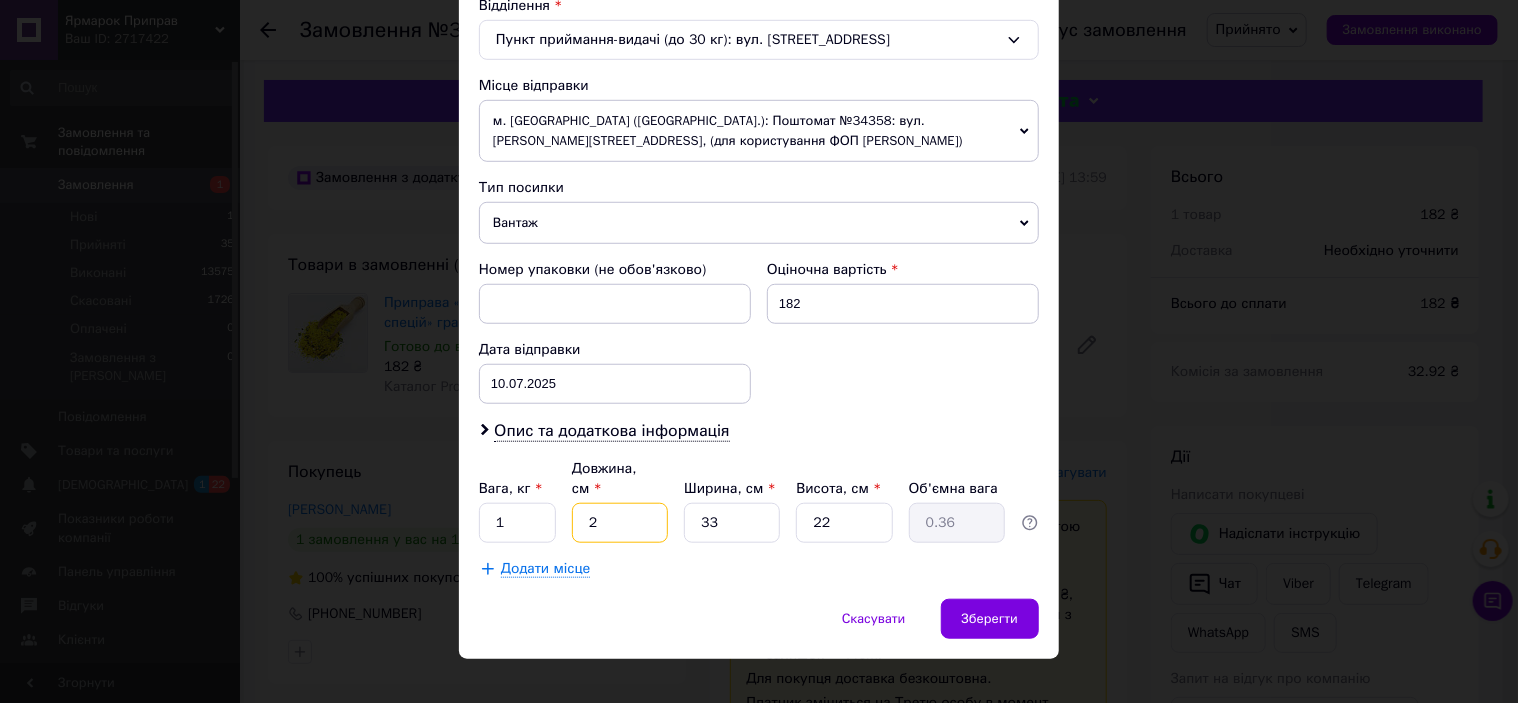 type on "20" 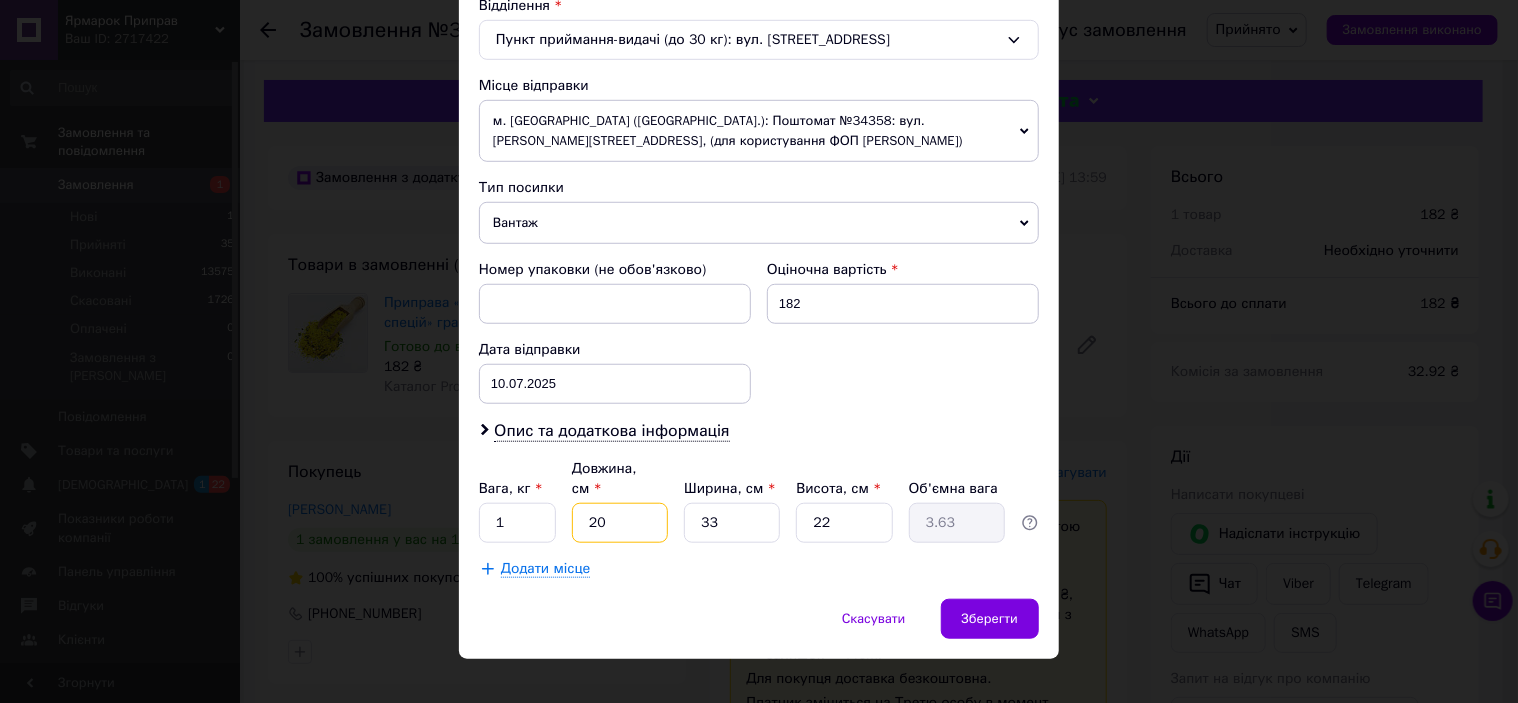 type on "20" 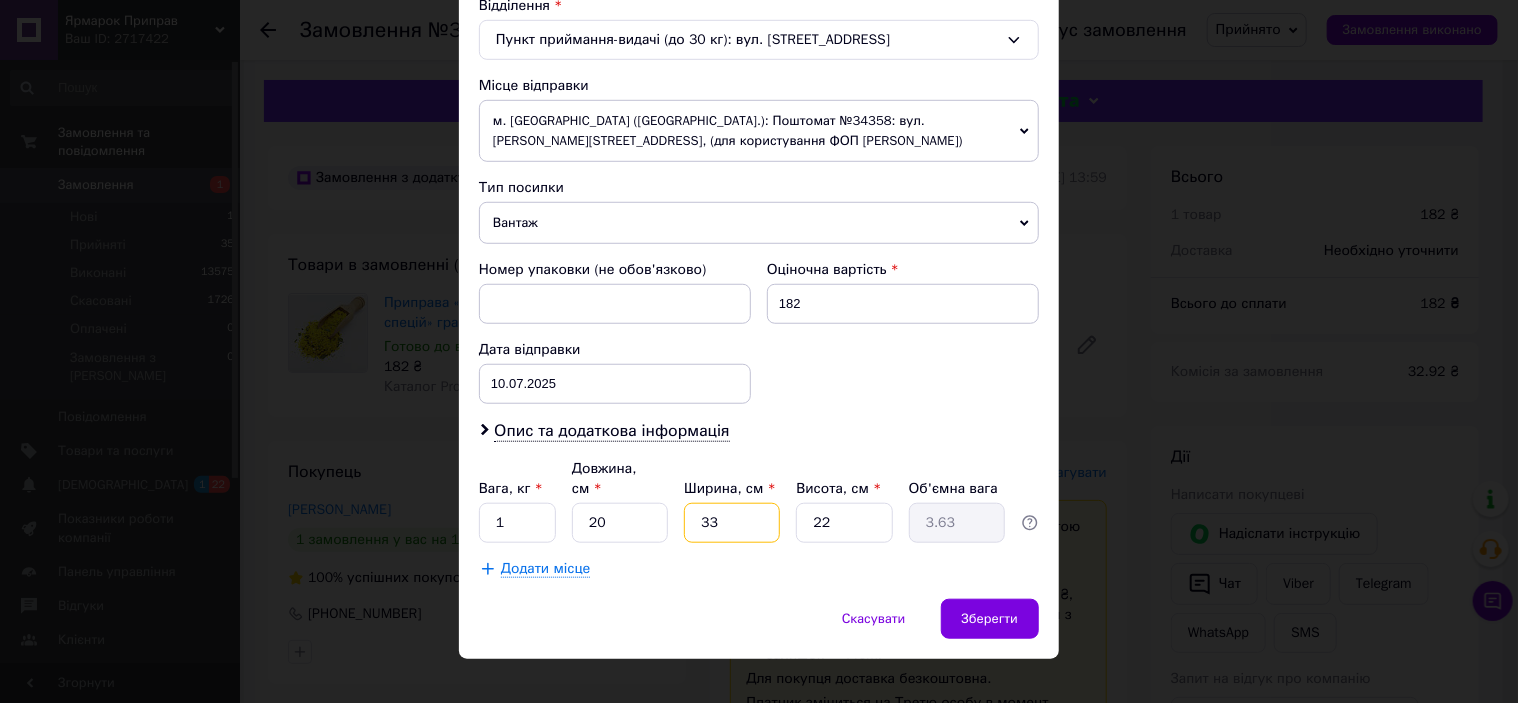 click on "33" at bounding box center [732, 523] 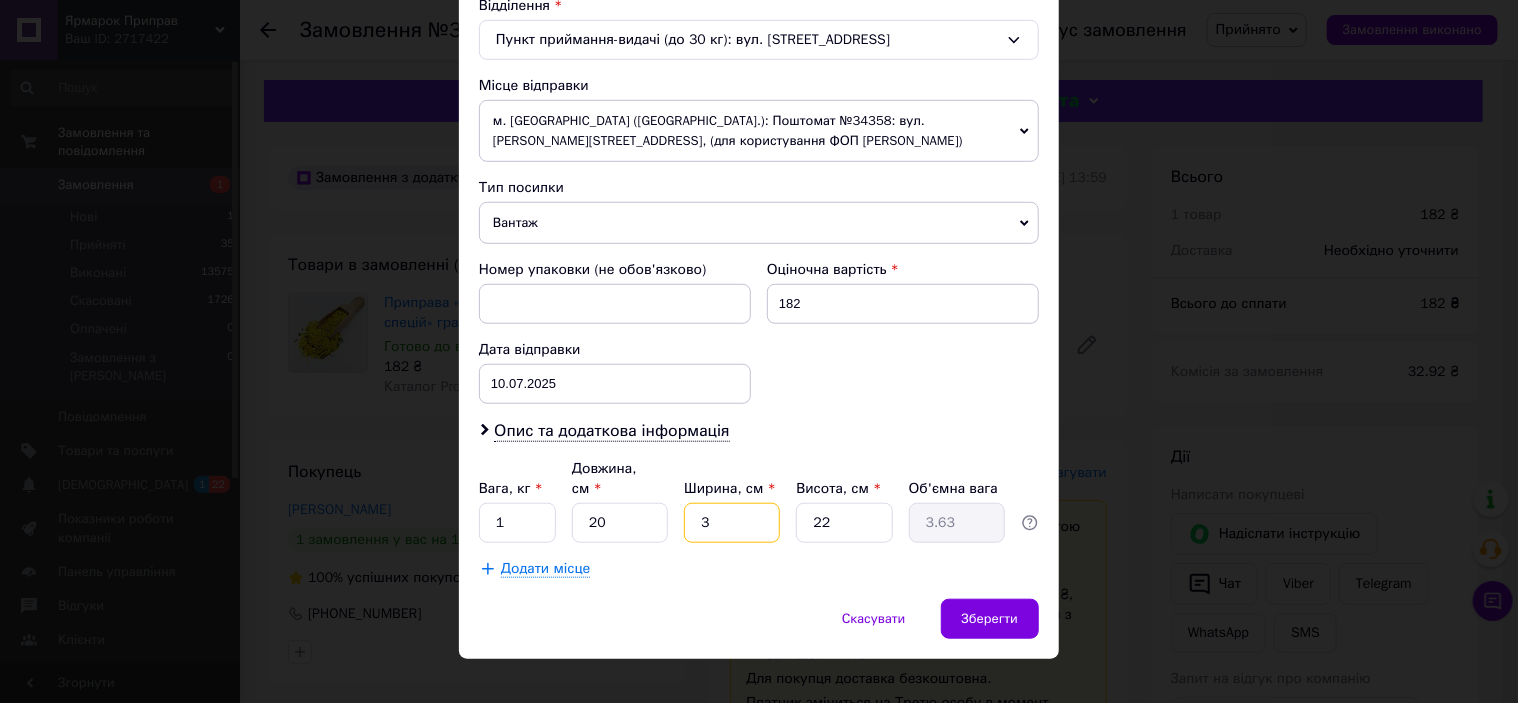 type on "0.33" 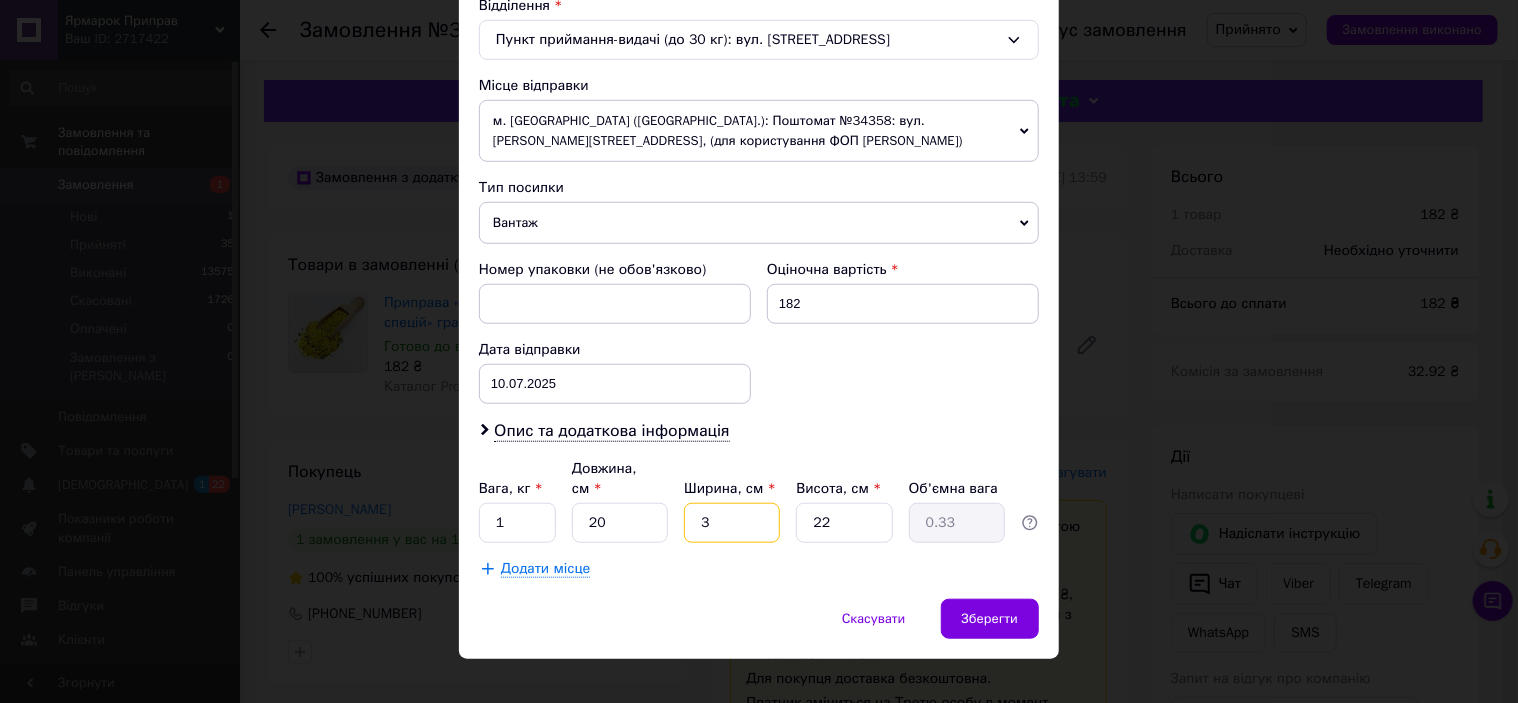 type 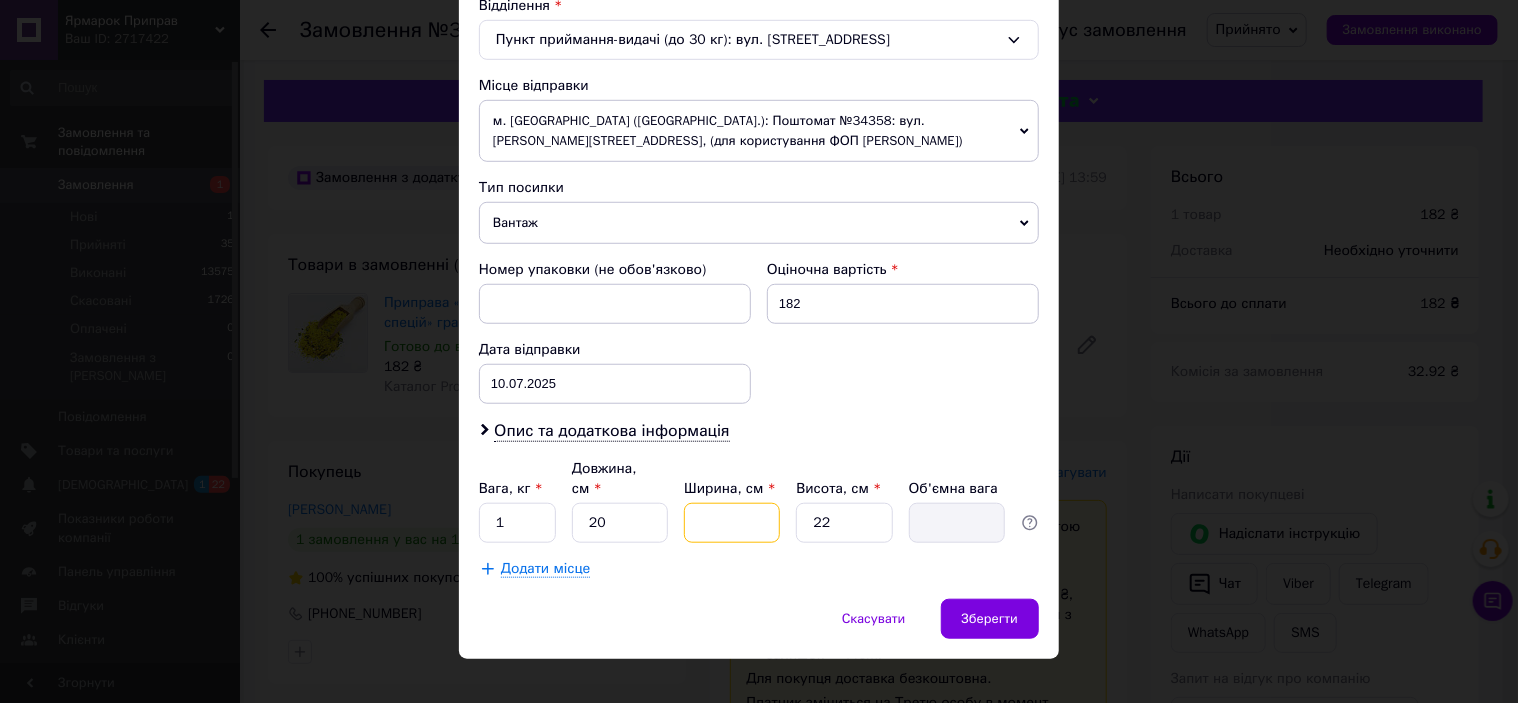 type on "1" 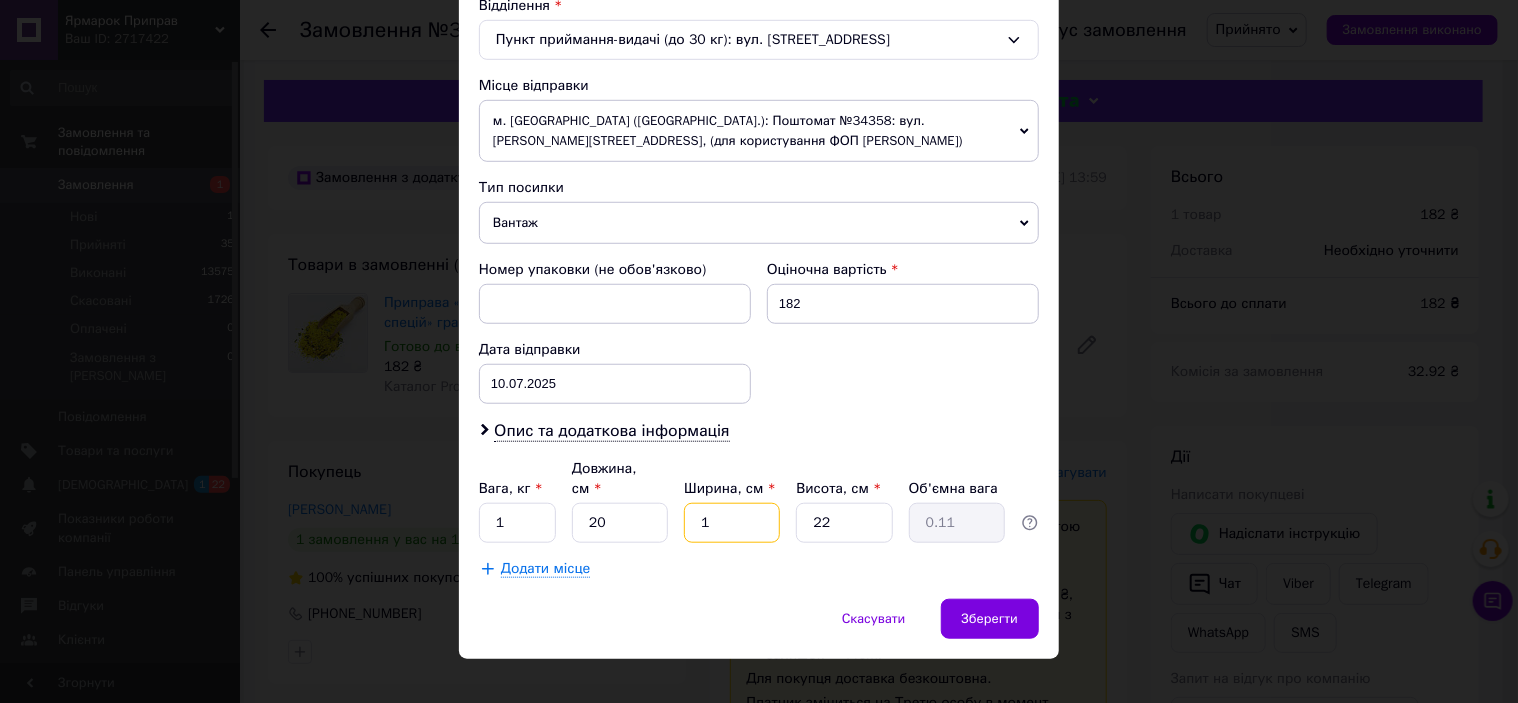 type on "19" 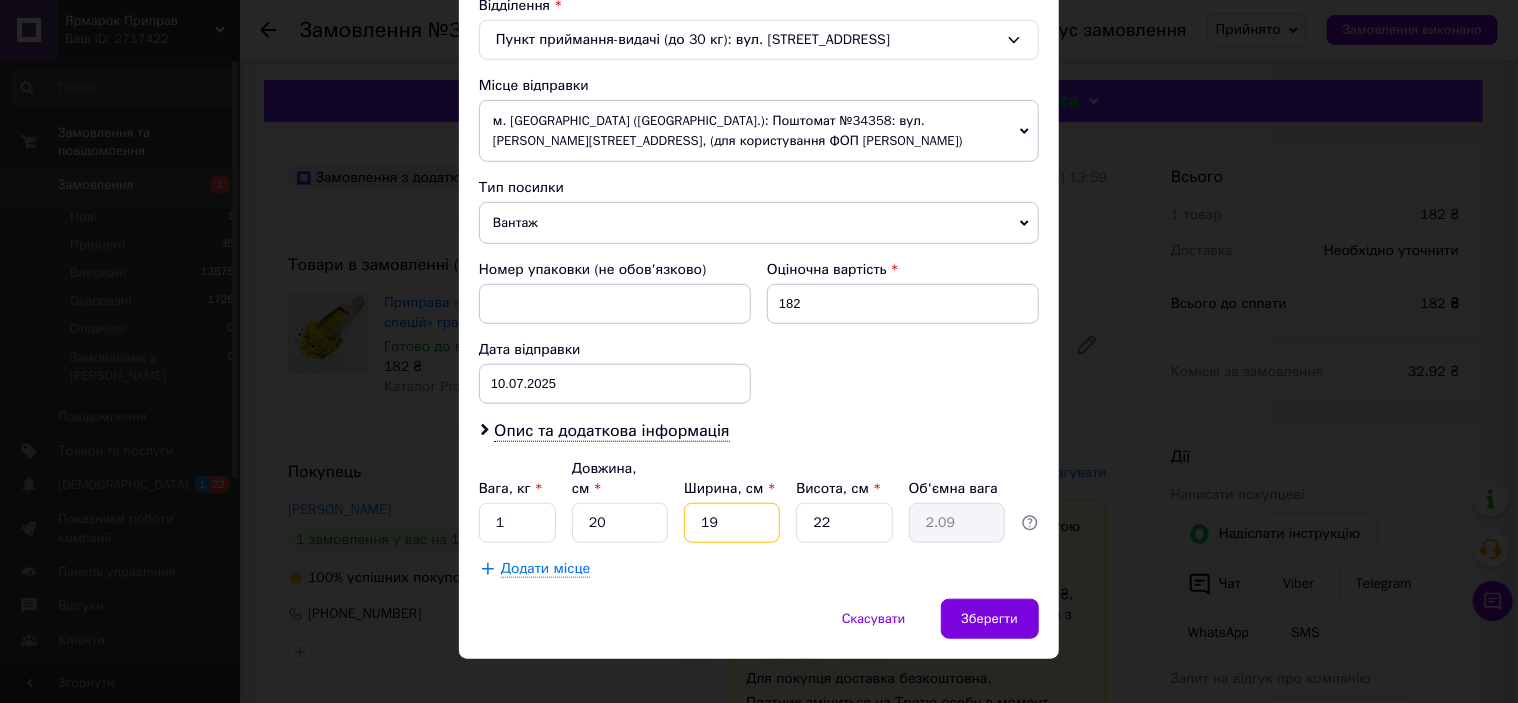 type on "19" 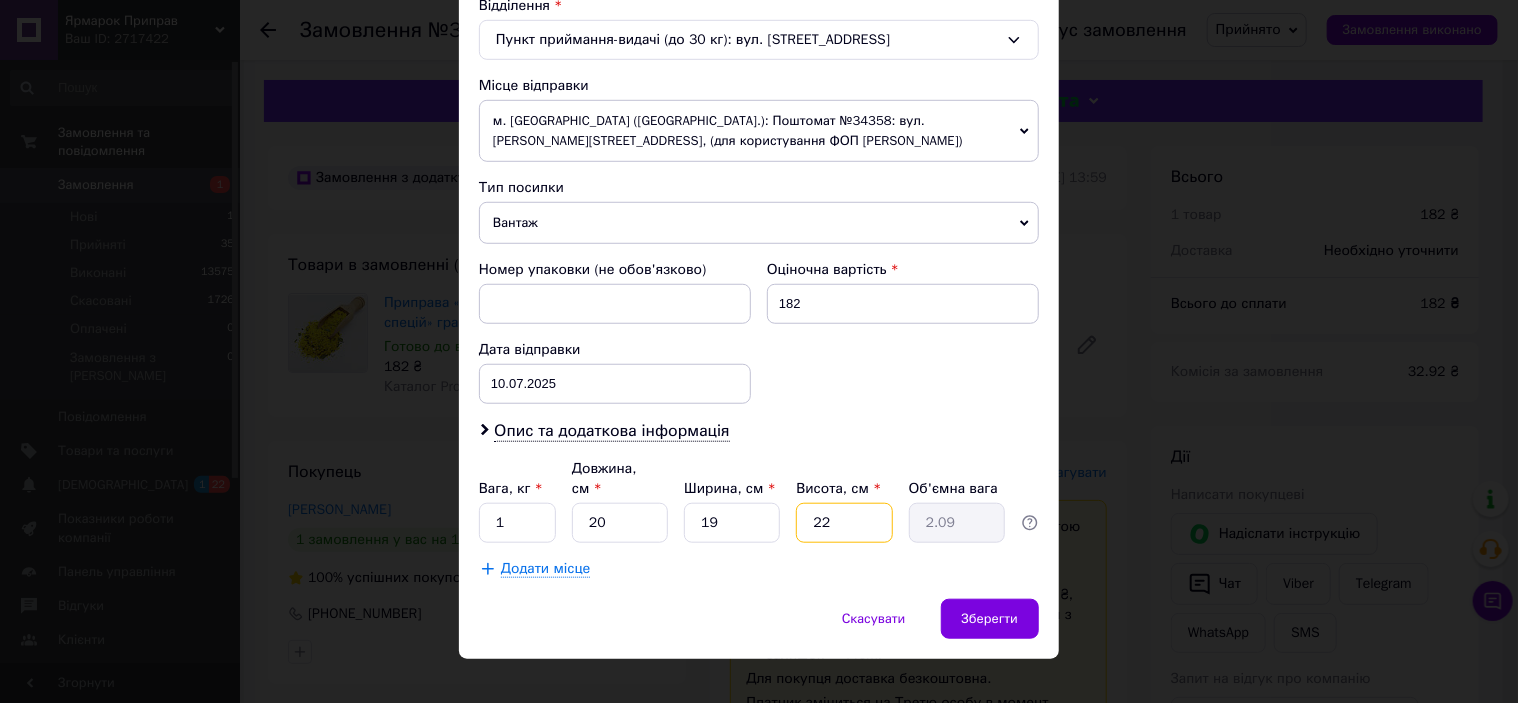 click on "22" at bounding box center (844, 523) 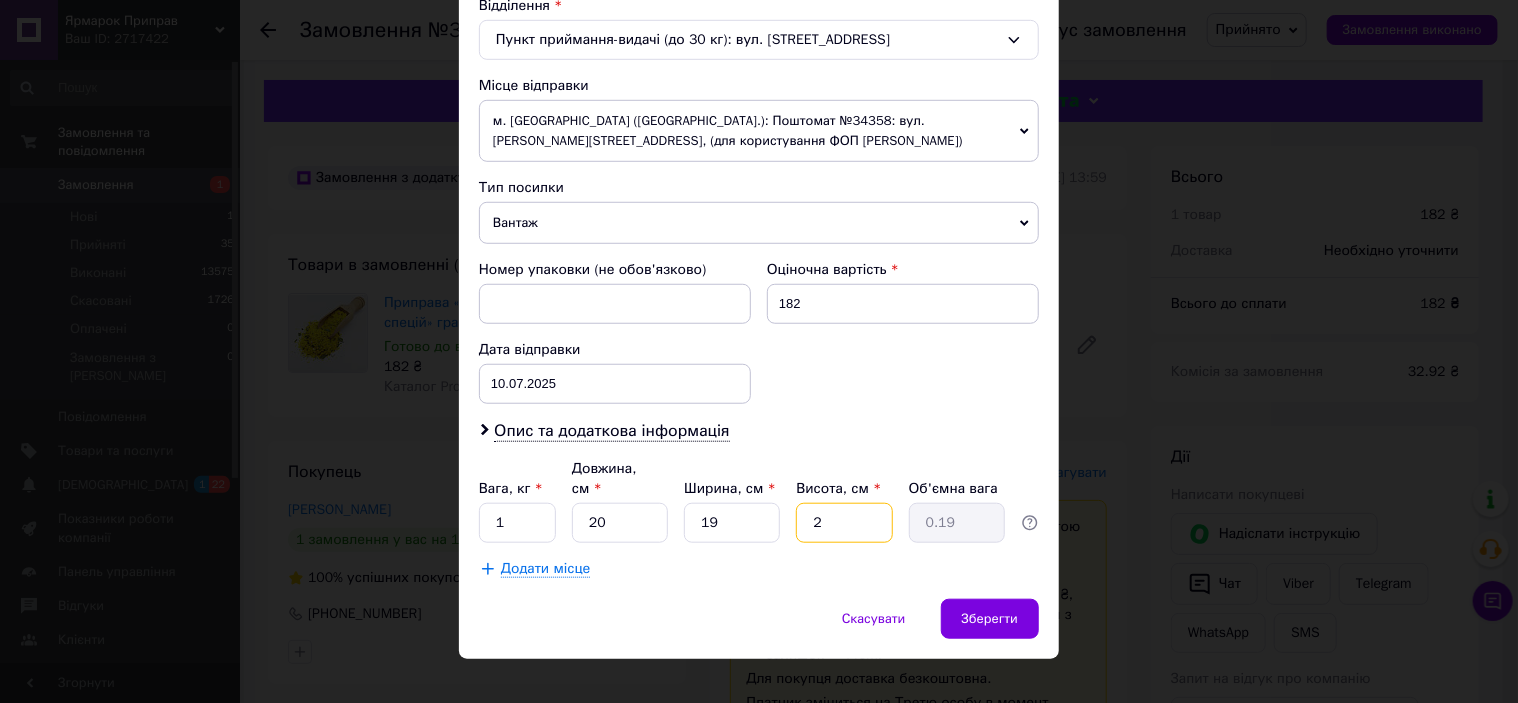 type 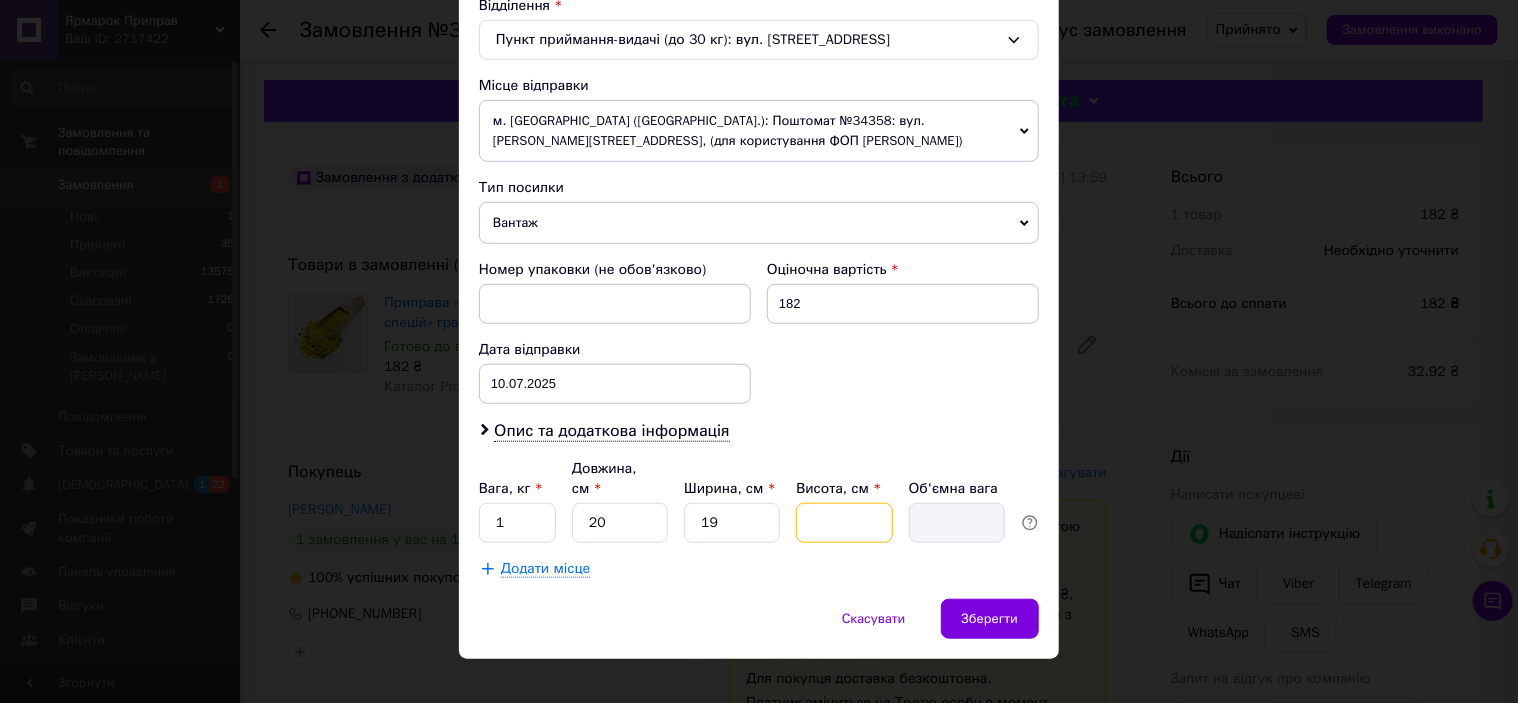 type on "5" 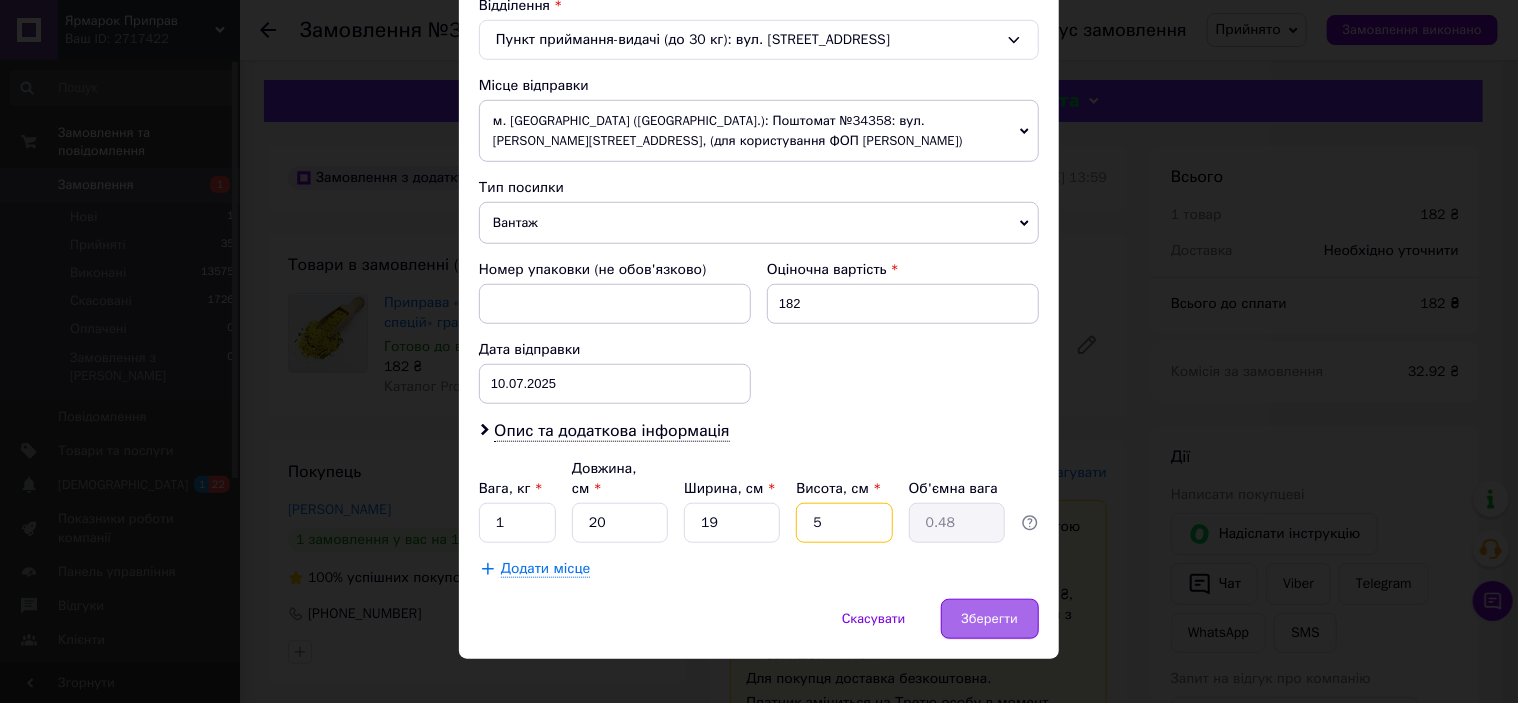type on "5" 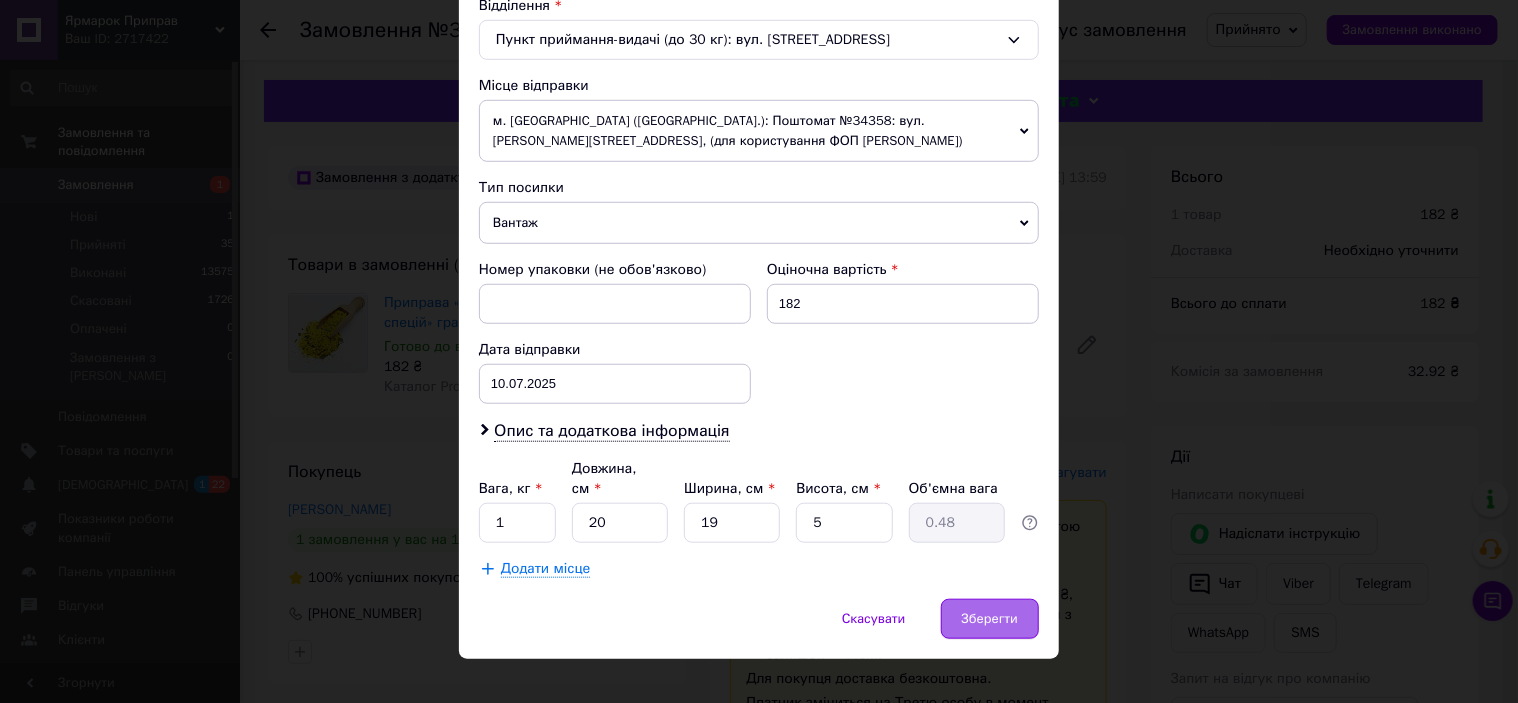click on "Зберегти" at bounding box center [990, 619] 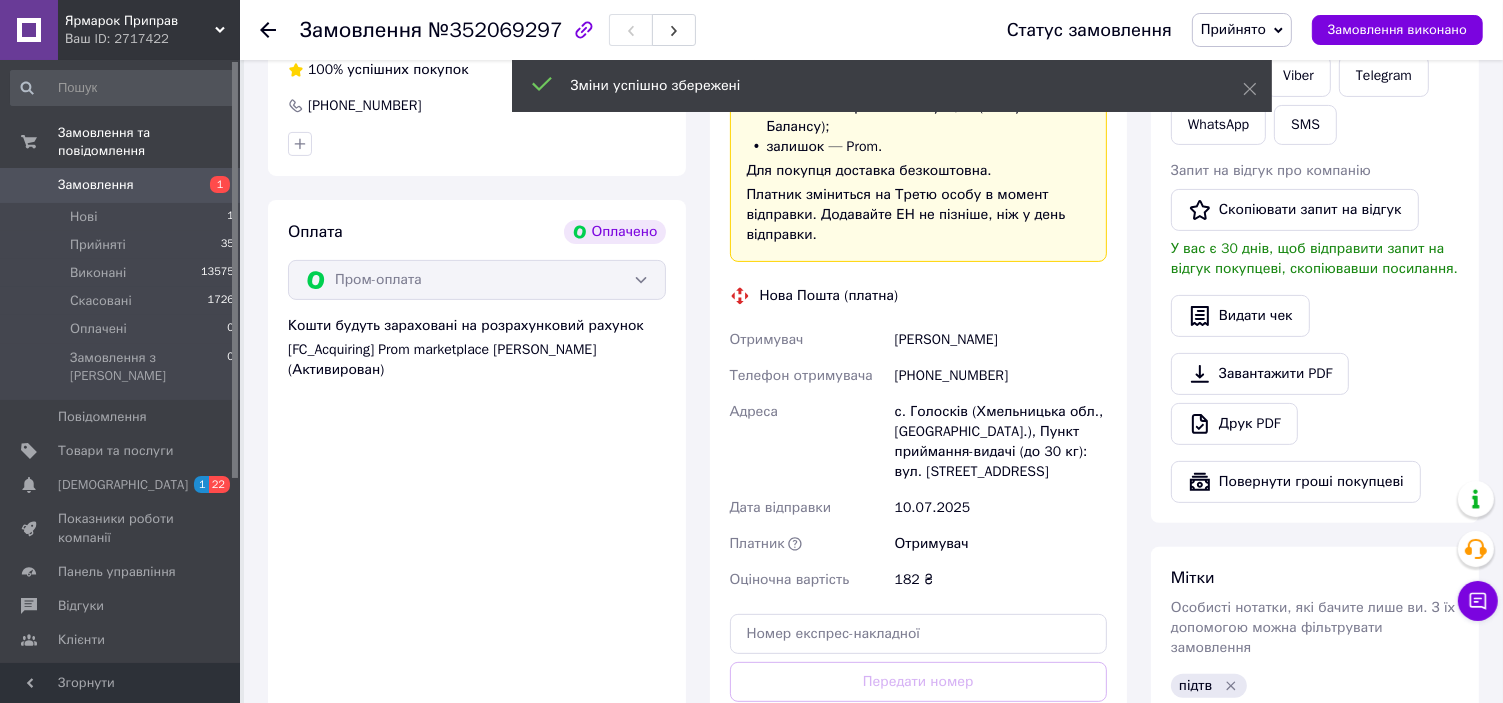 scroll, scrollTop: 1000, scrollLeft: 0, axis: vertical 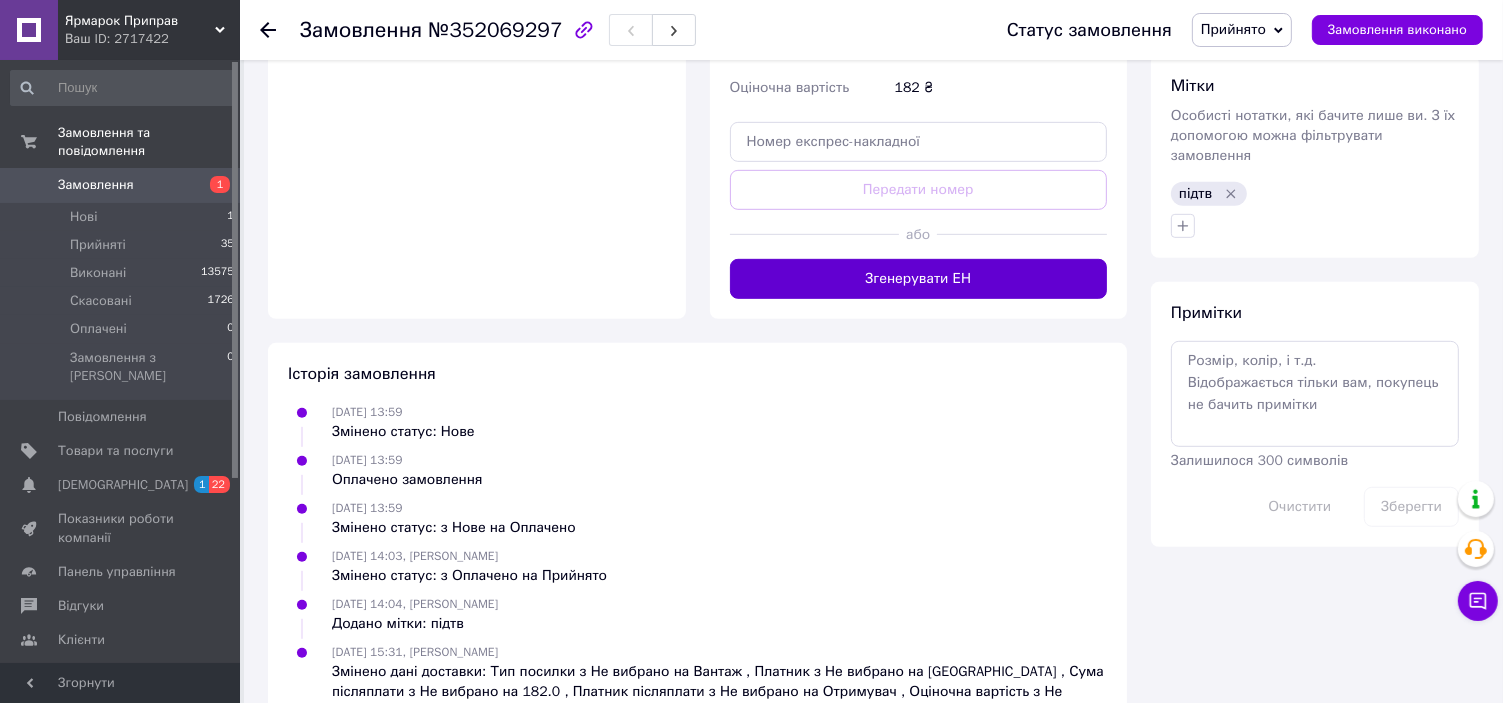 click on "Згенерувати ЕН" at bounding box center (919, 279) 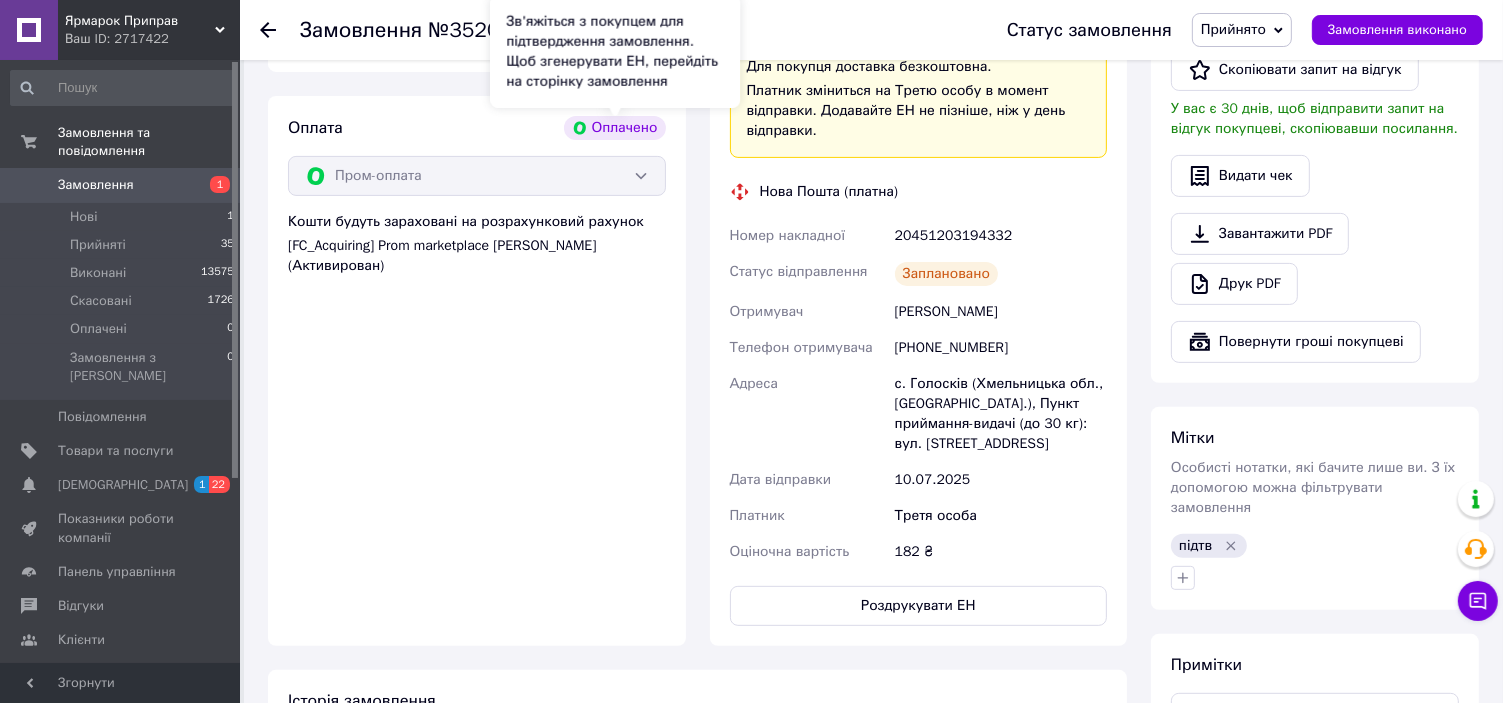 scroll, scrollTop: 600, scrollLeft: 0, axis: vertical 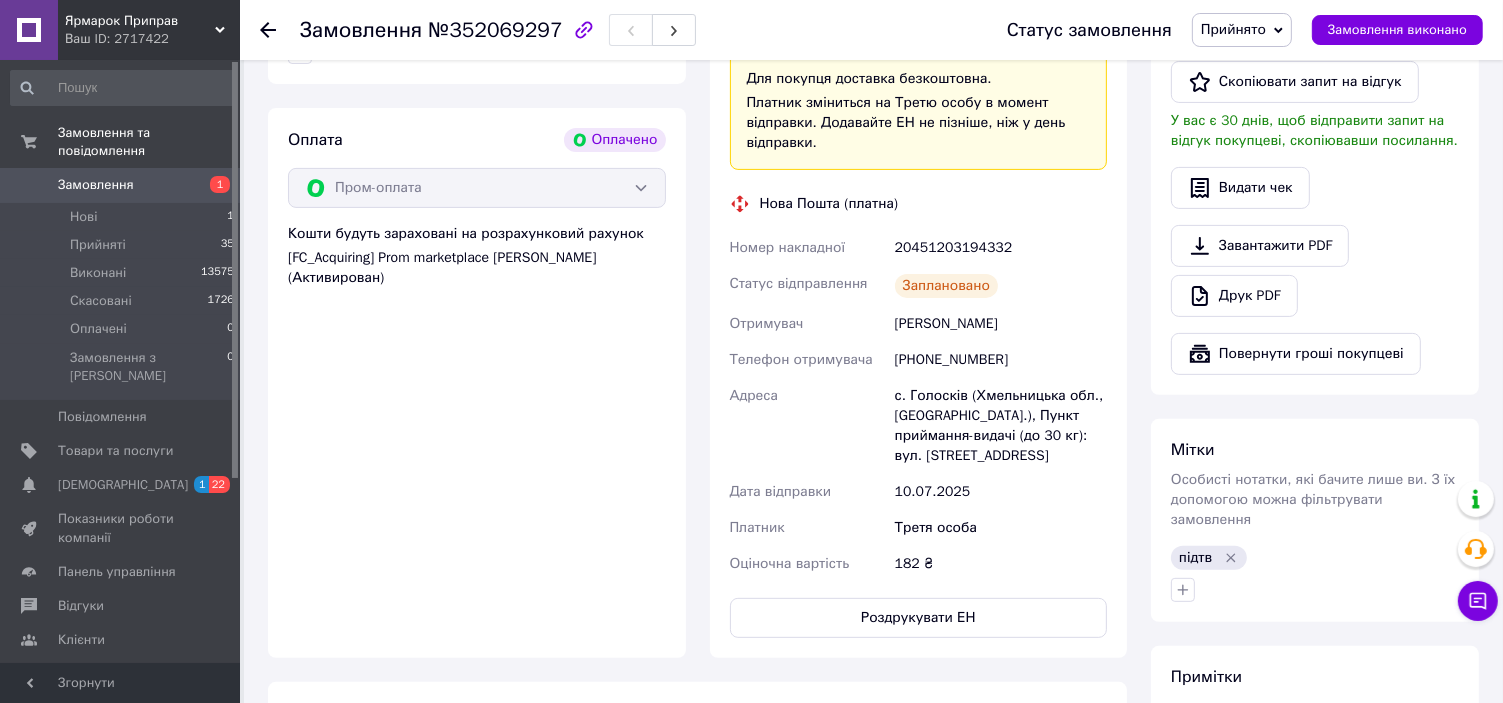 click 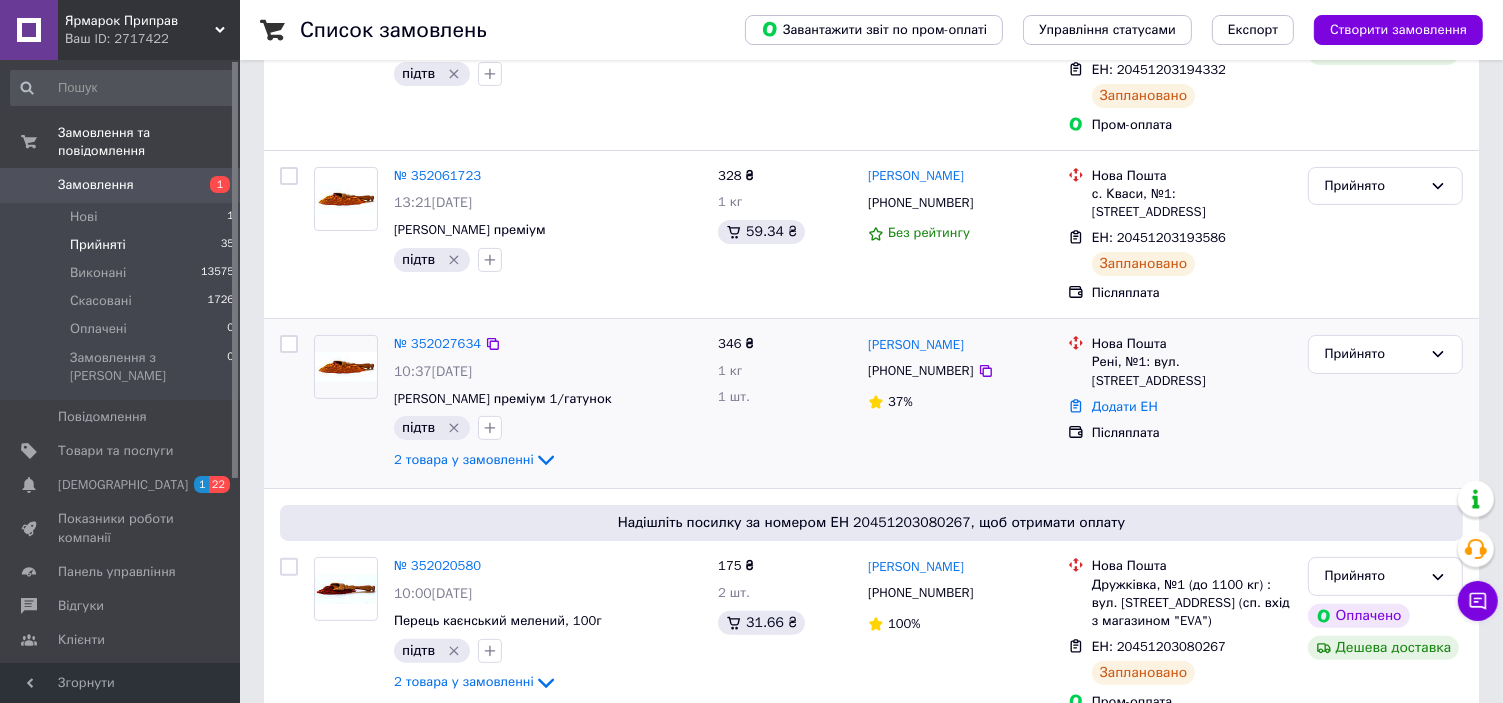 scroll, scrollTop: 400, scrollLeft: 0, axis: vertical 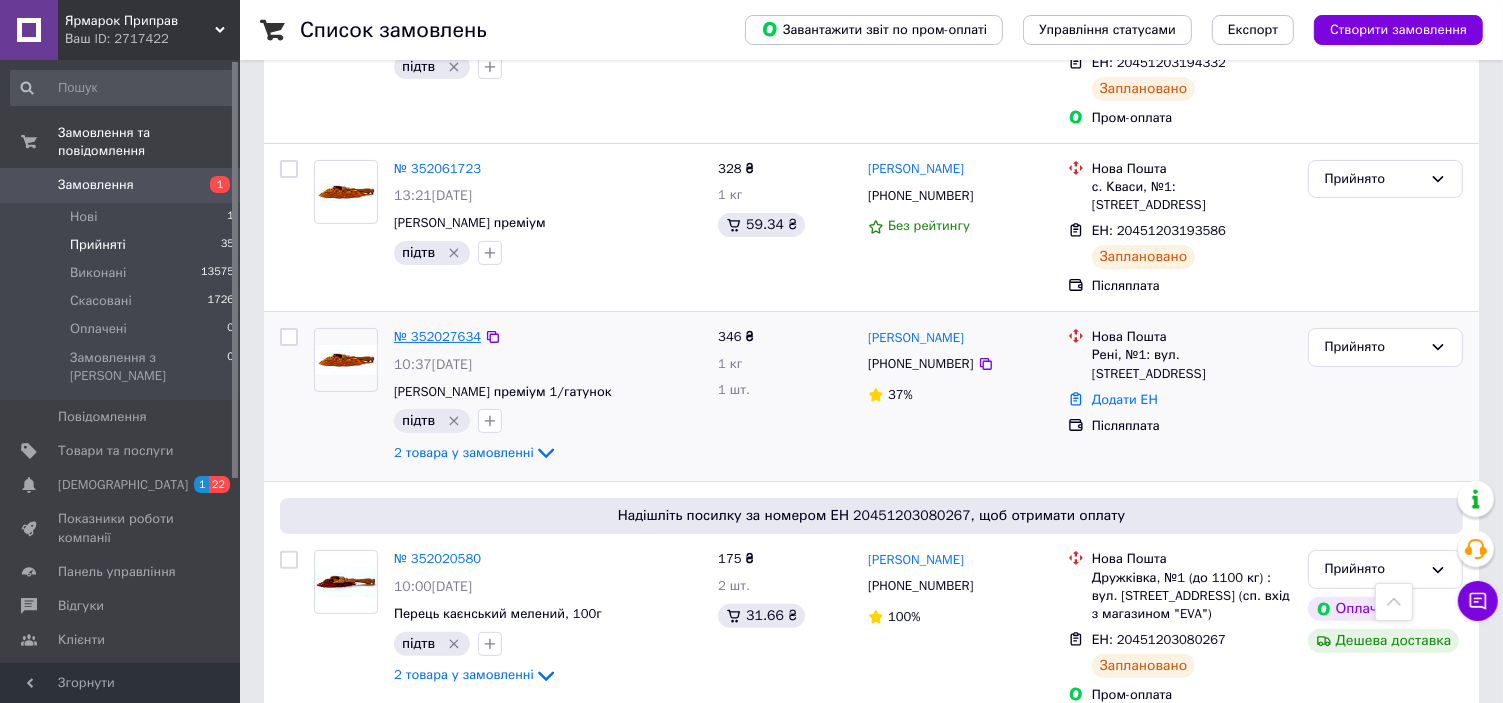 click on "№ 352027634" at bounding box center [437, 336] 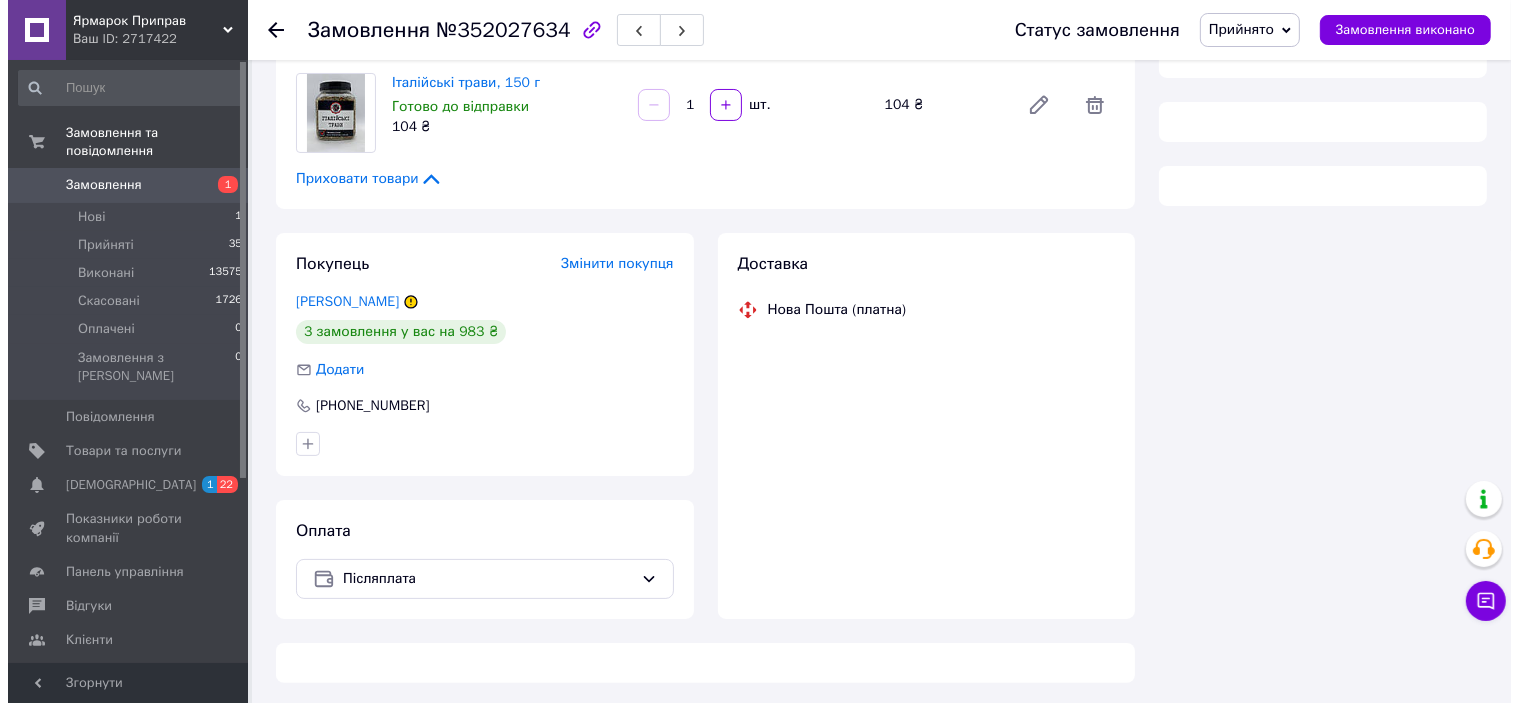 scroll, scrollTop: 158, scrollLeft: 0, axis: vertical 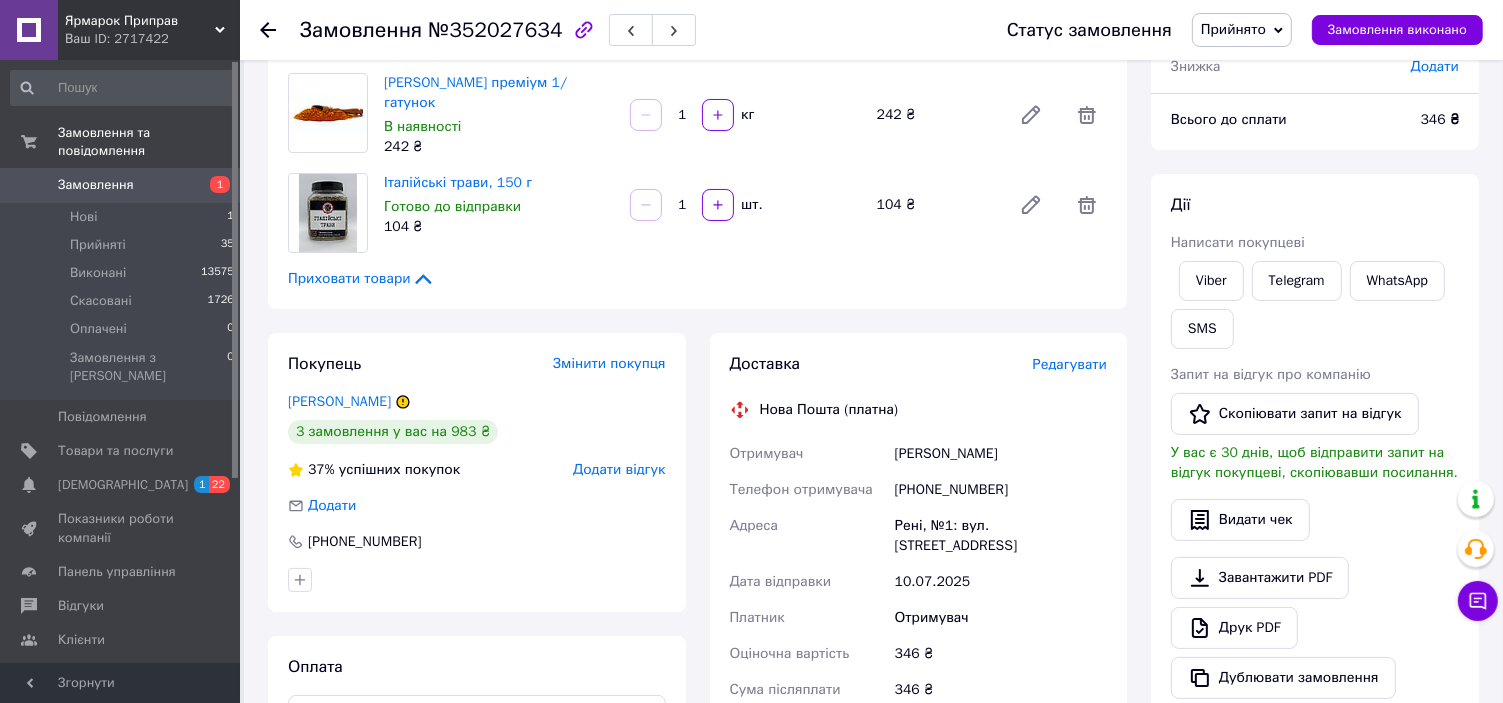 click on "Редагувати" at bounding box center [1070, 364] 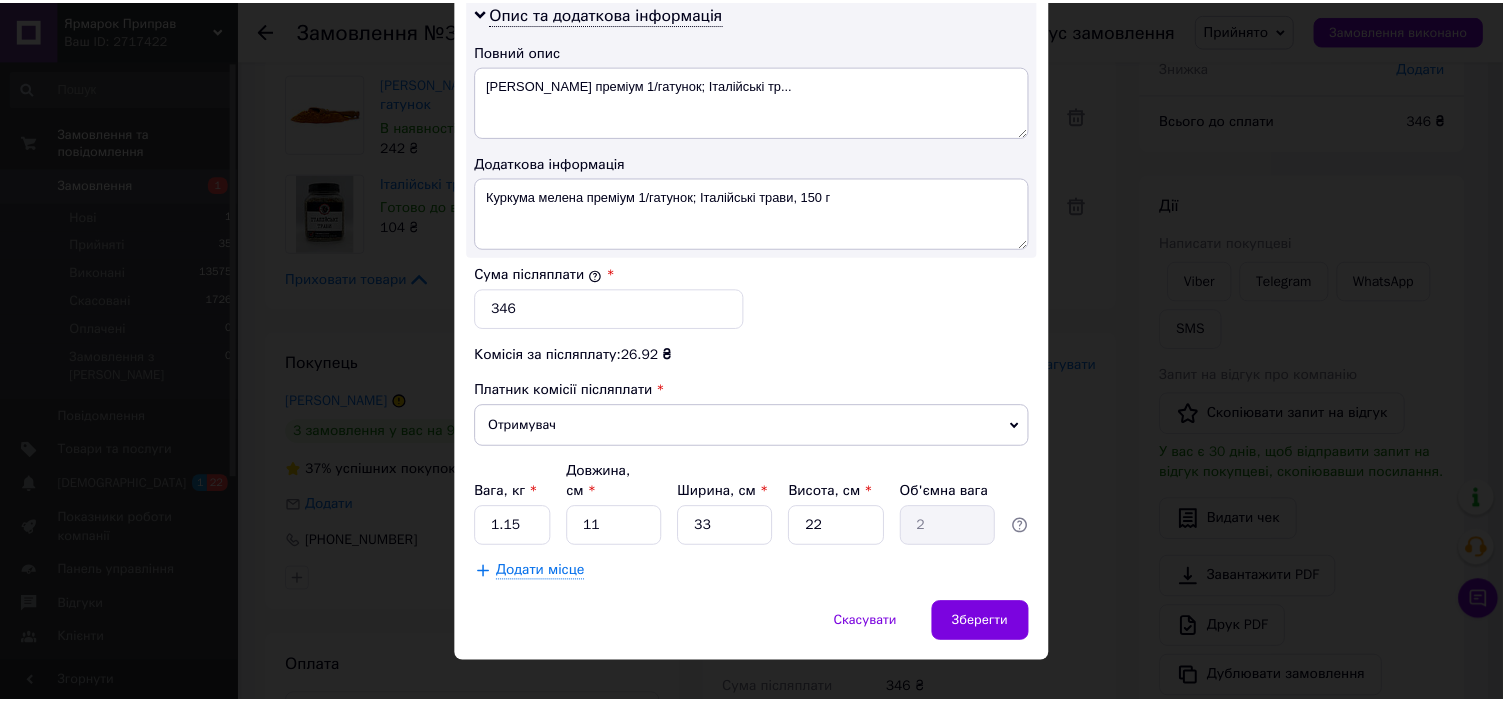 scroll, scrollTop: 1060, scrollLeft: 0, axis: vertical 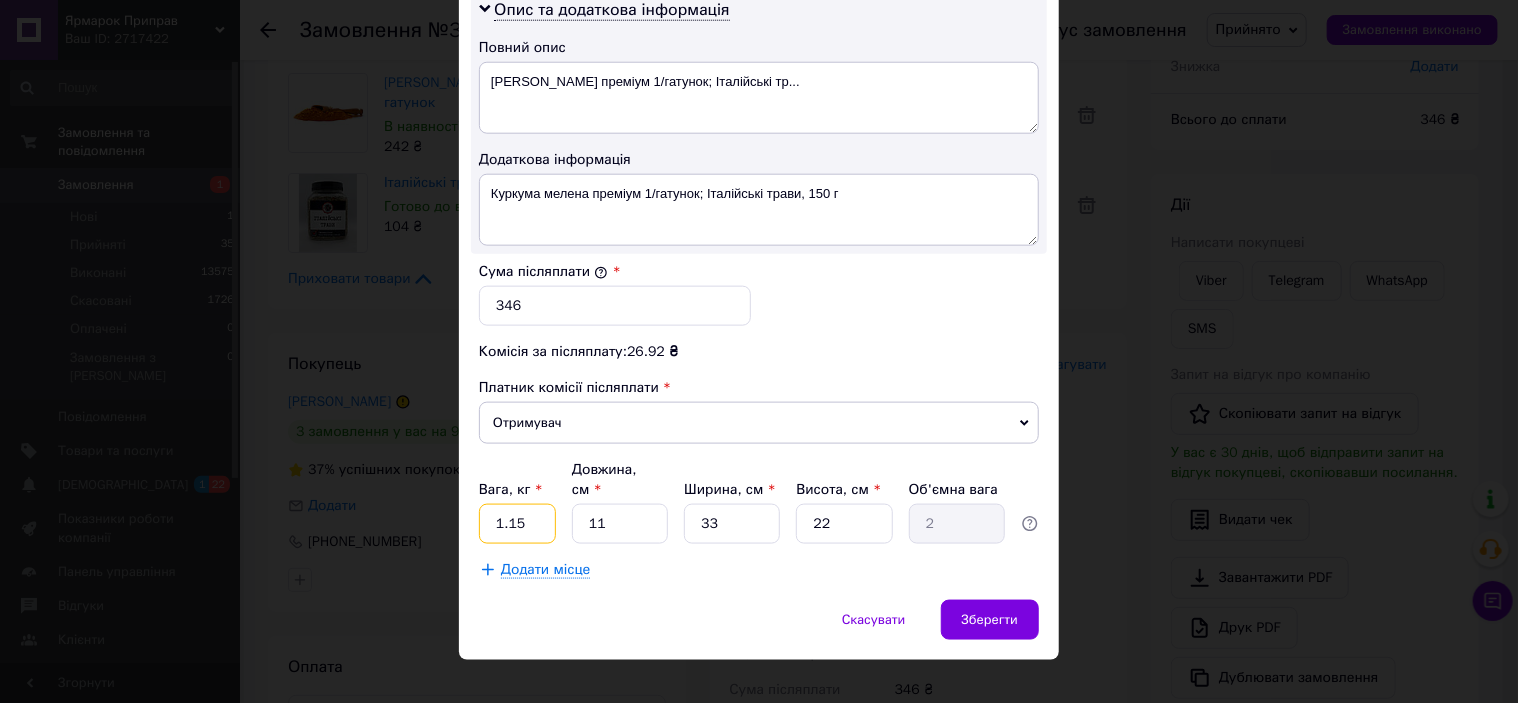 click on "1.15" at bounding box center [517, 524] 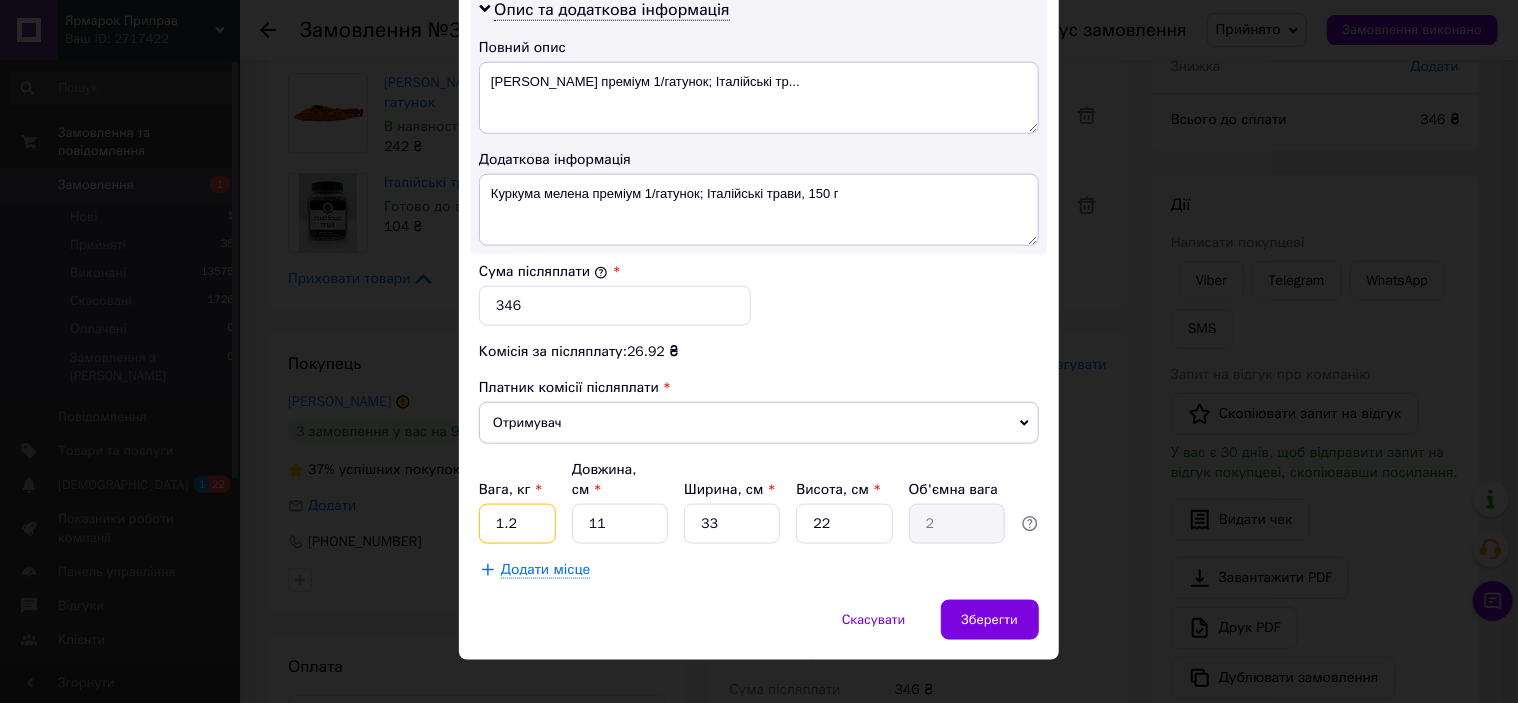 type on "1.2" 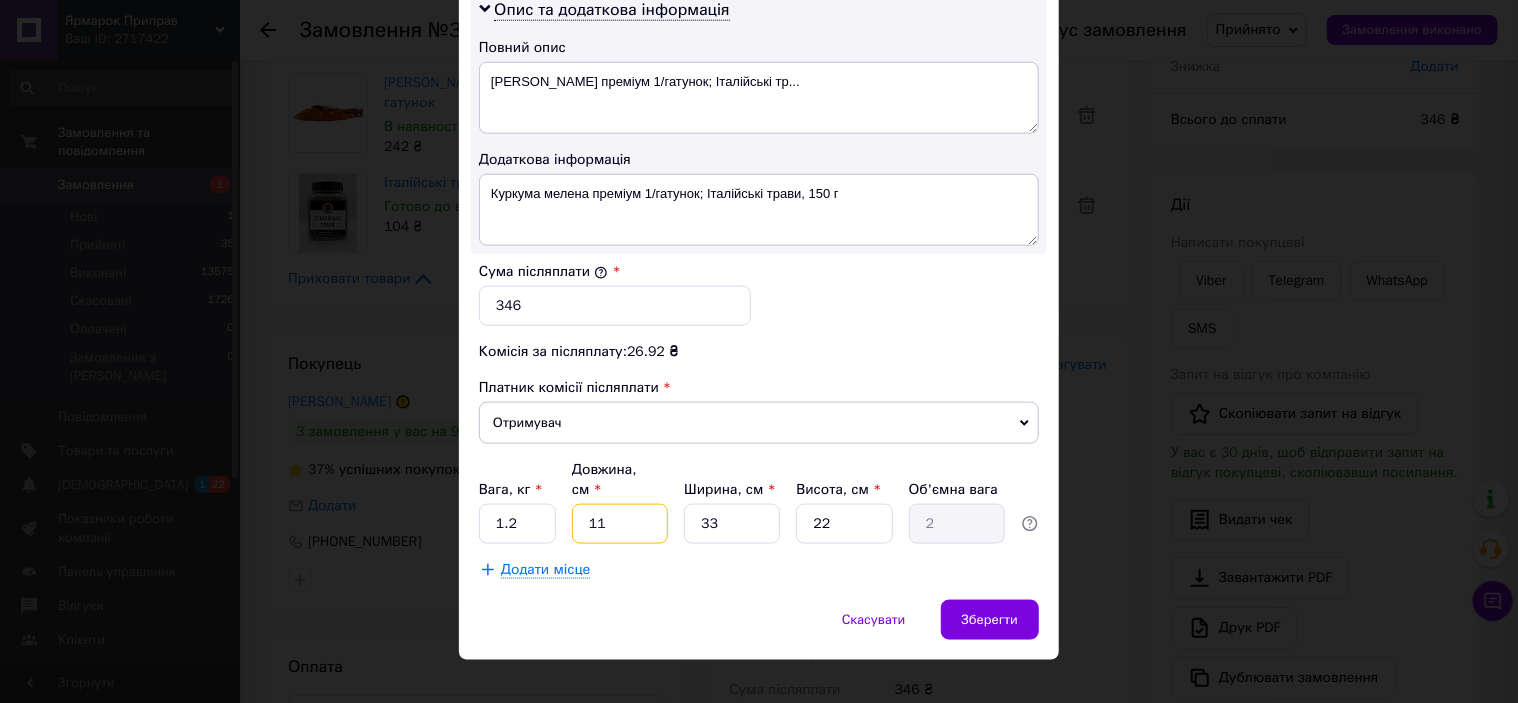 click on "11" at bounding box center [620, 524] 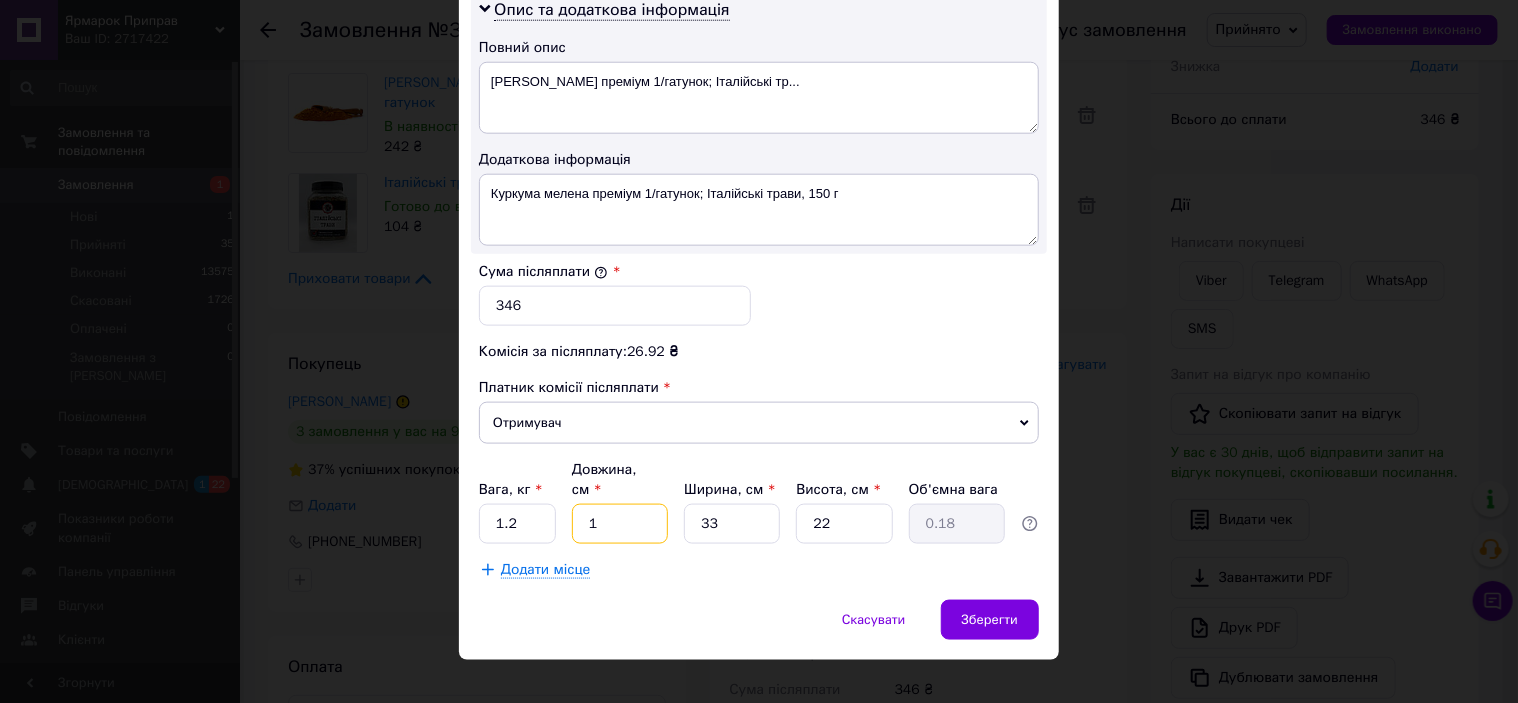 type 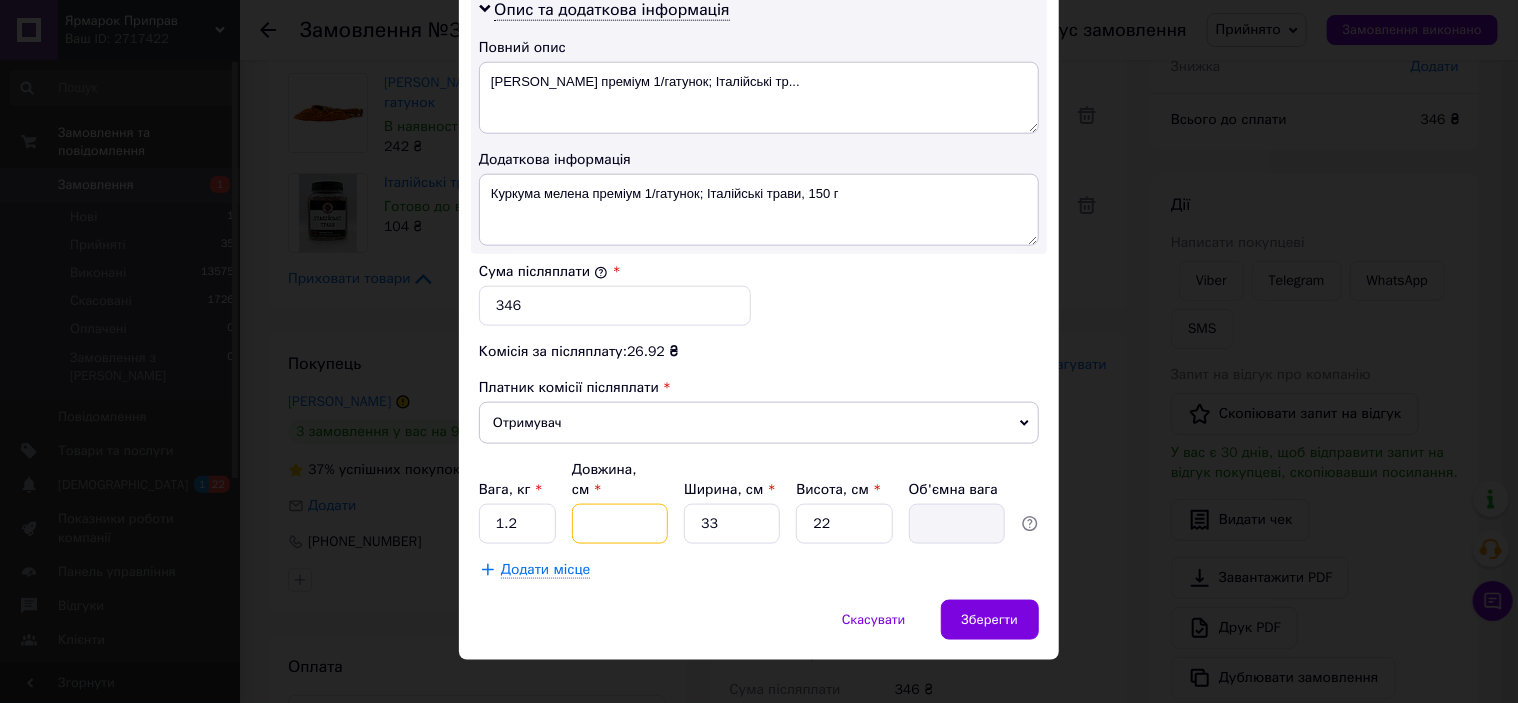 type on "2" 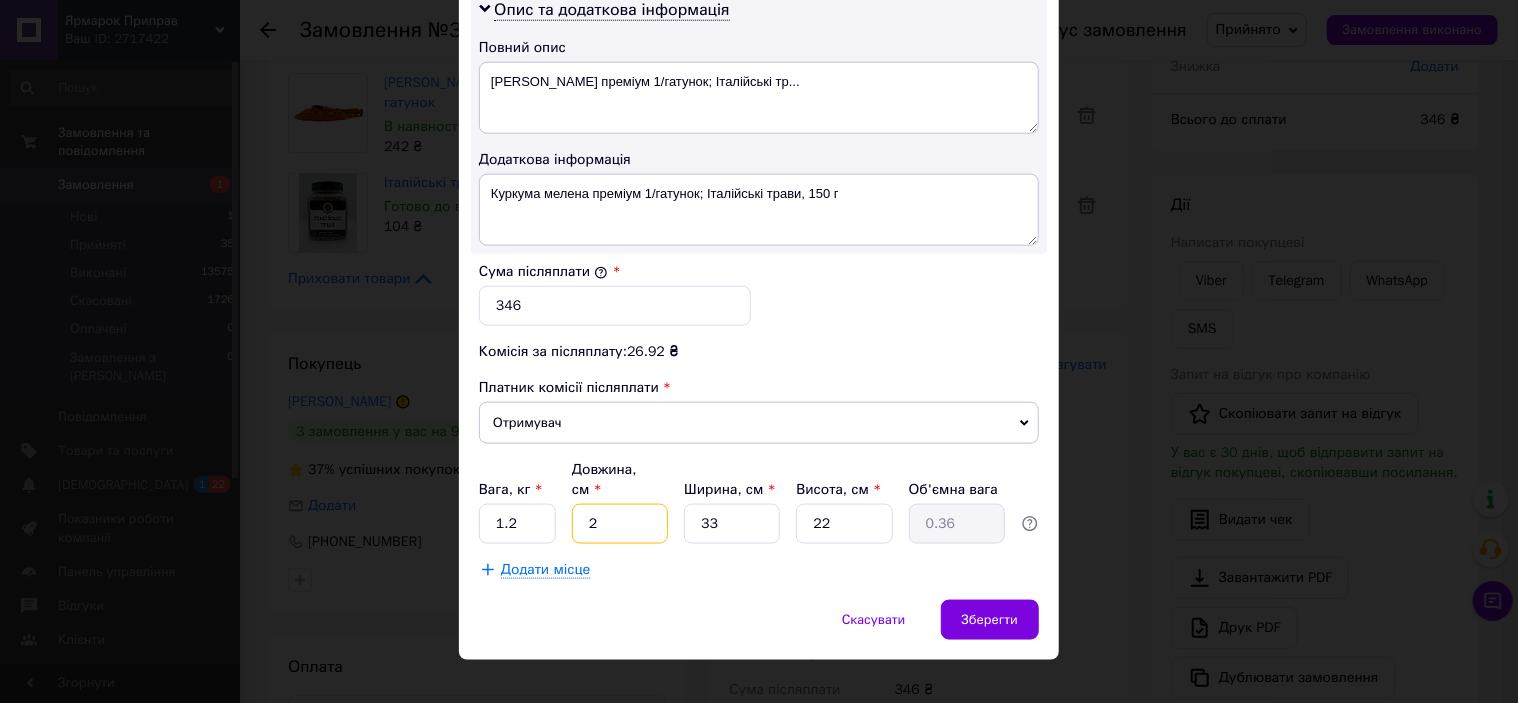 type on "20" 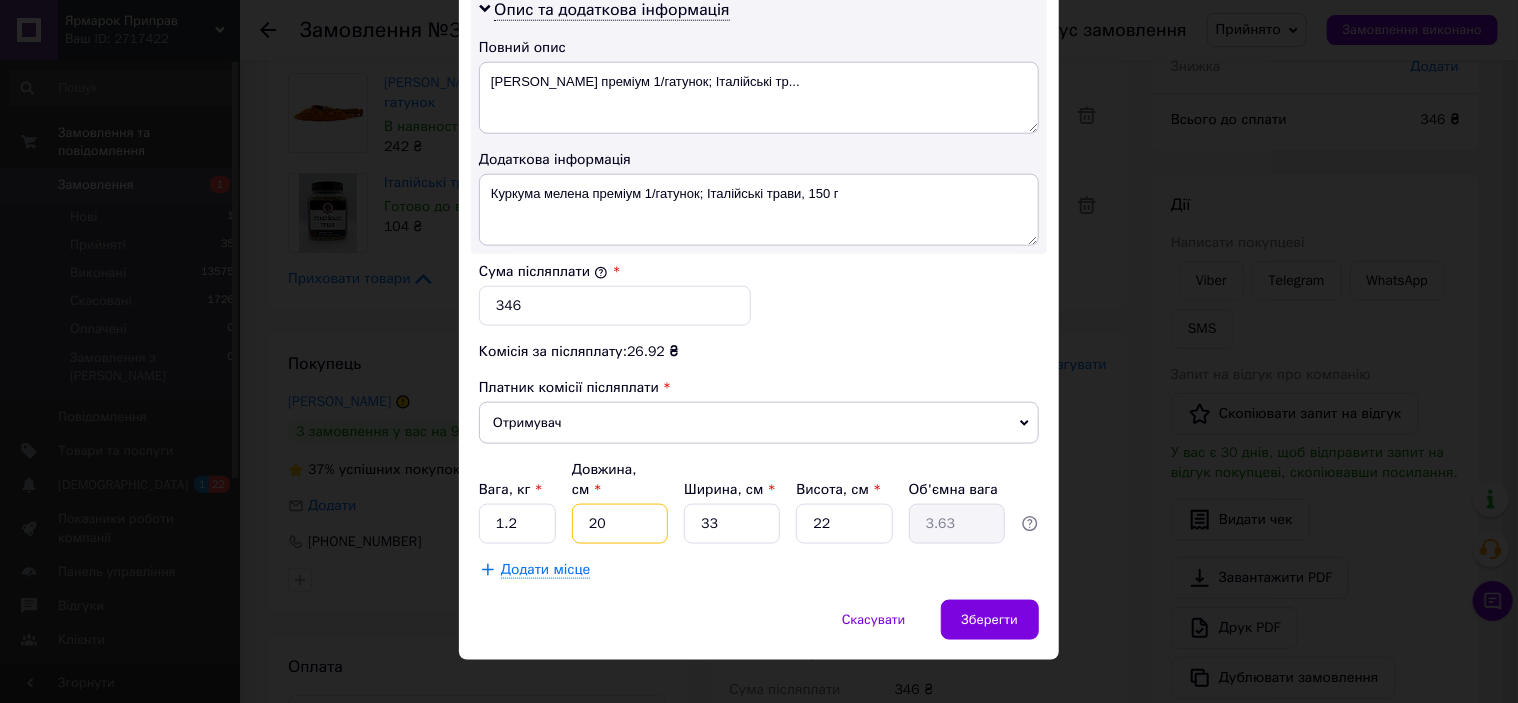 type on "20" 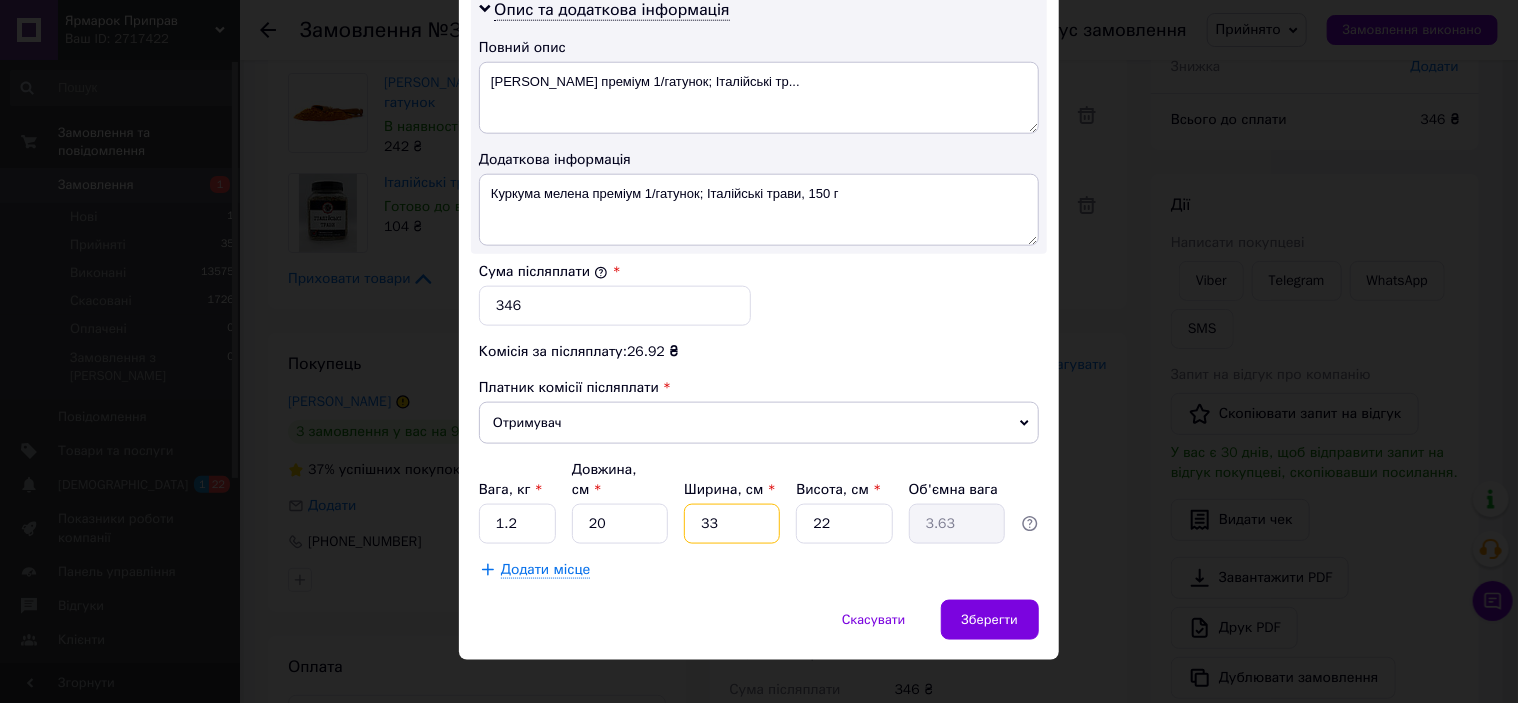 click on "33" at bounding box center (732, 524) 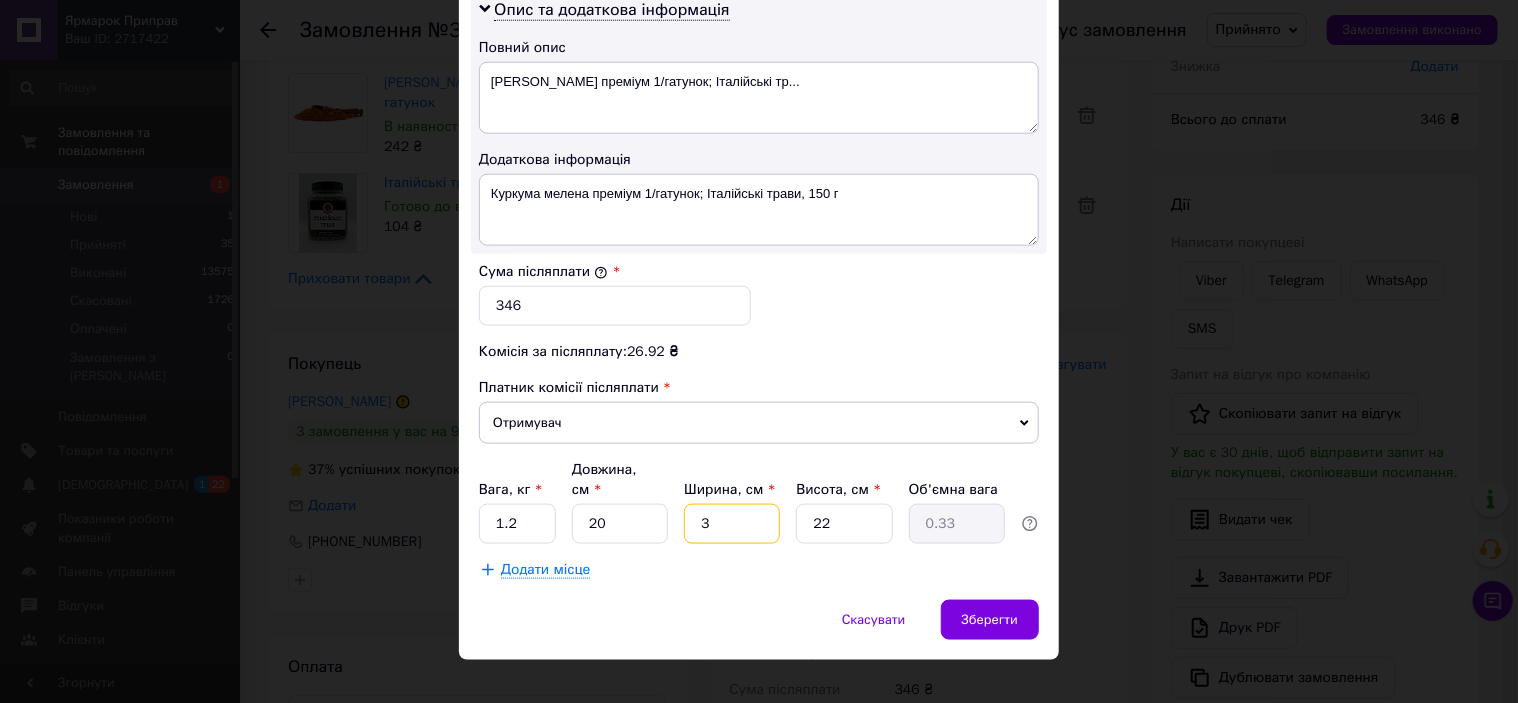type 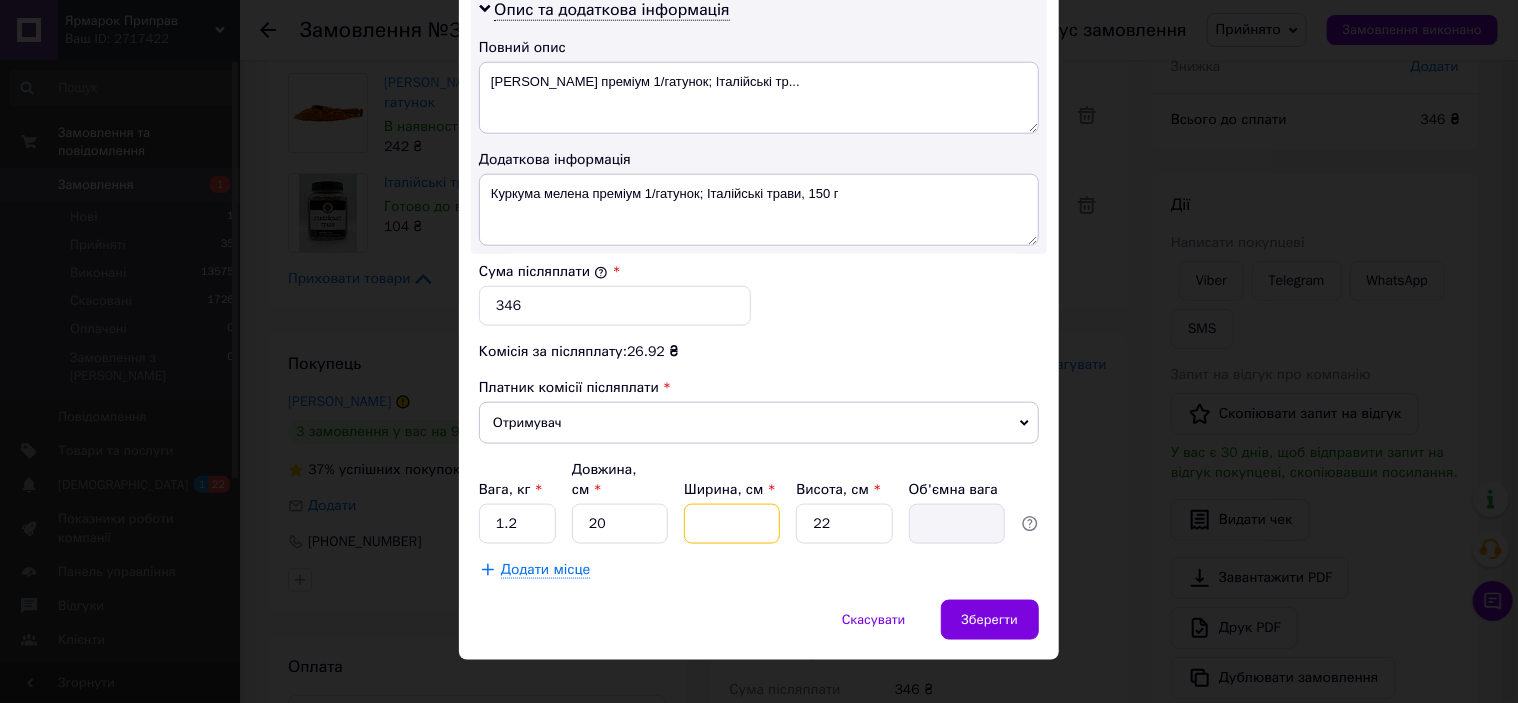 type on "1" 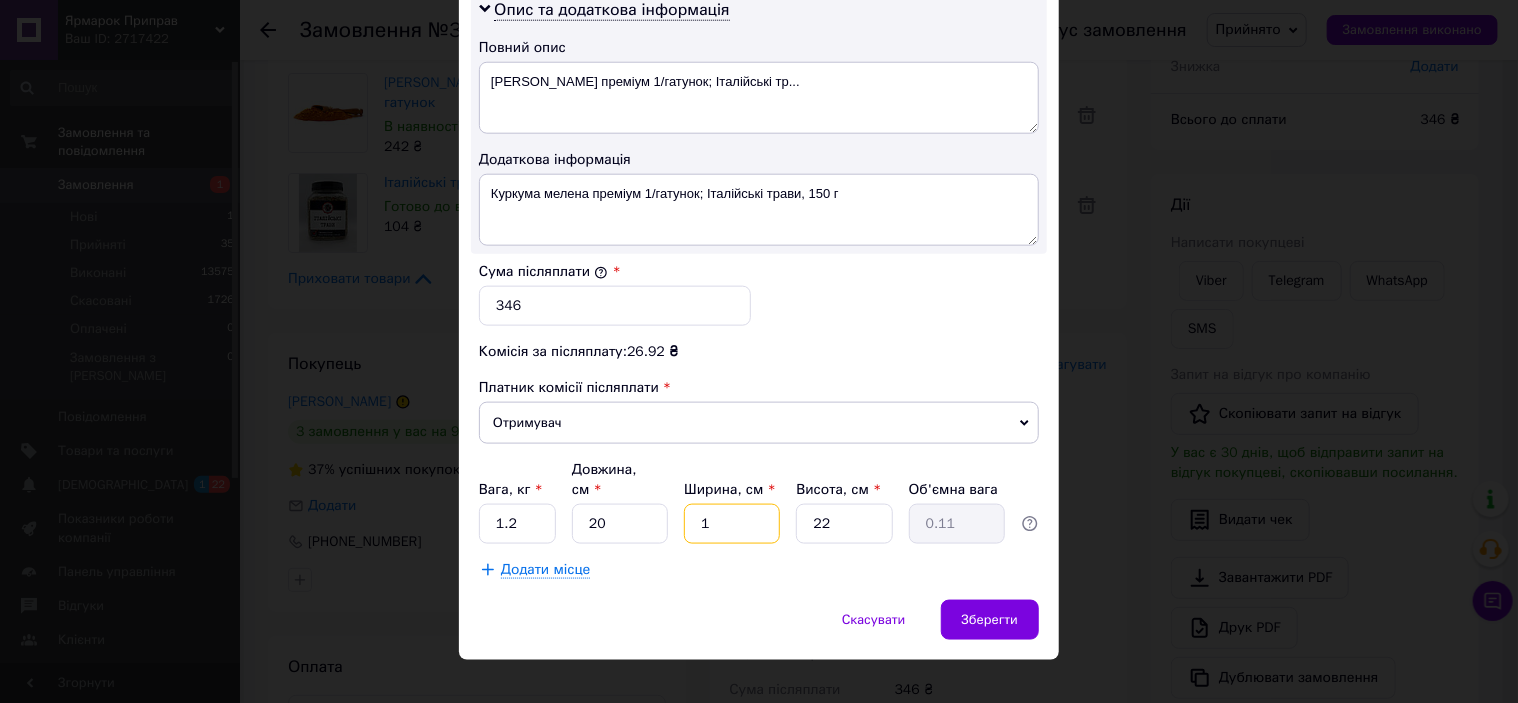 type on "16" 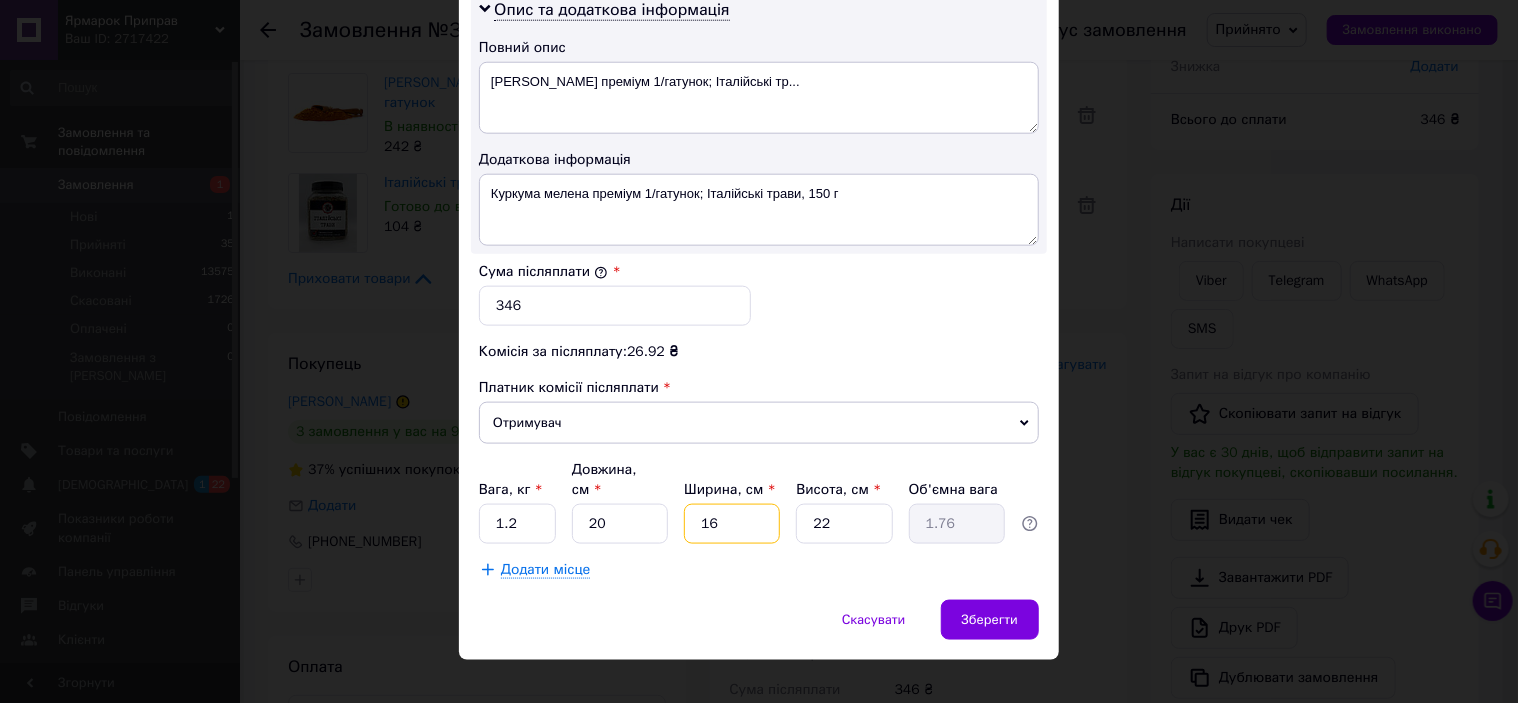 type on "16" 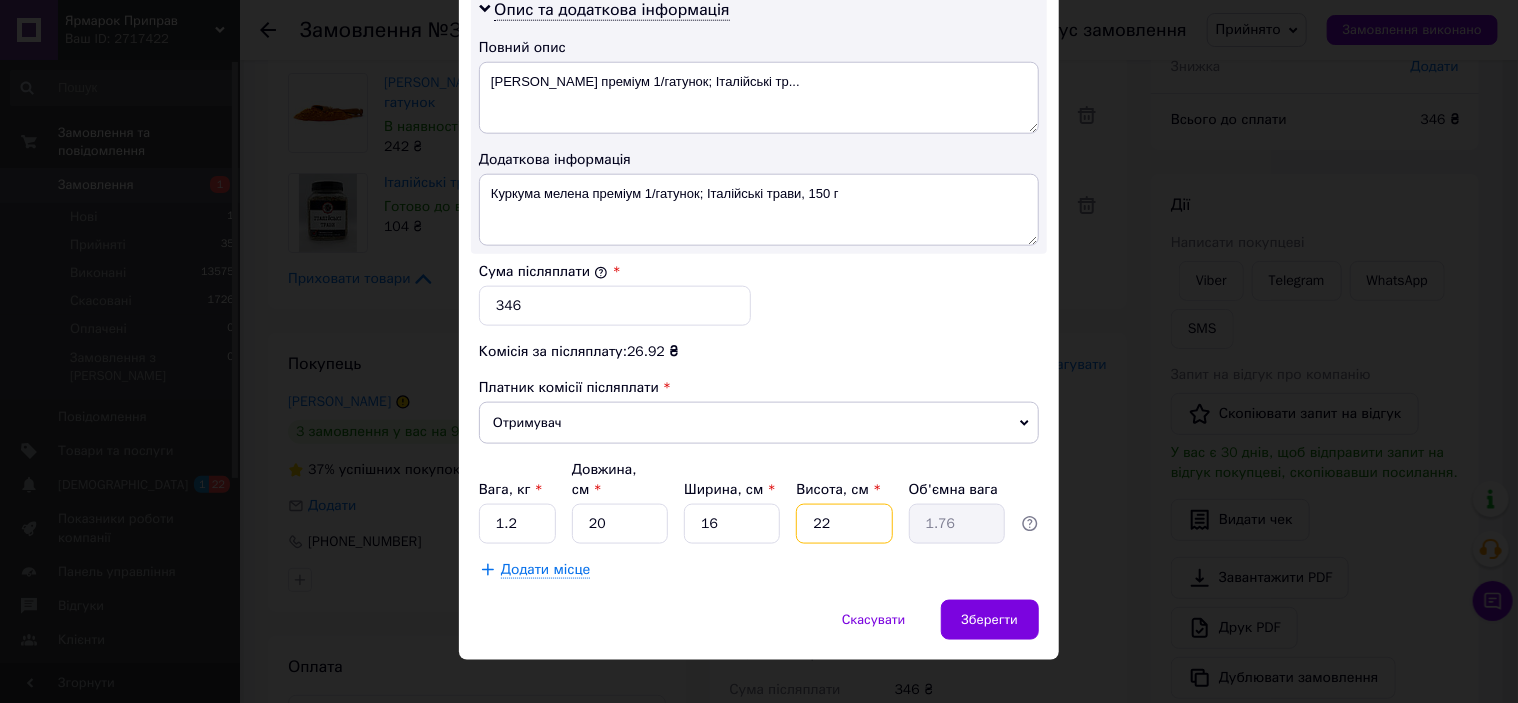 click on "22" at bounding box center (844, 524) 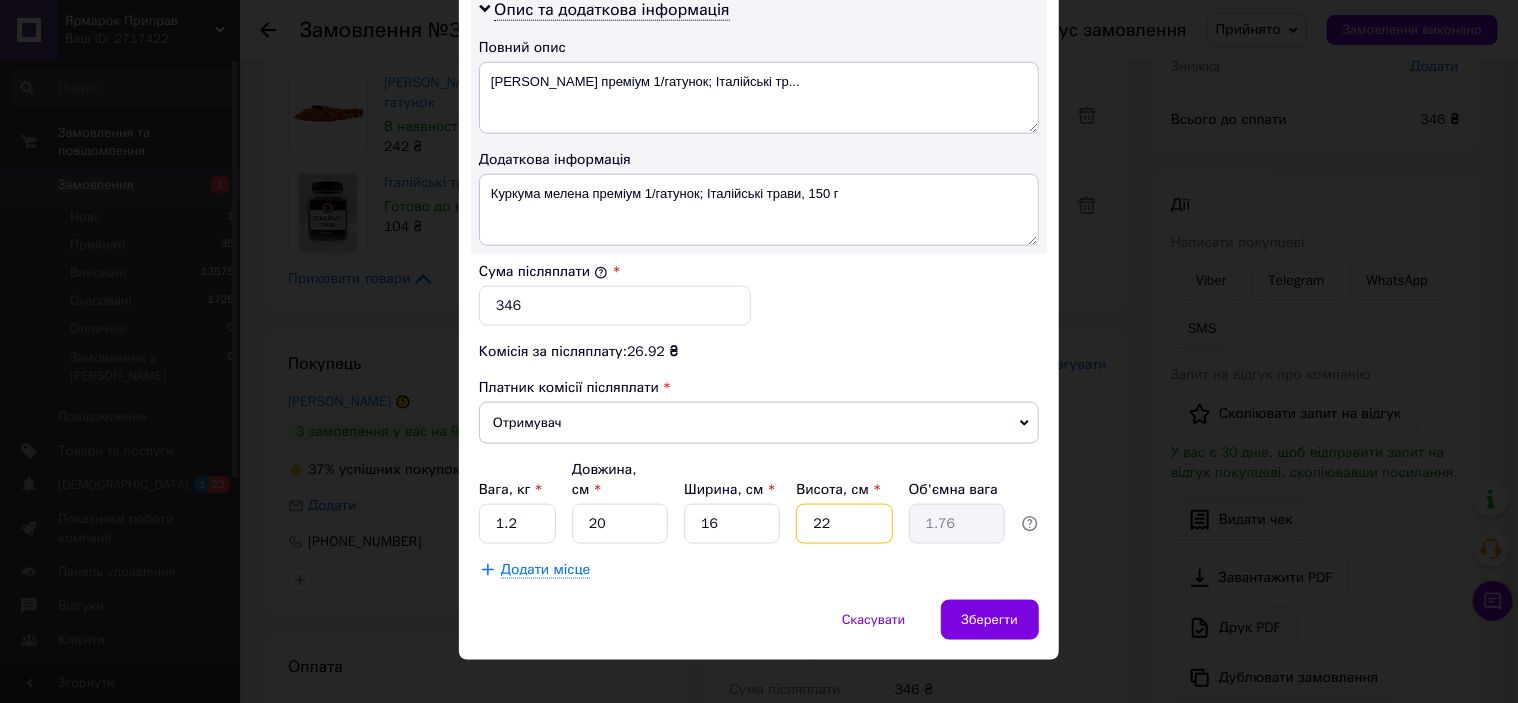 type on "2" 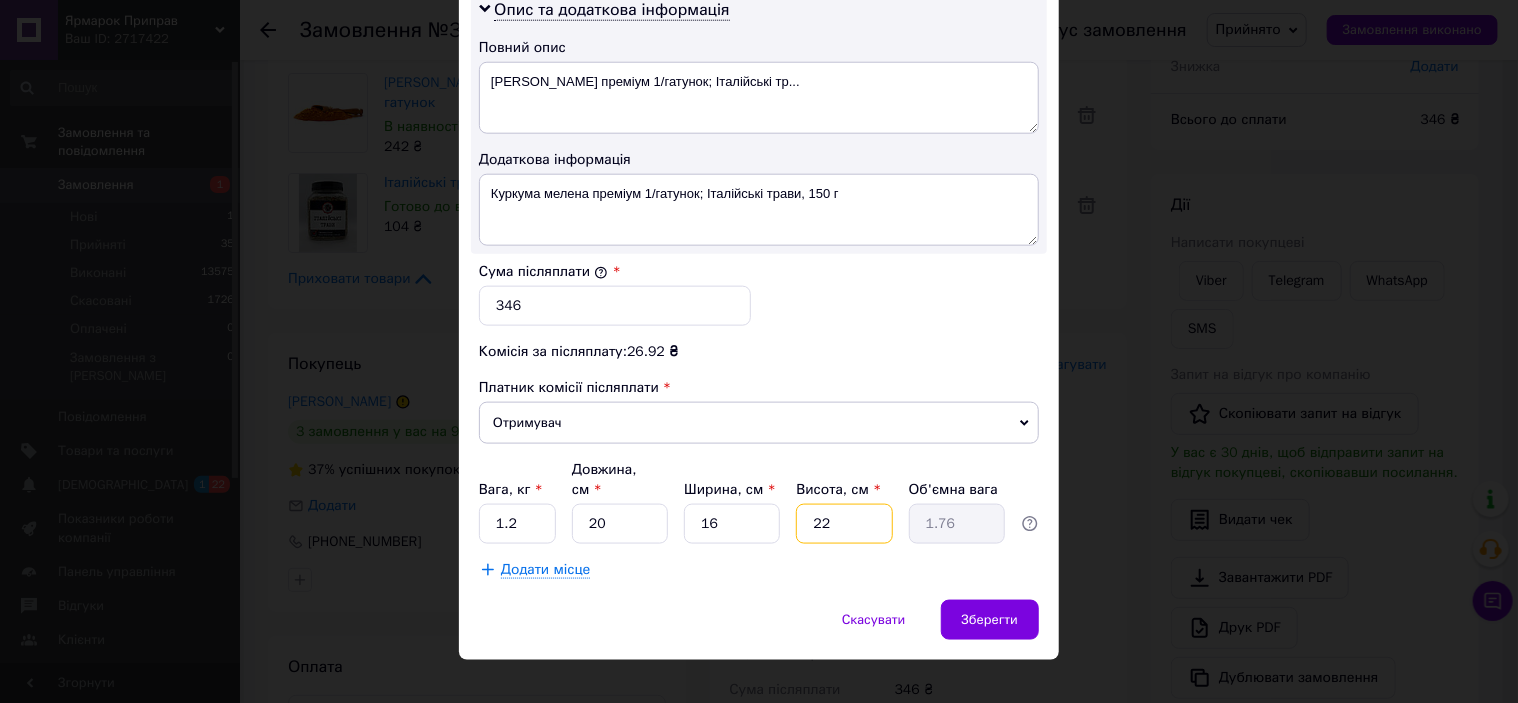 type on "0.16" 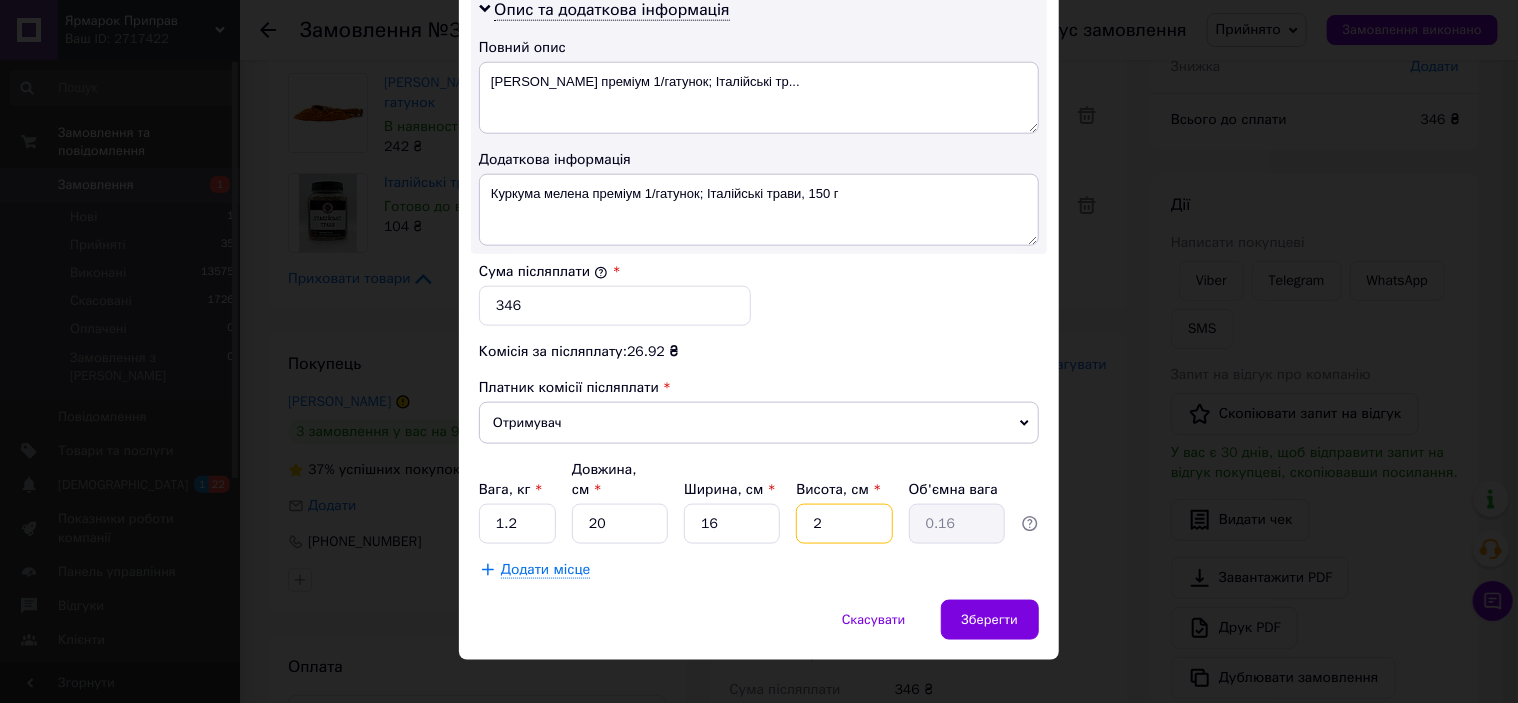 type 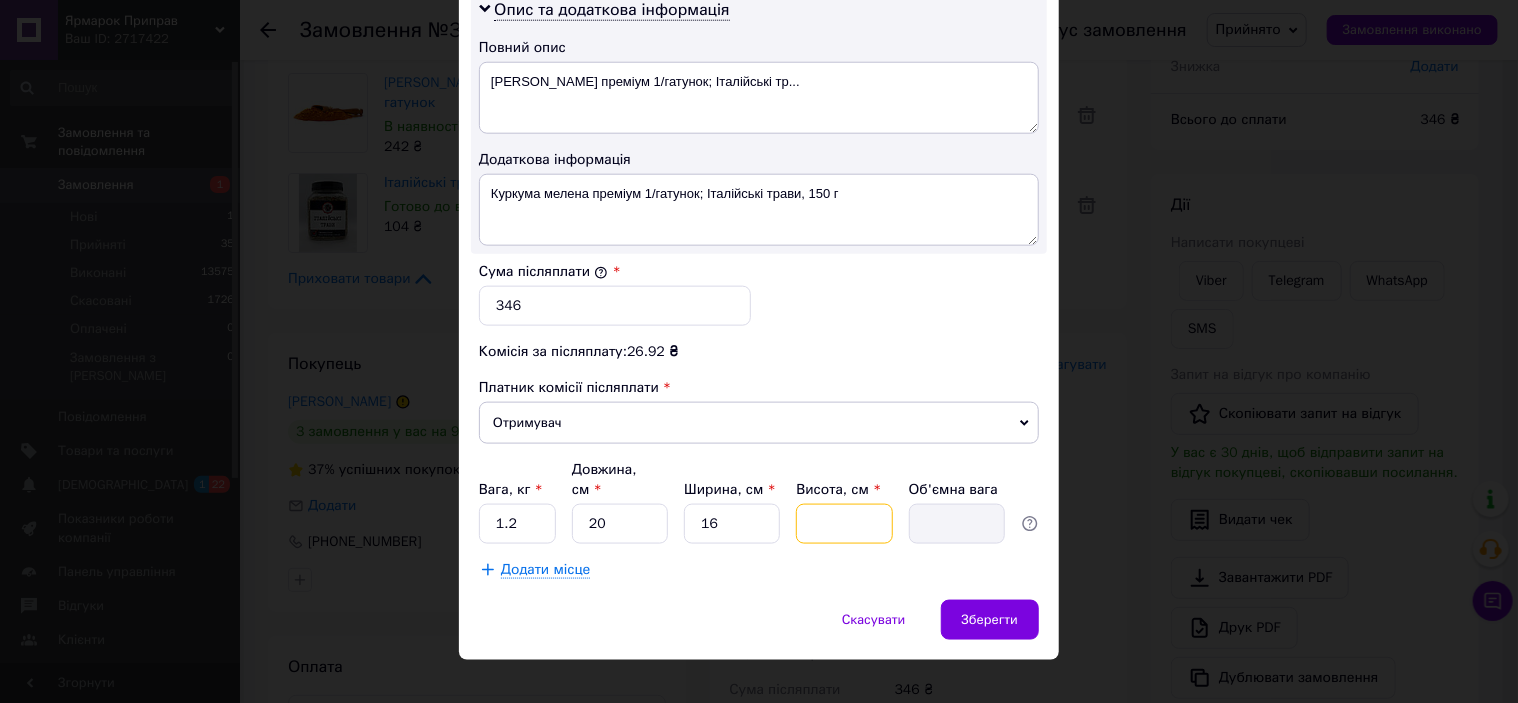 type on "9" 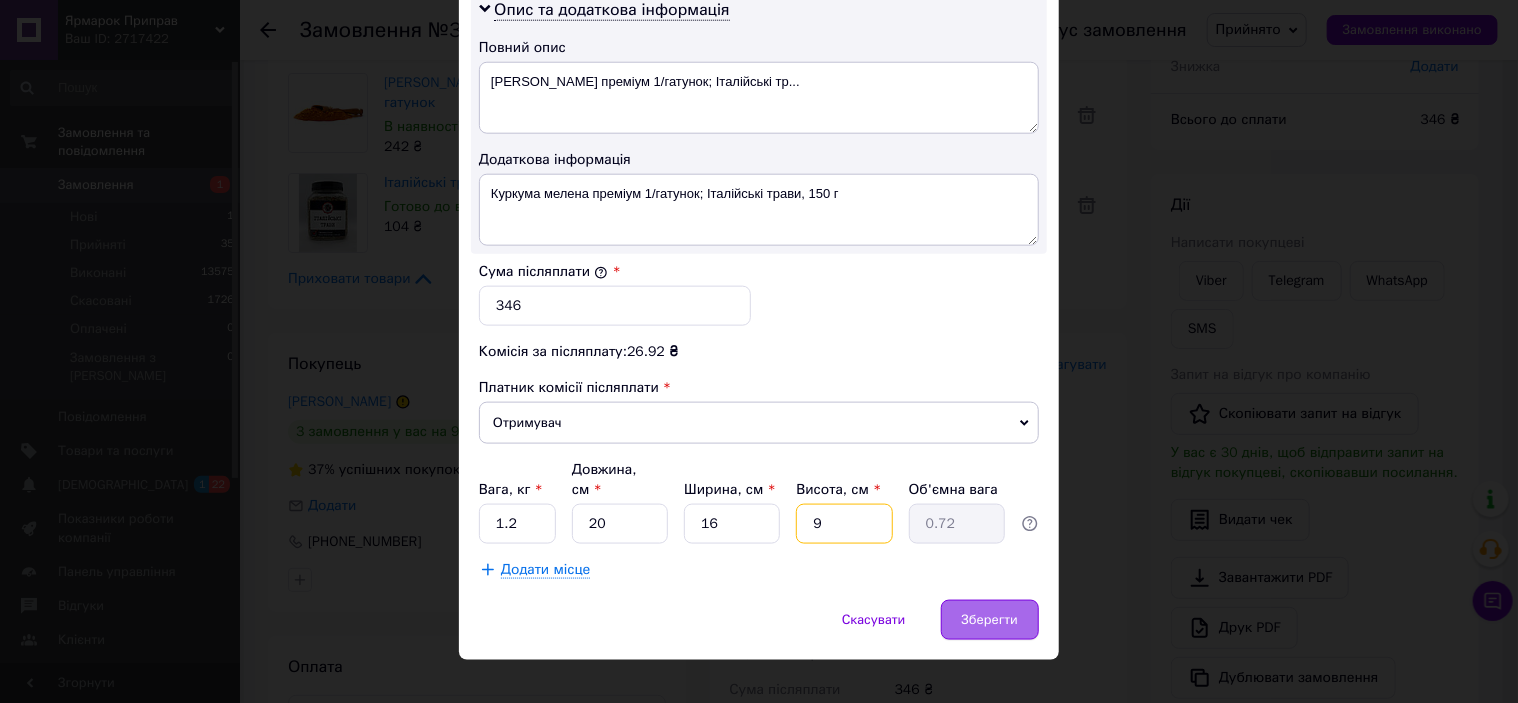 type on "9" 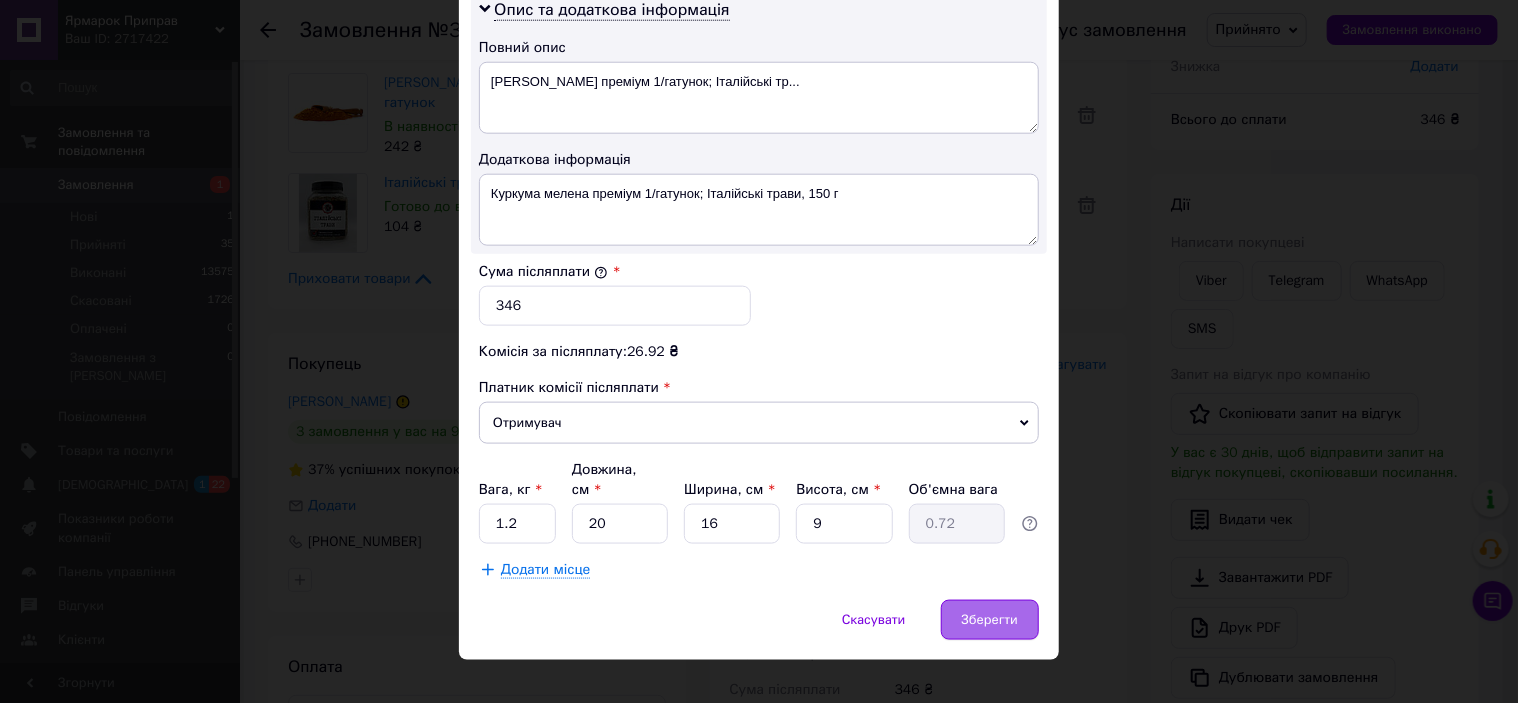 click on "Зберегти" at bounding box center (990, 620) 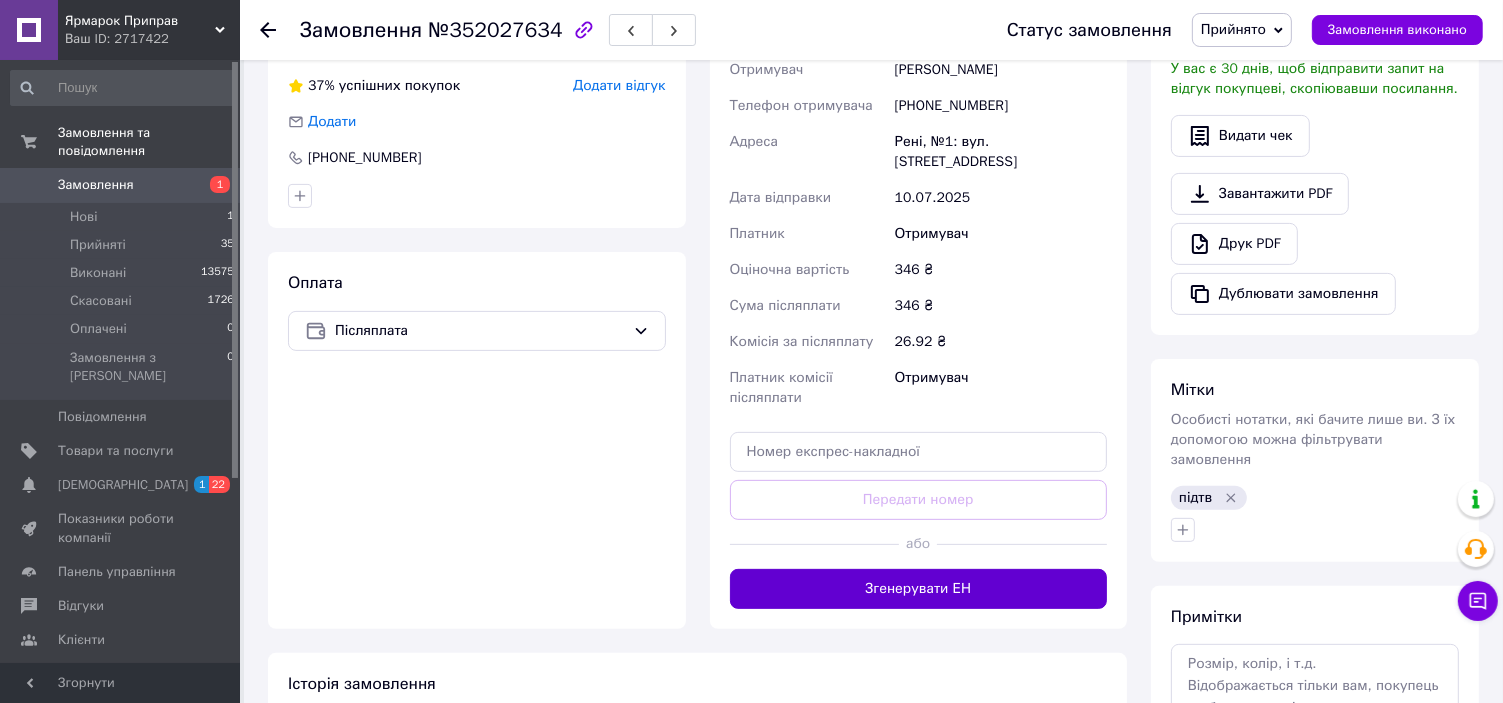 scroll, scrollTop: 558, scrollLeft: 0, axis: vertical 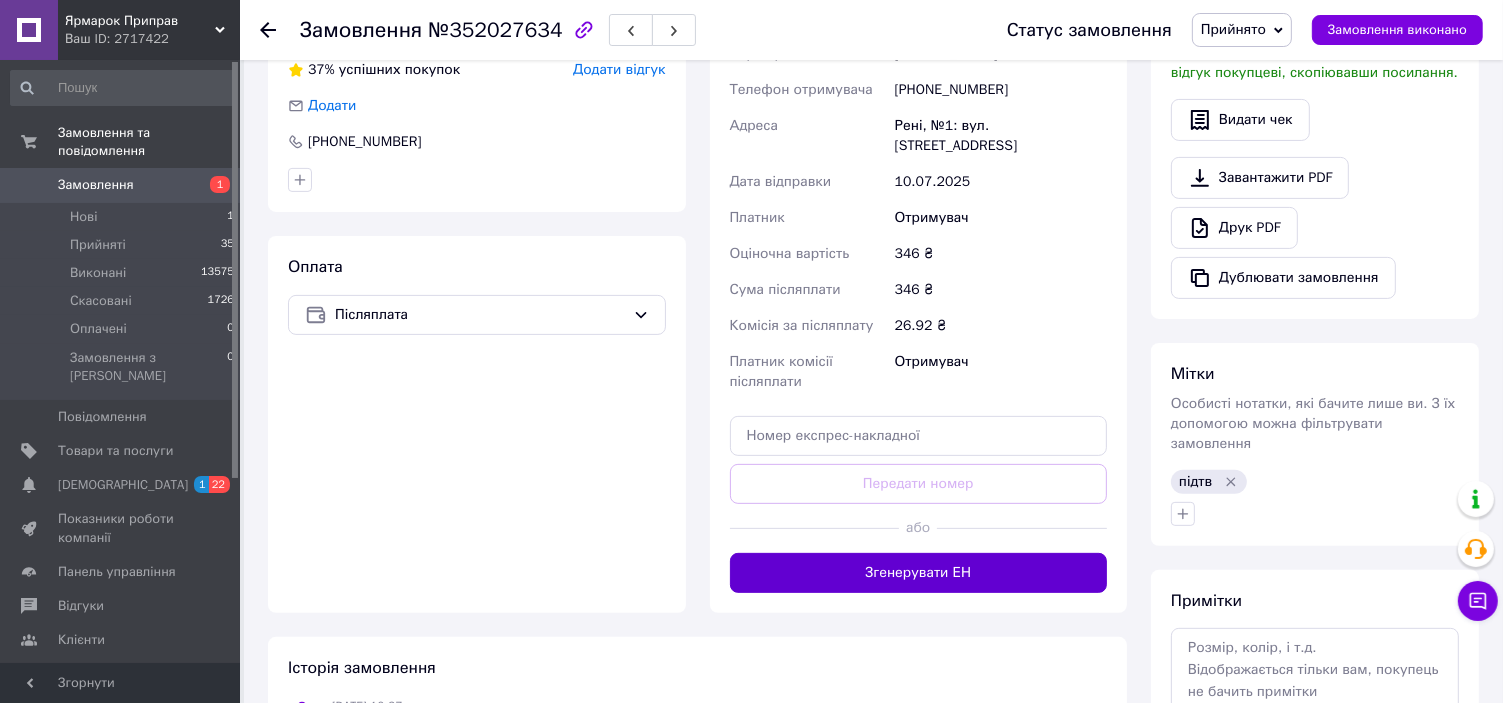 click on "Згенерувати ЕН" at bounding box center [919, 573] 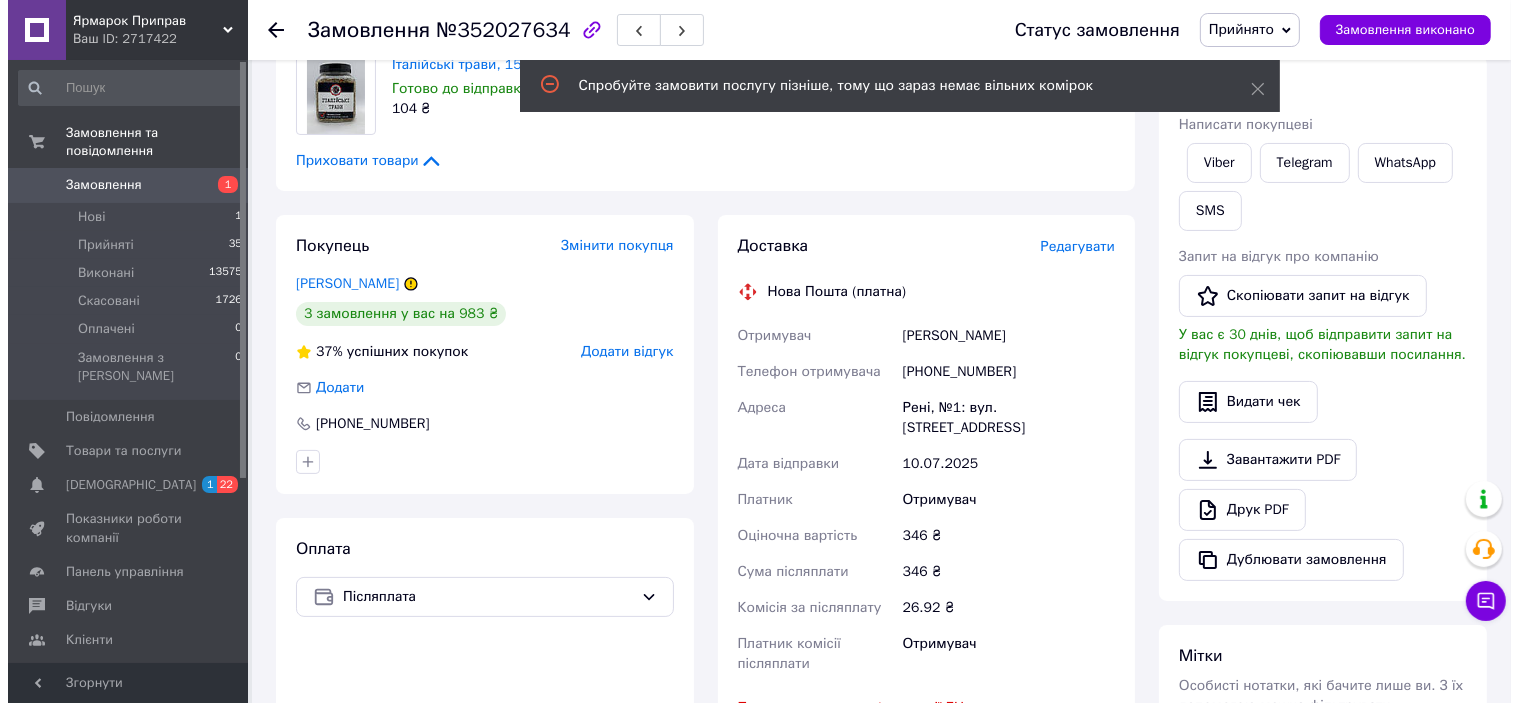 scroll, scrollTop: 258, scrollLeft: 0, axis: vertical 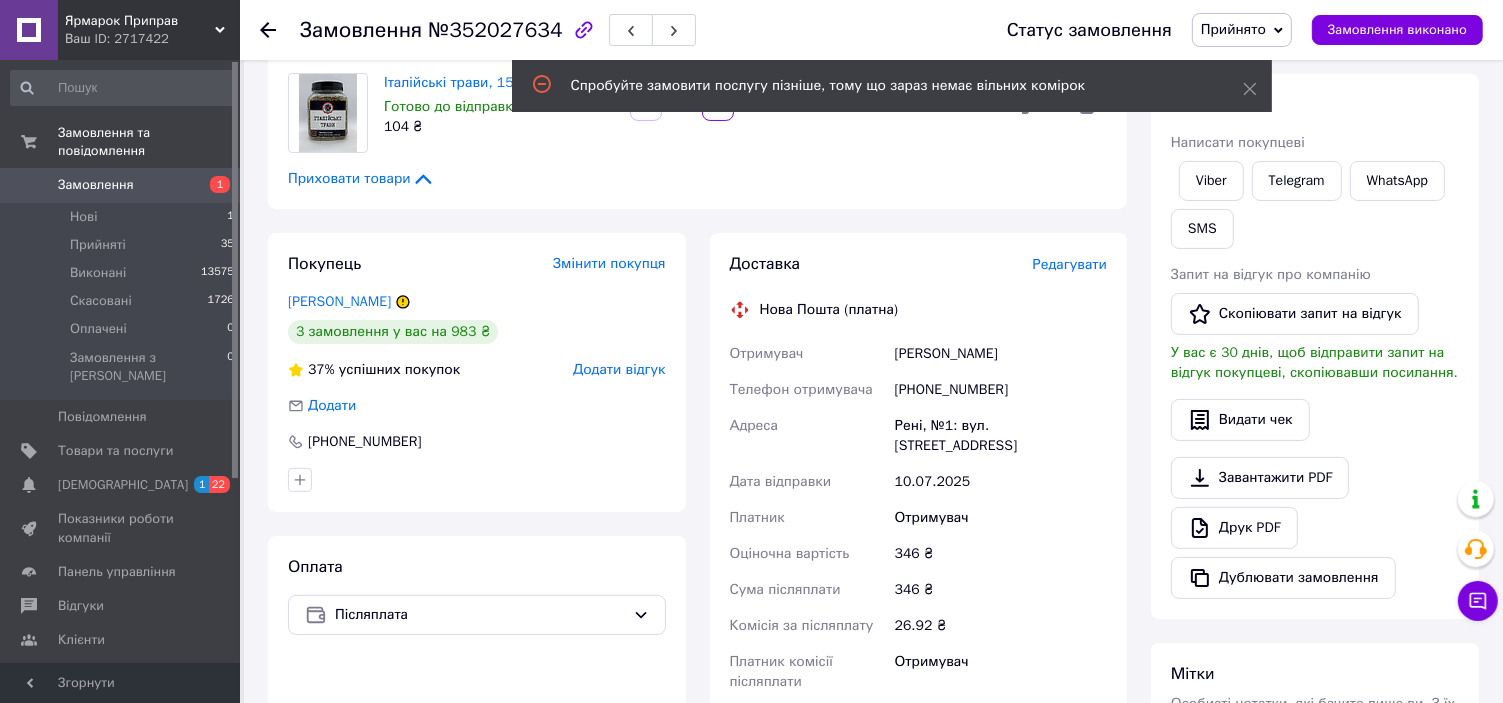 click on "Редагувати" at bounding box center [1070, 264] 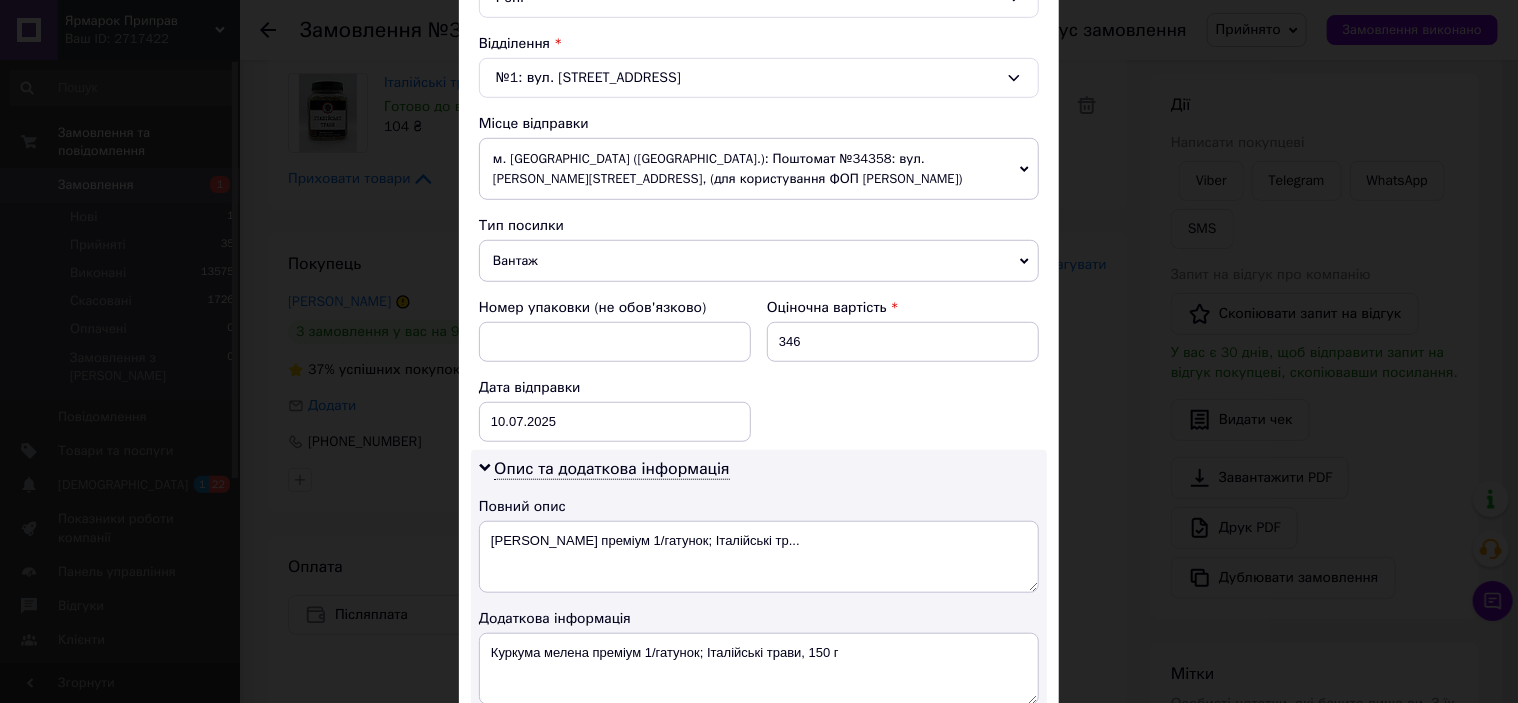 scroll, scrollTop: 600, scrollLeft: 0, axis: vertical 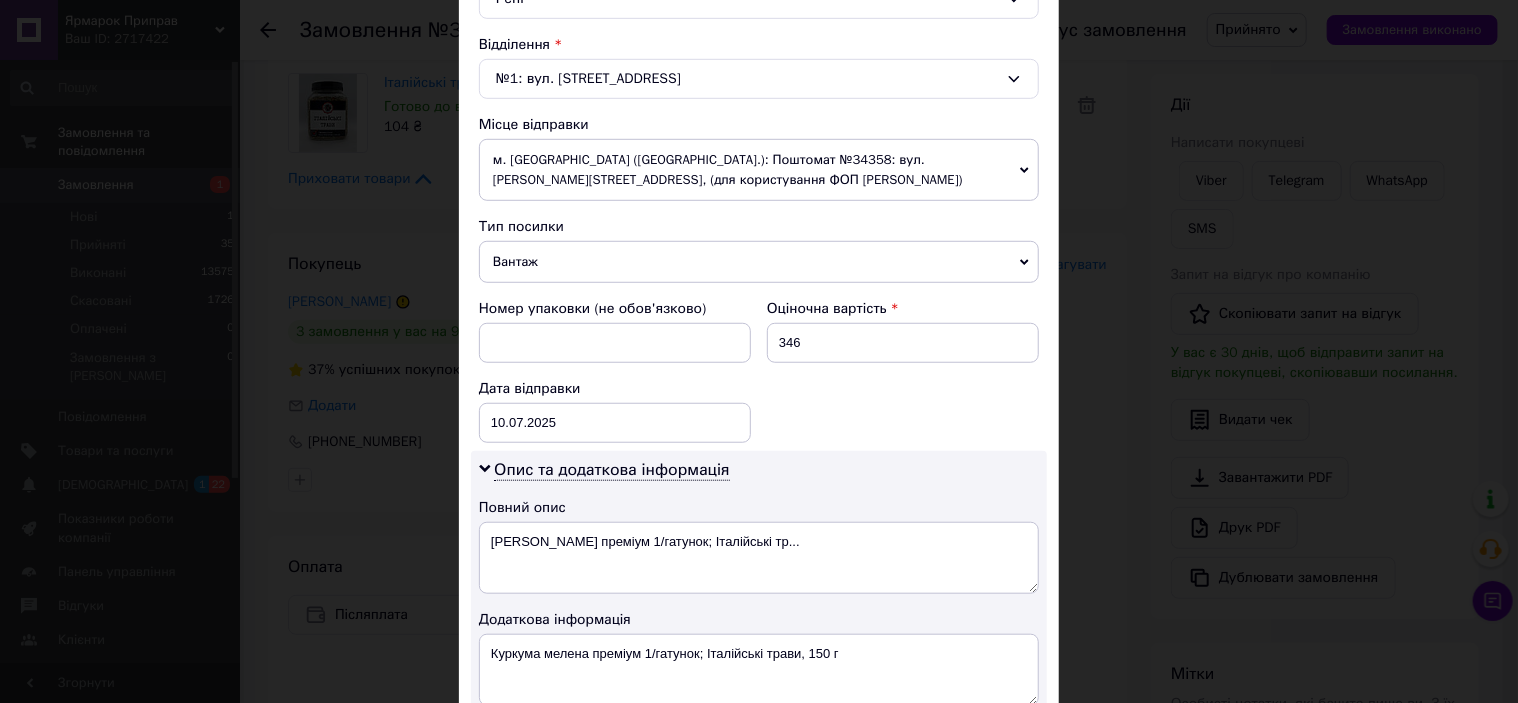 click on "м. [GEOGRAPHIC_DATA] ([GEOGRAPHIC_DATA].): Поштомат №34358: вул. [PERSON_NAME][STREET_ADDRESS], (для користування ФОП [PERSON_NAME])" at bounding box center (759, 170) 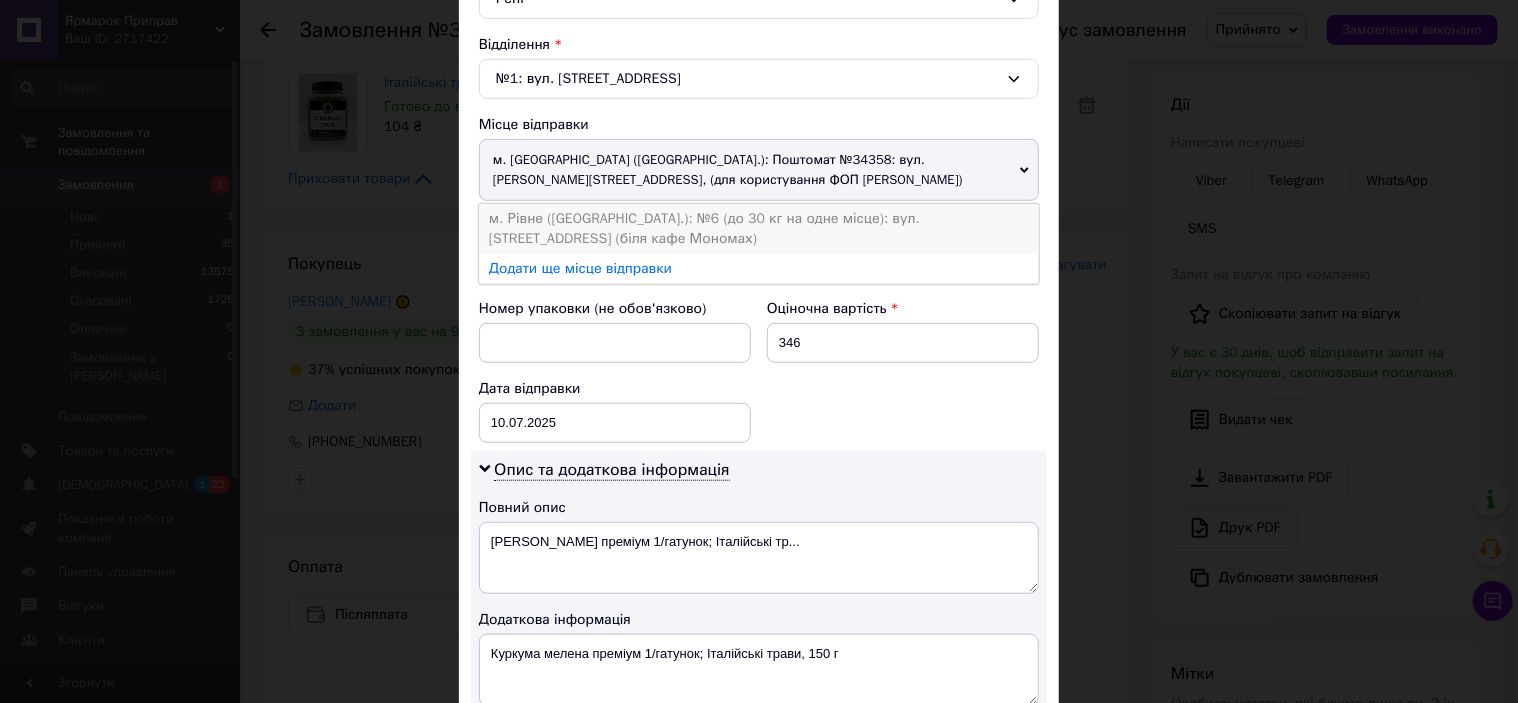 click on "м. Рівне ([GEOGRAPHIC_DATA].): №6 (до 30 кг на одне місце): вул. [STREET_ADDRESS] (біля кафе Мономах)" at bounding box center (759, 229) 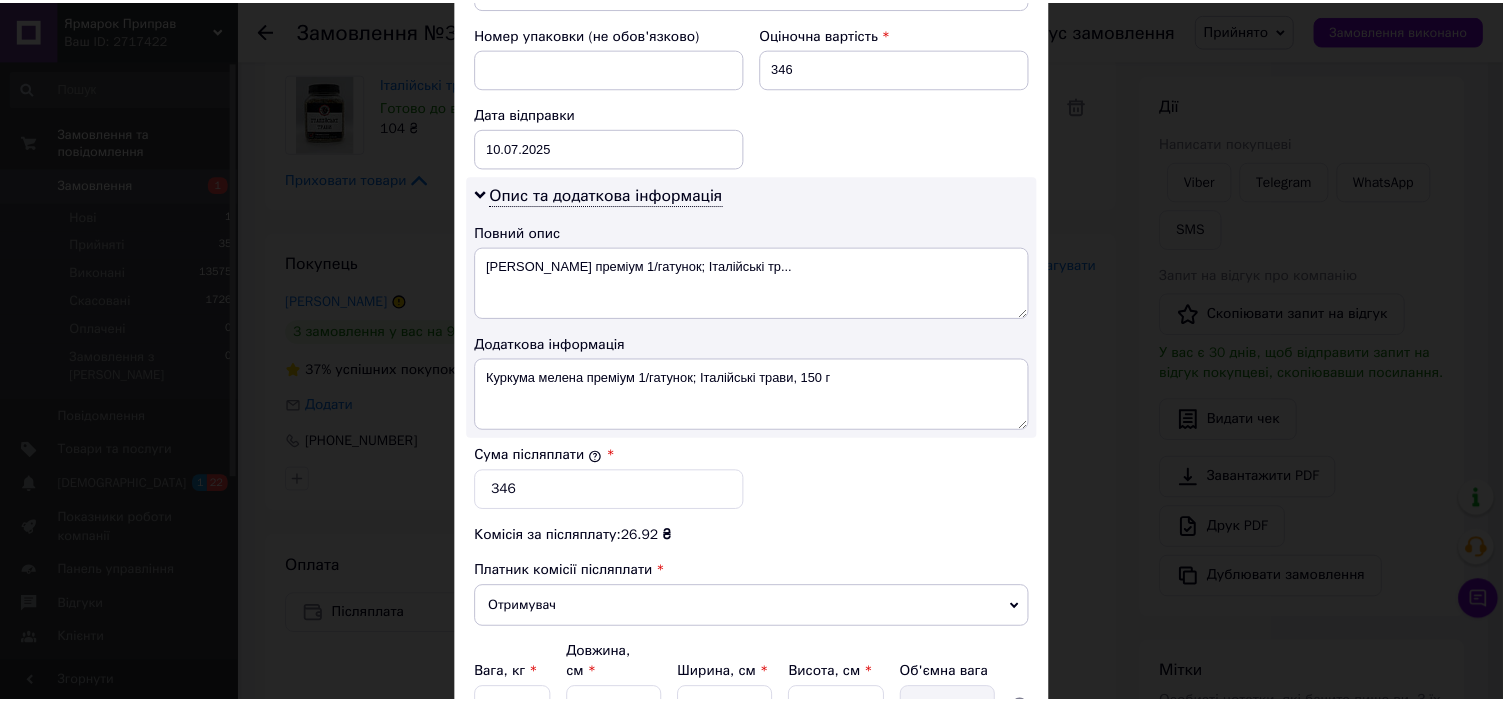 scroll, scrollTop: 1060, scrollLeft: 0, axis: vertical 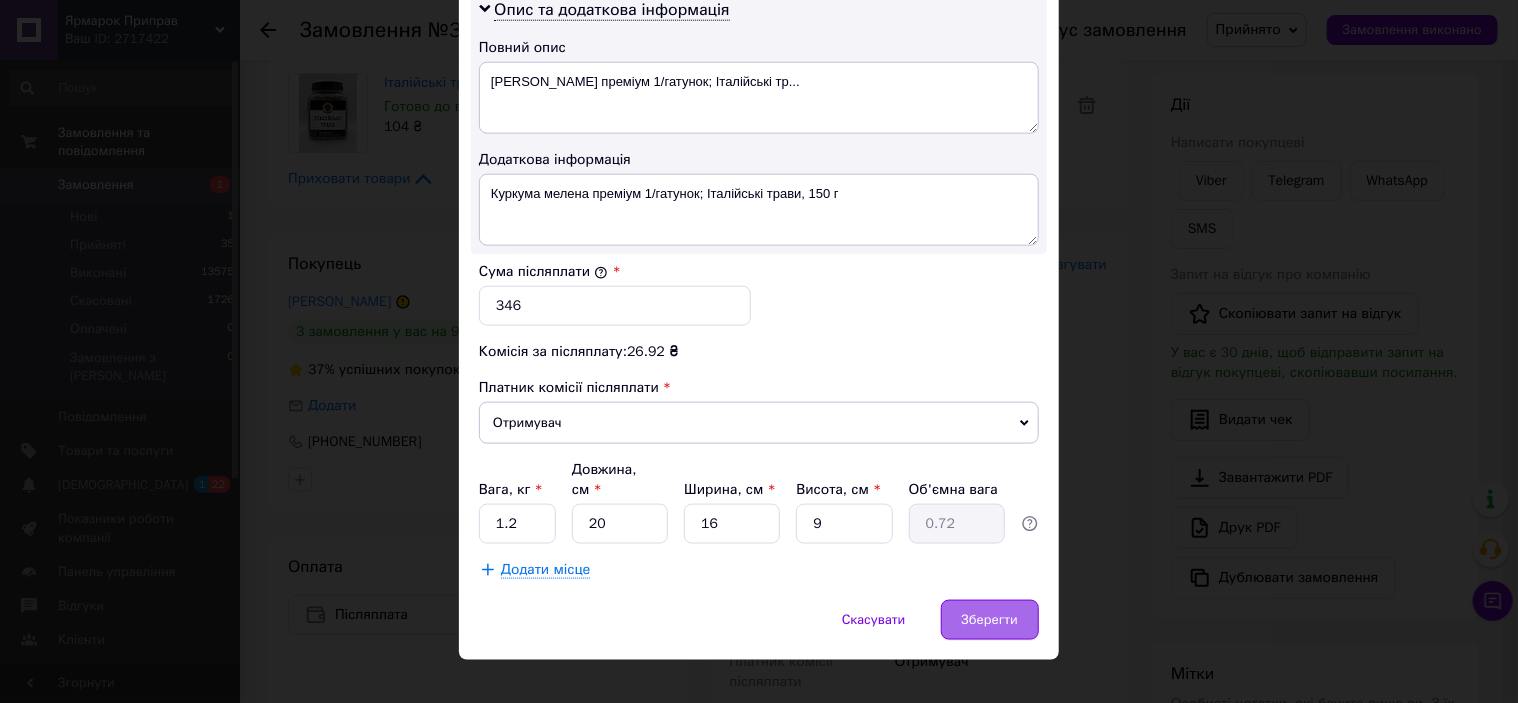 click on "Зберегти" at bounding box center (990, 620) 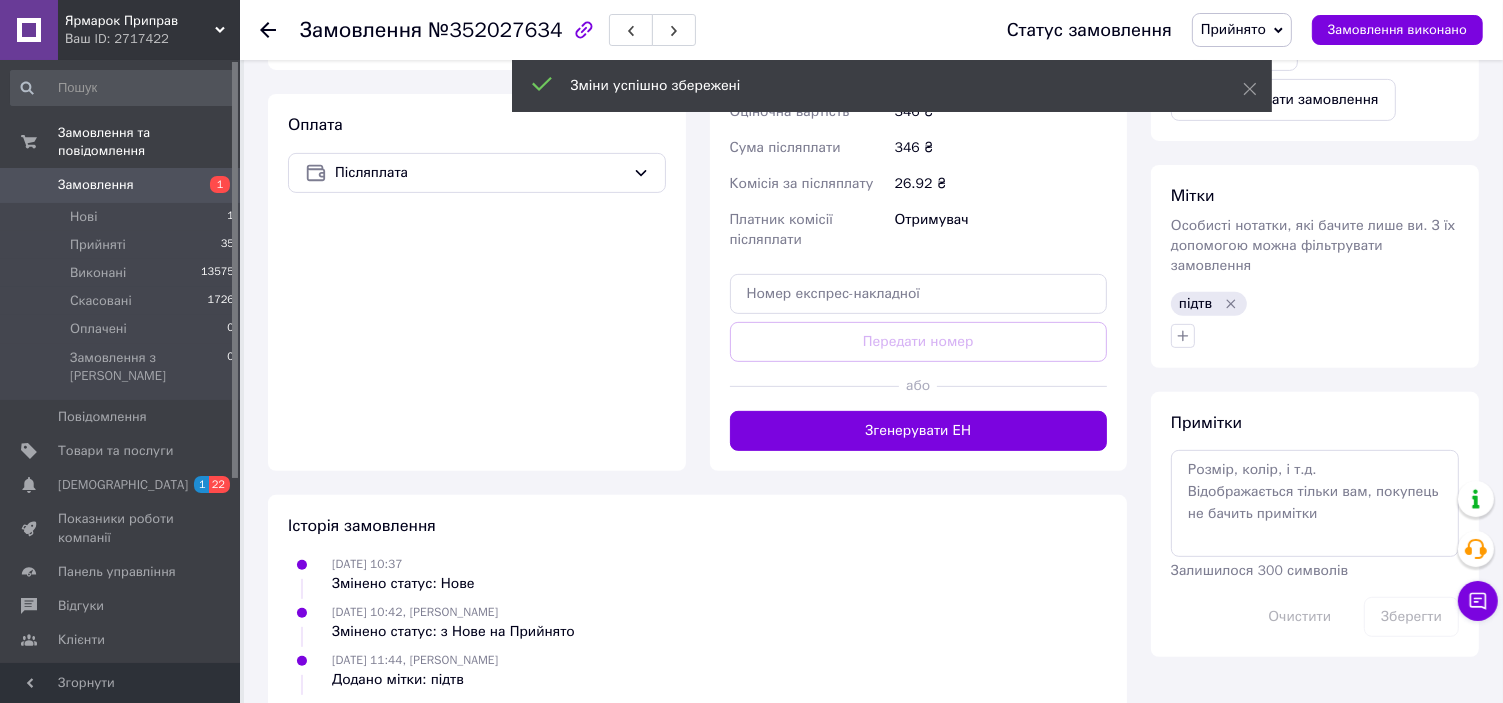 scroll, scrollTop: 758, scrollLeft: 0, axis: vertical 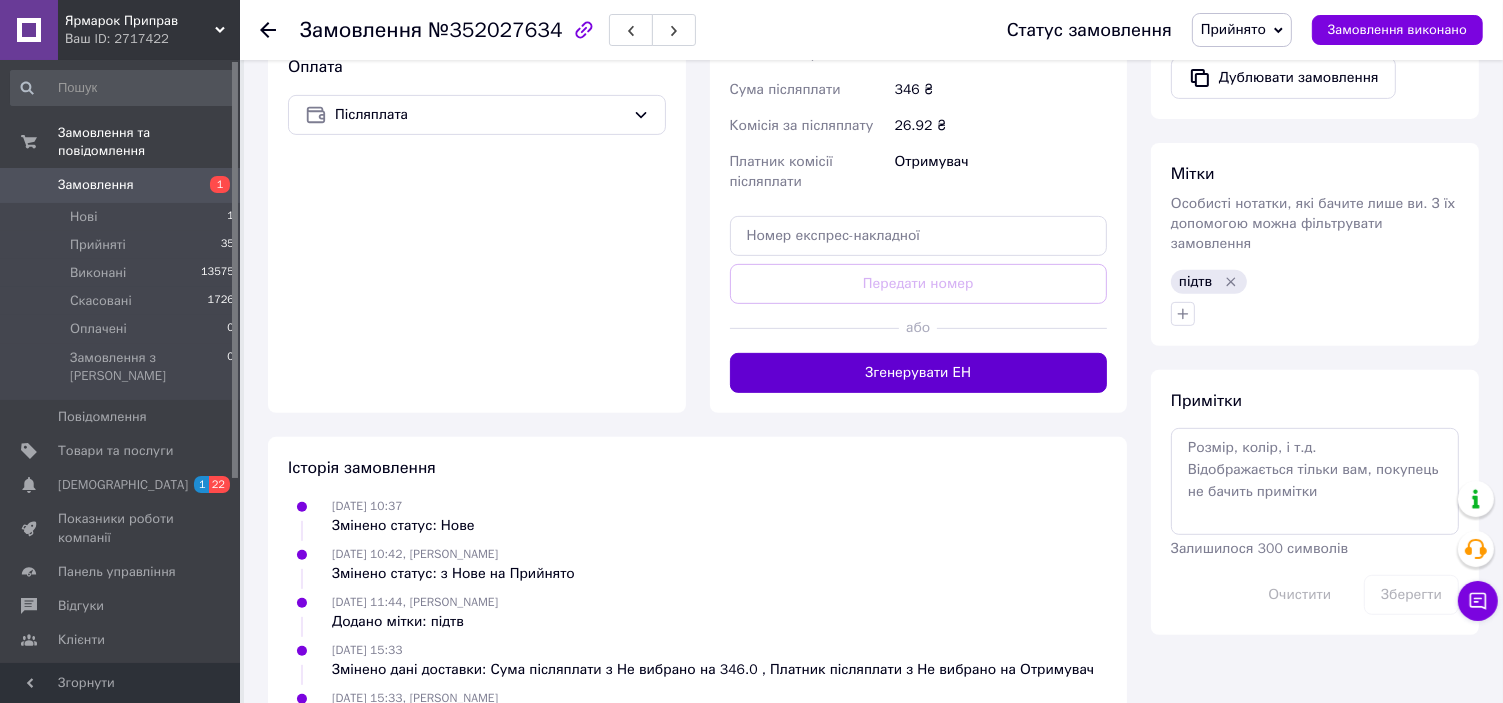 click on "Згенерувати ЕН" at bounding box center (919, 373) 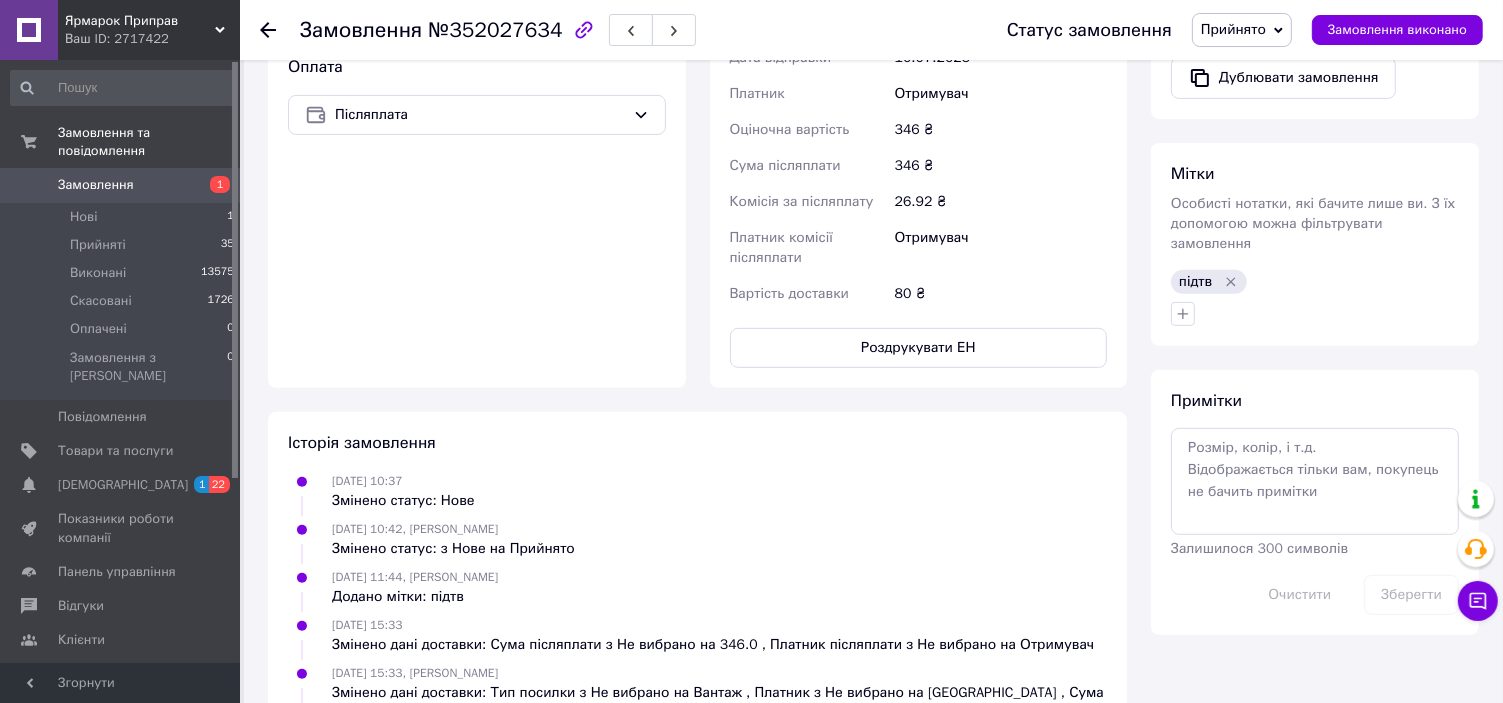 click 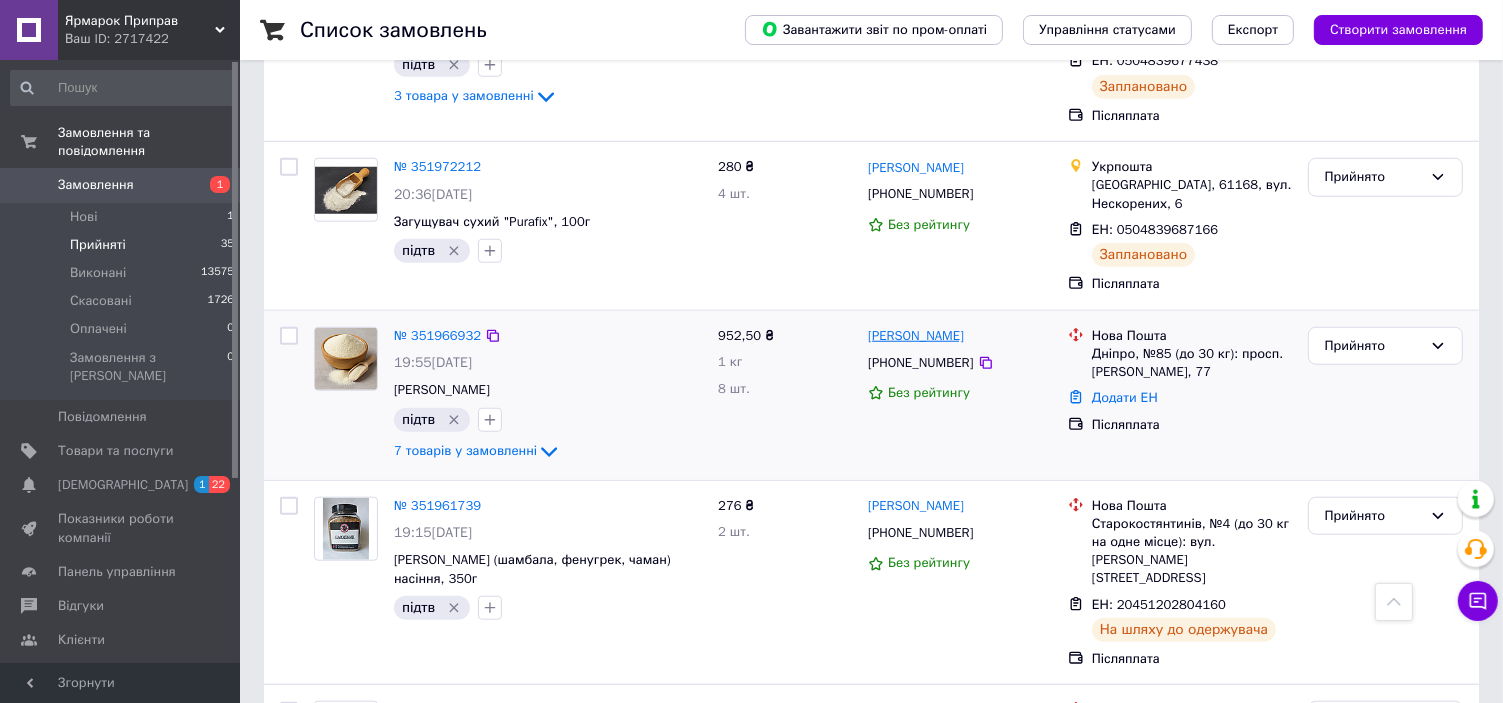 scroll, scrollTop: 1700, scrollLeft: 0, axis: vertical 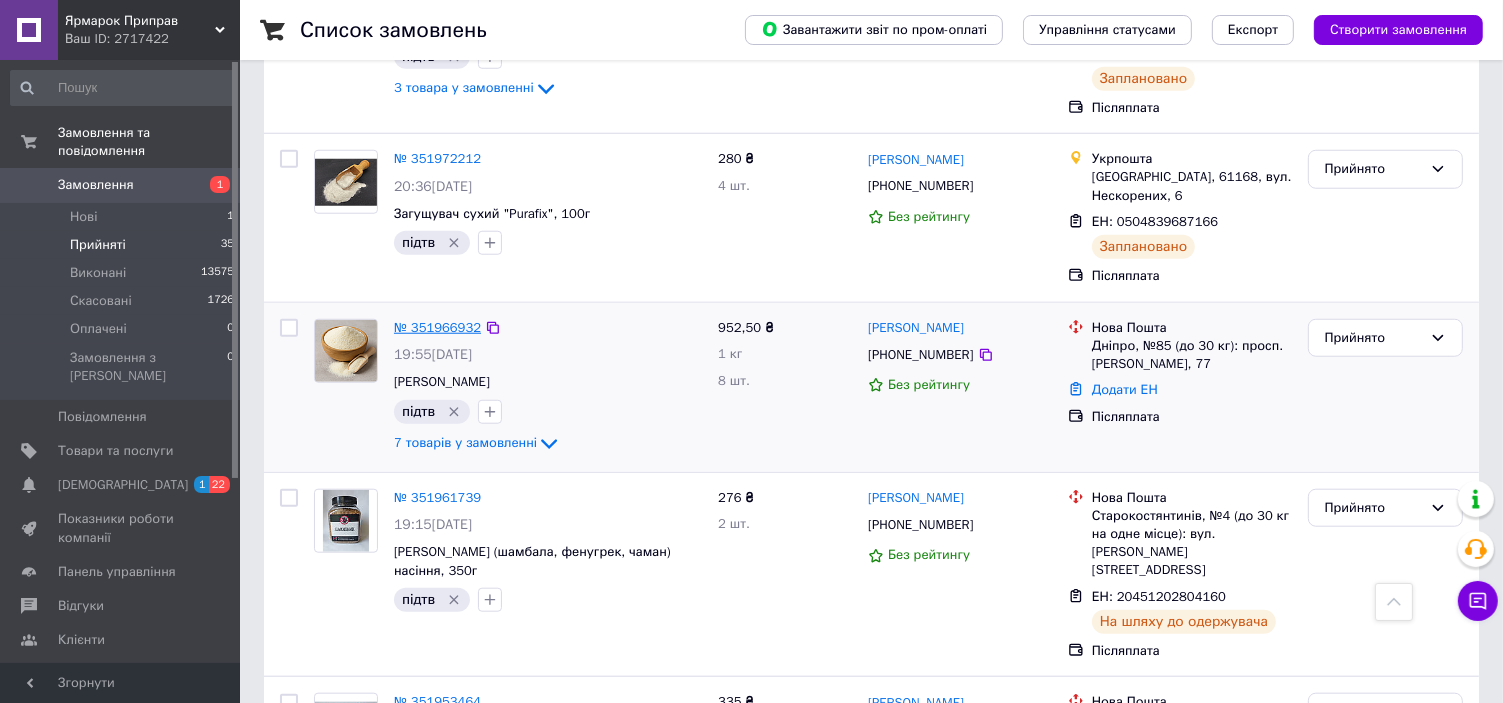 click on "№ 351966932" at bounding box center [437, 327] 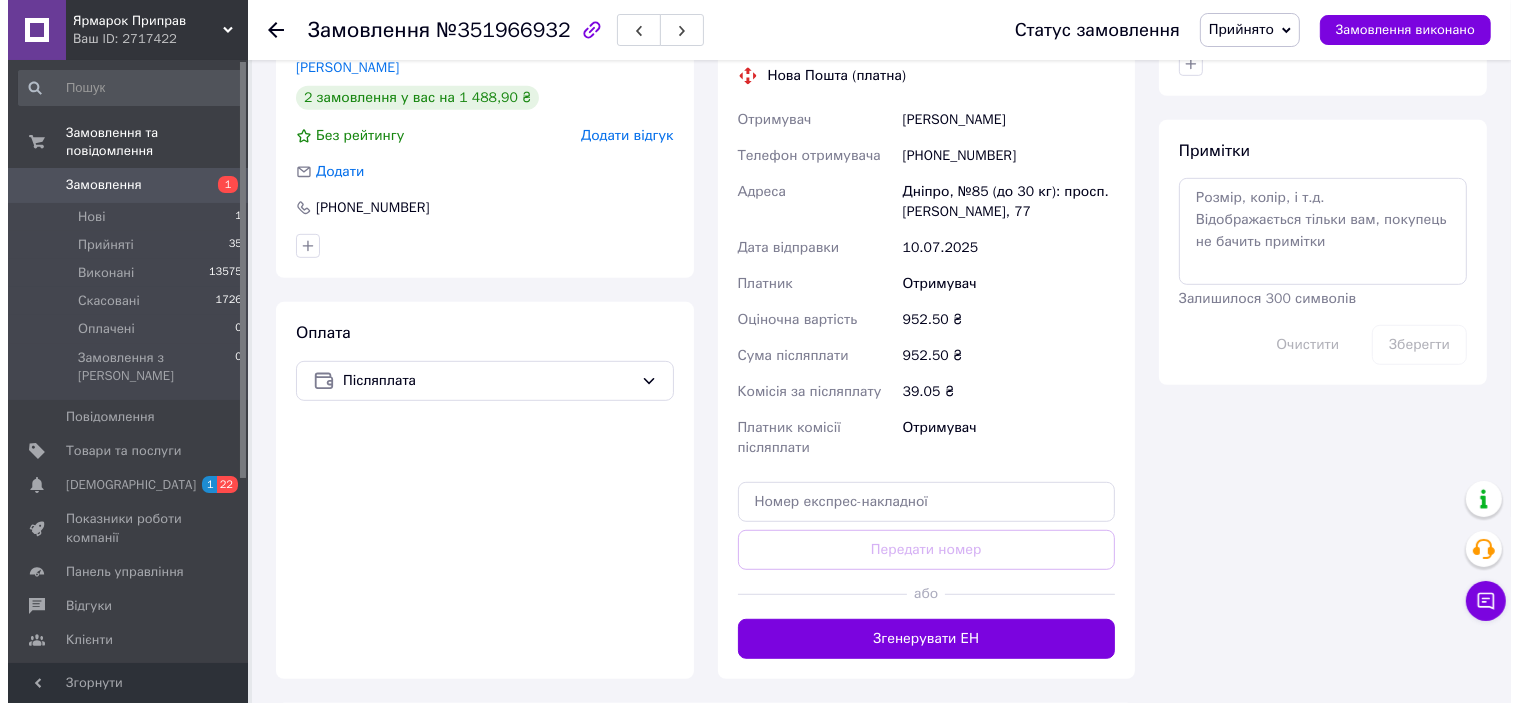 scroll, scrollTop: 944, scrollLeft: 0, axis: vertical 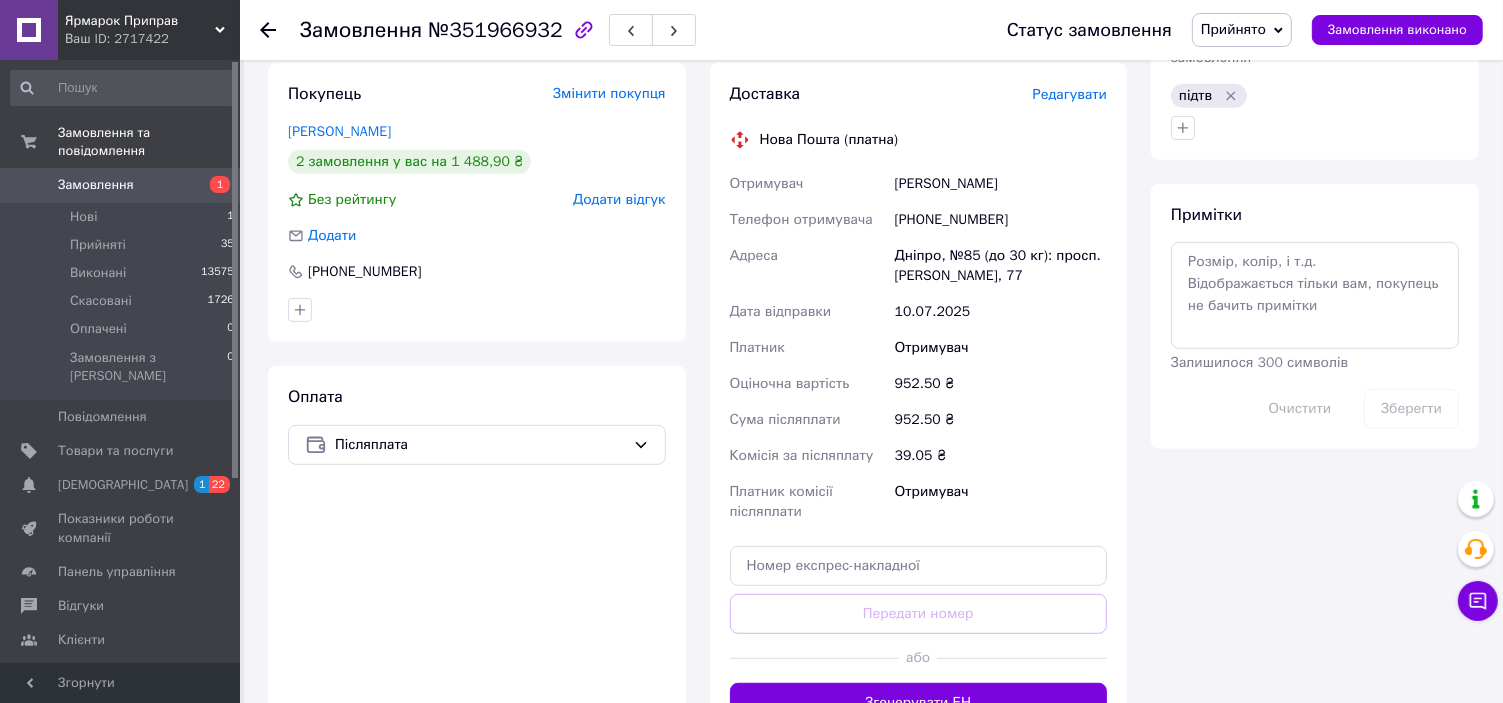 click on "Редагувати" at bounding box center (1070, 94) 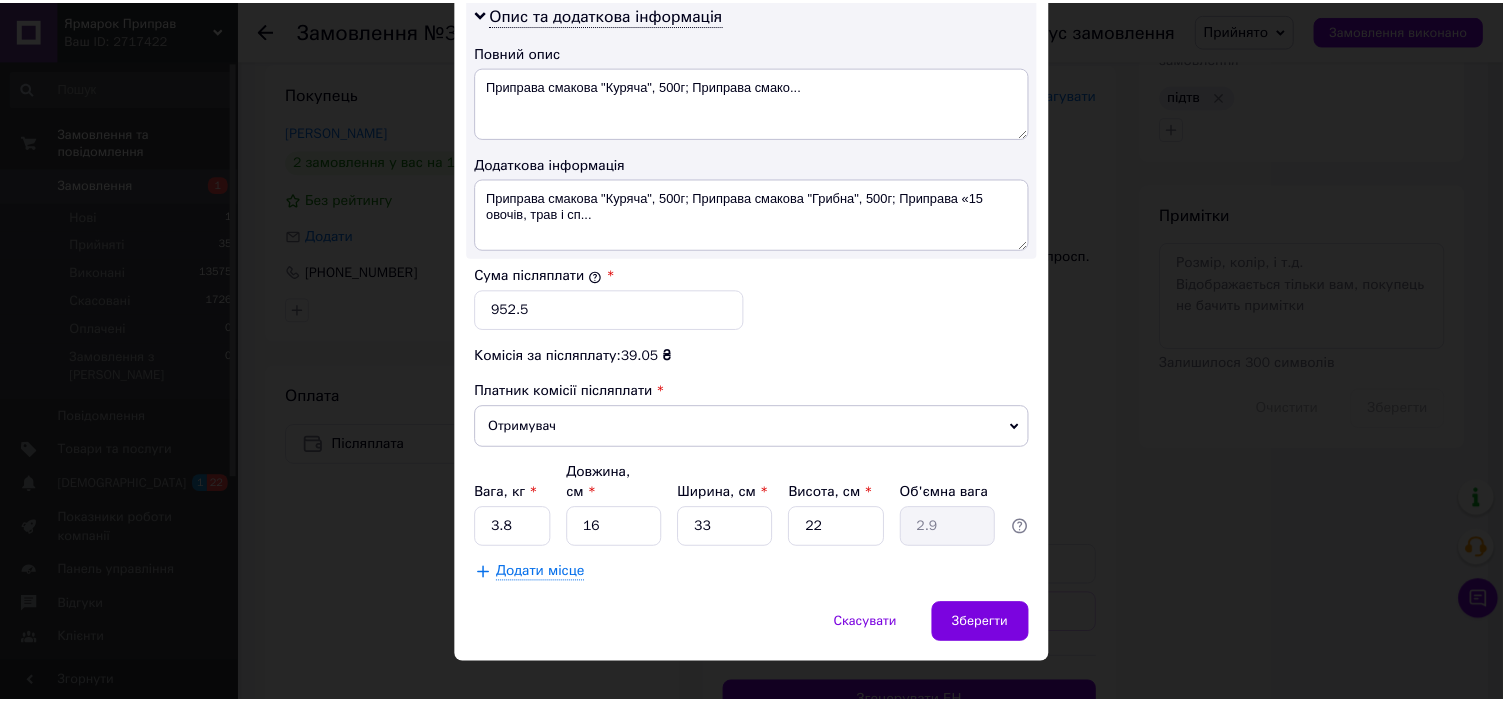 scroll, scrollTop: 1060, scrollLeft: 0, axis: vertical 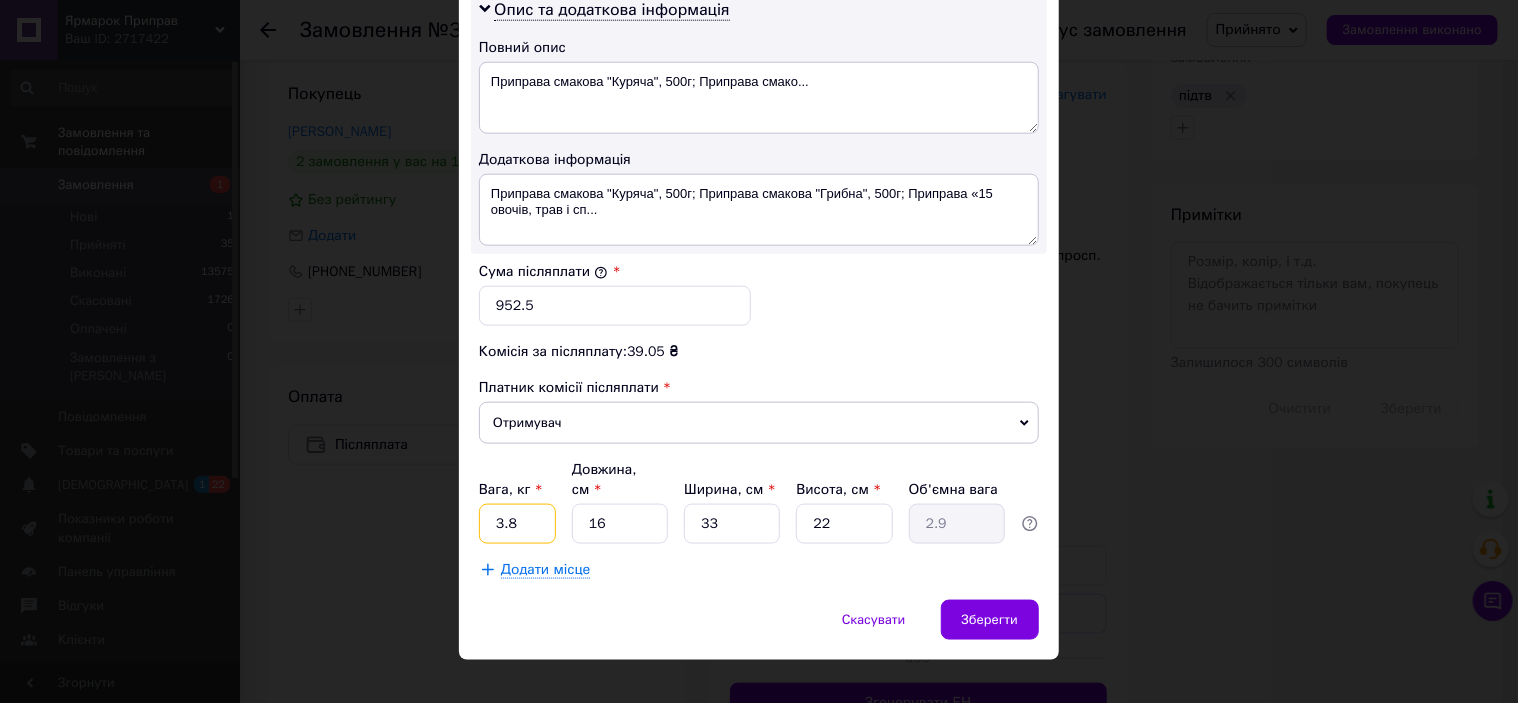 click on "3.8" at bounding box center [517, 524] 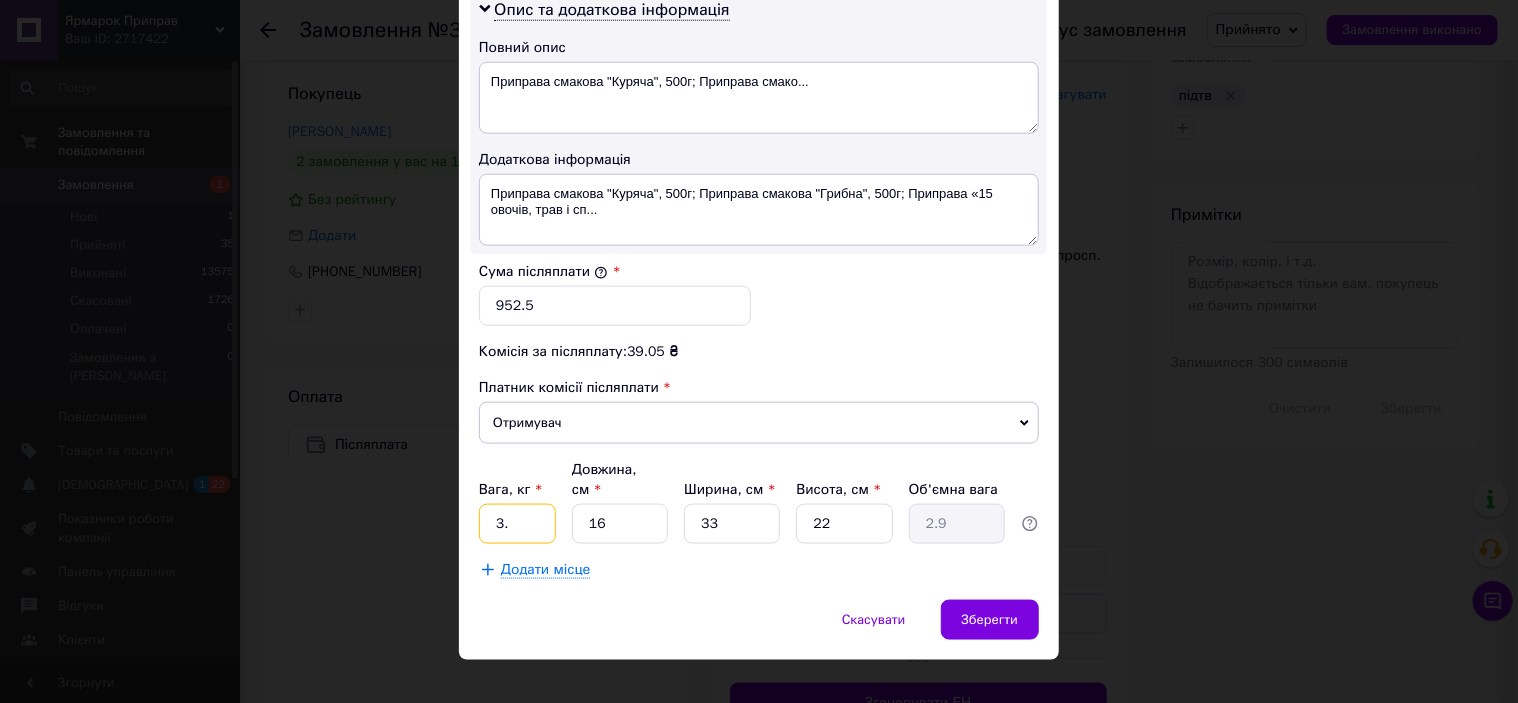 type on "3" 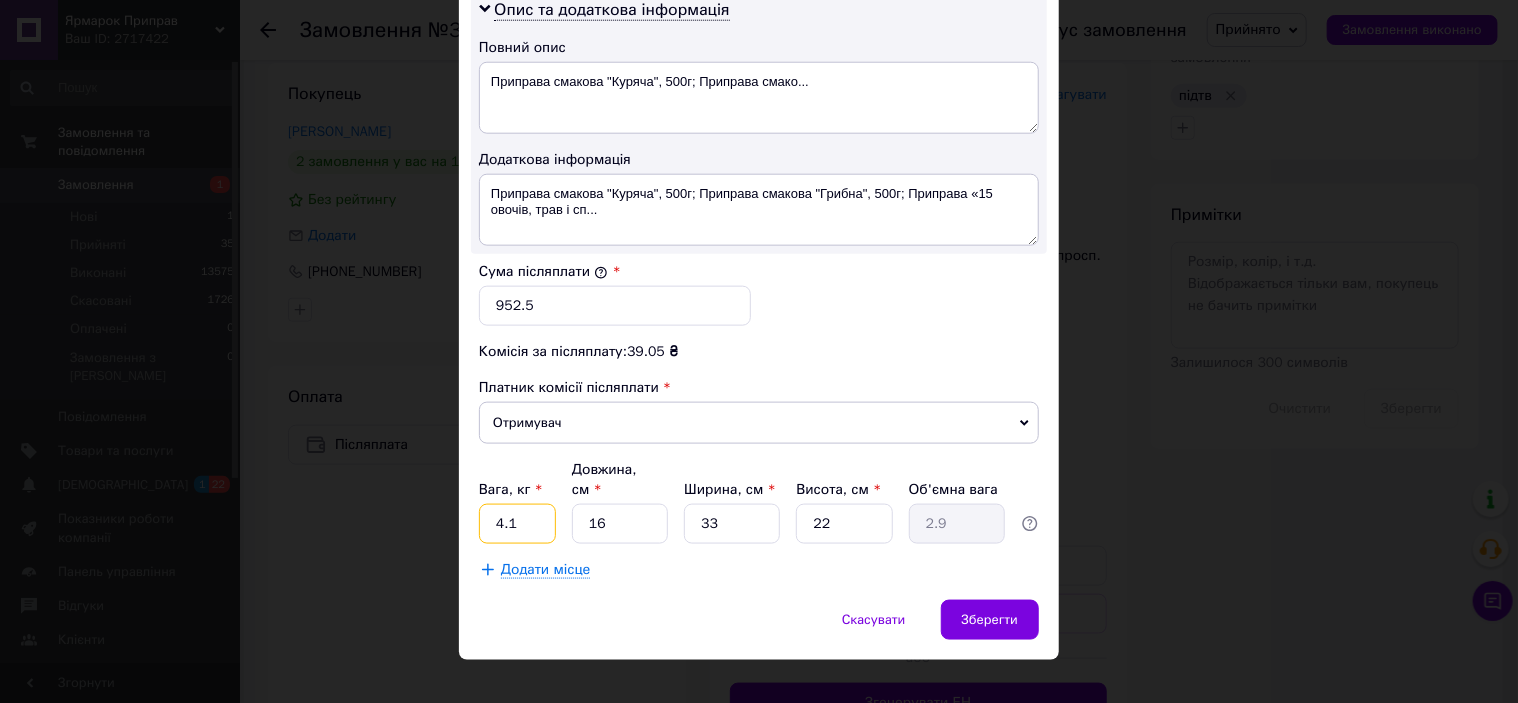 type on "4.1" 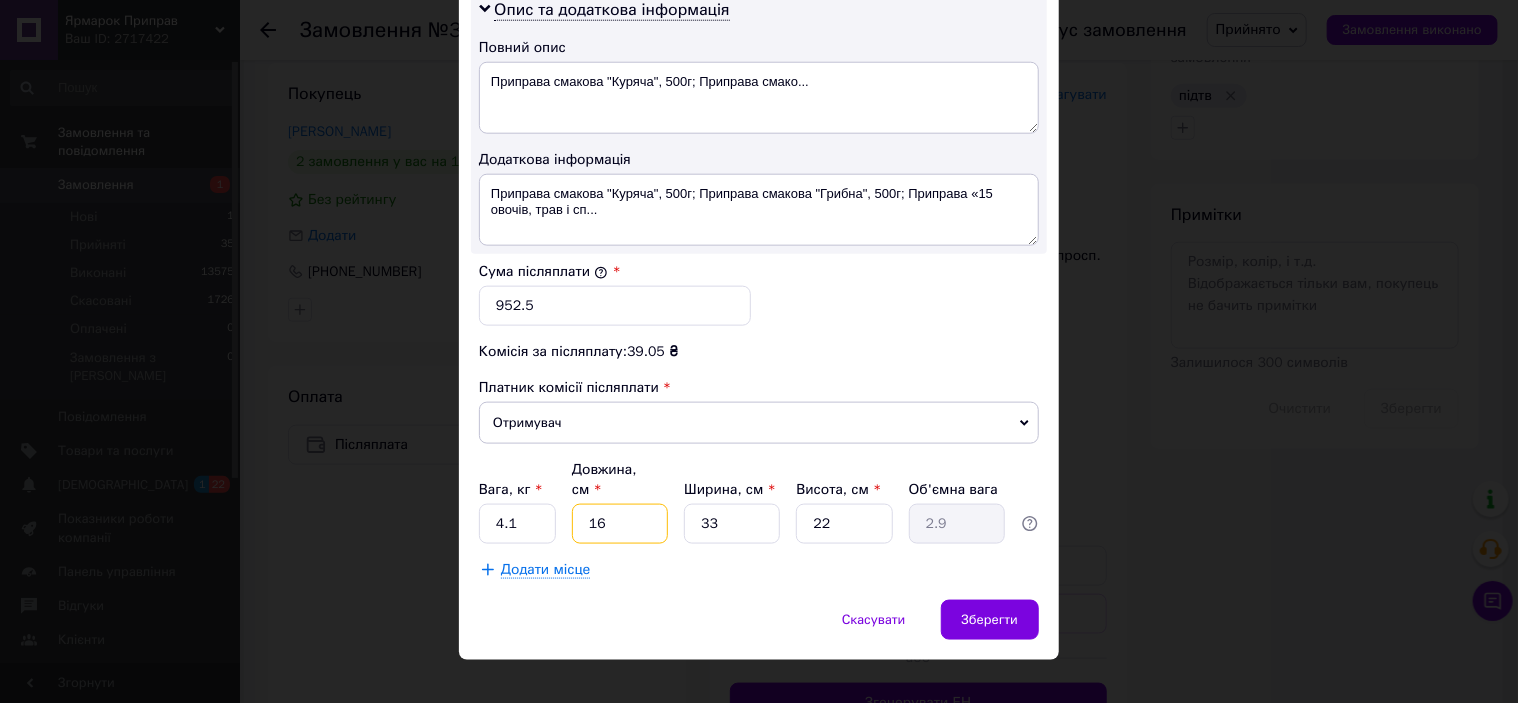 click on "16" at bounding box center [620, 524] 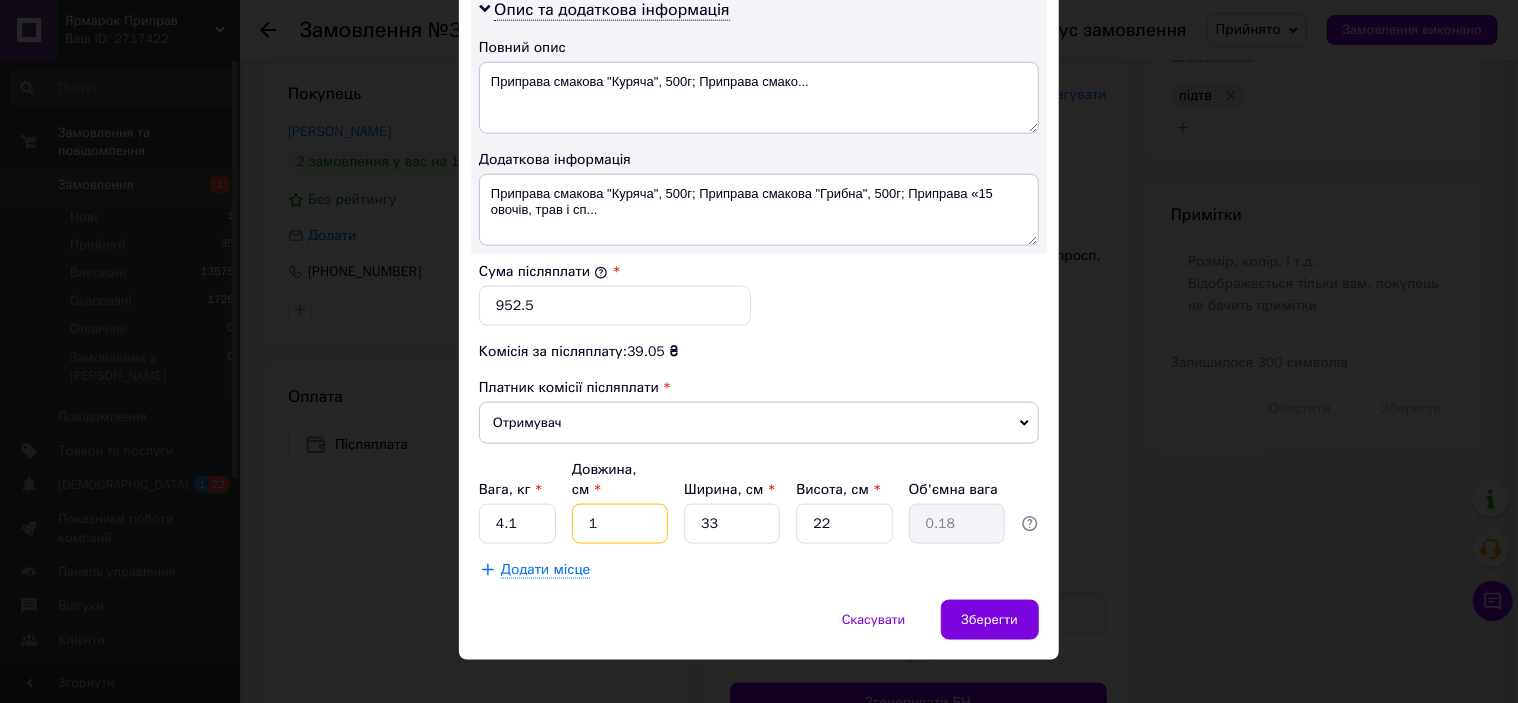 type 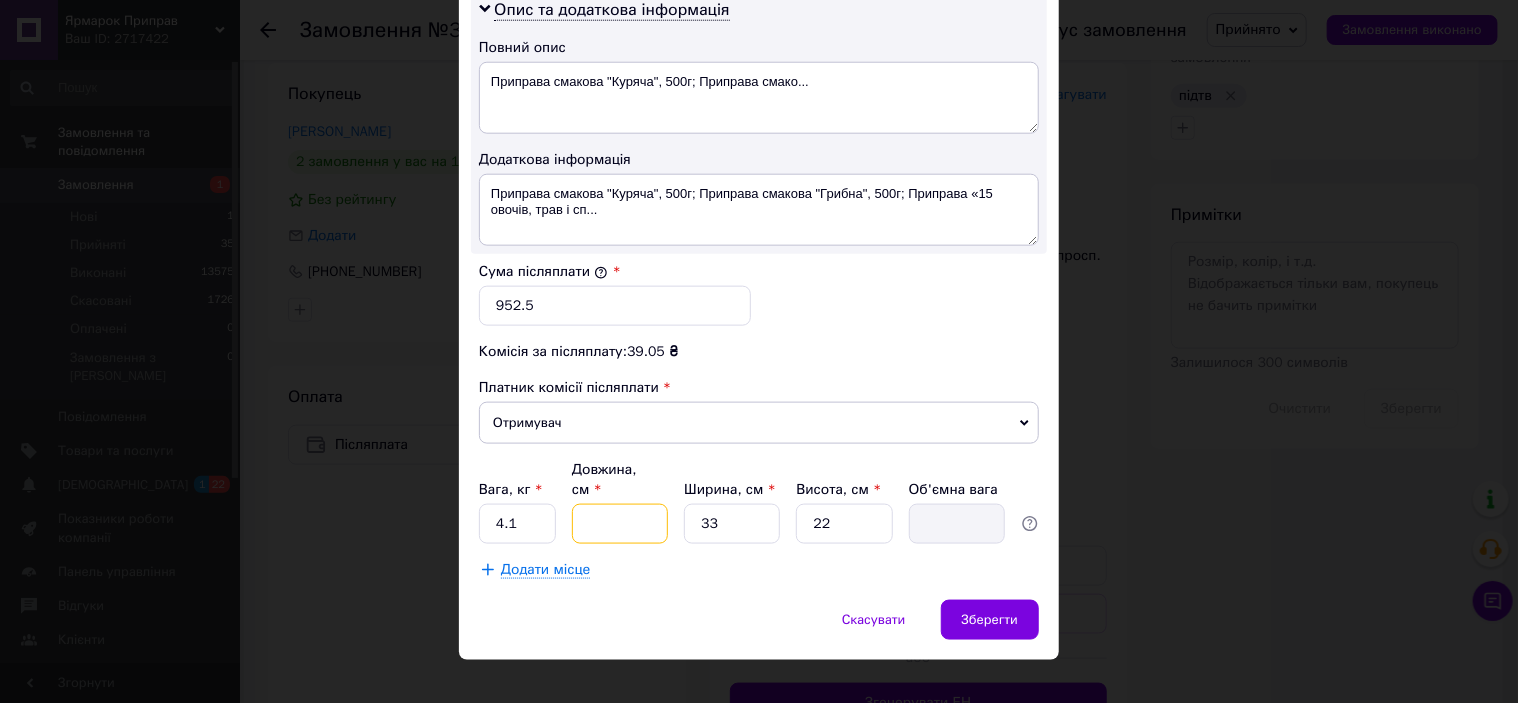 type on "3" 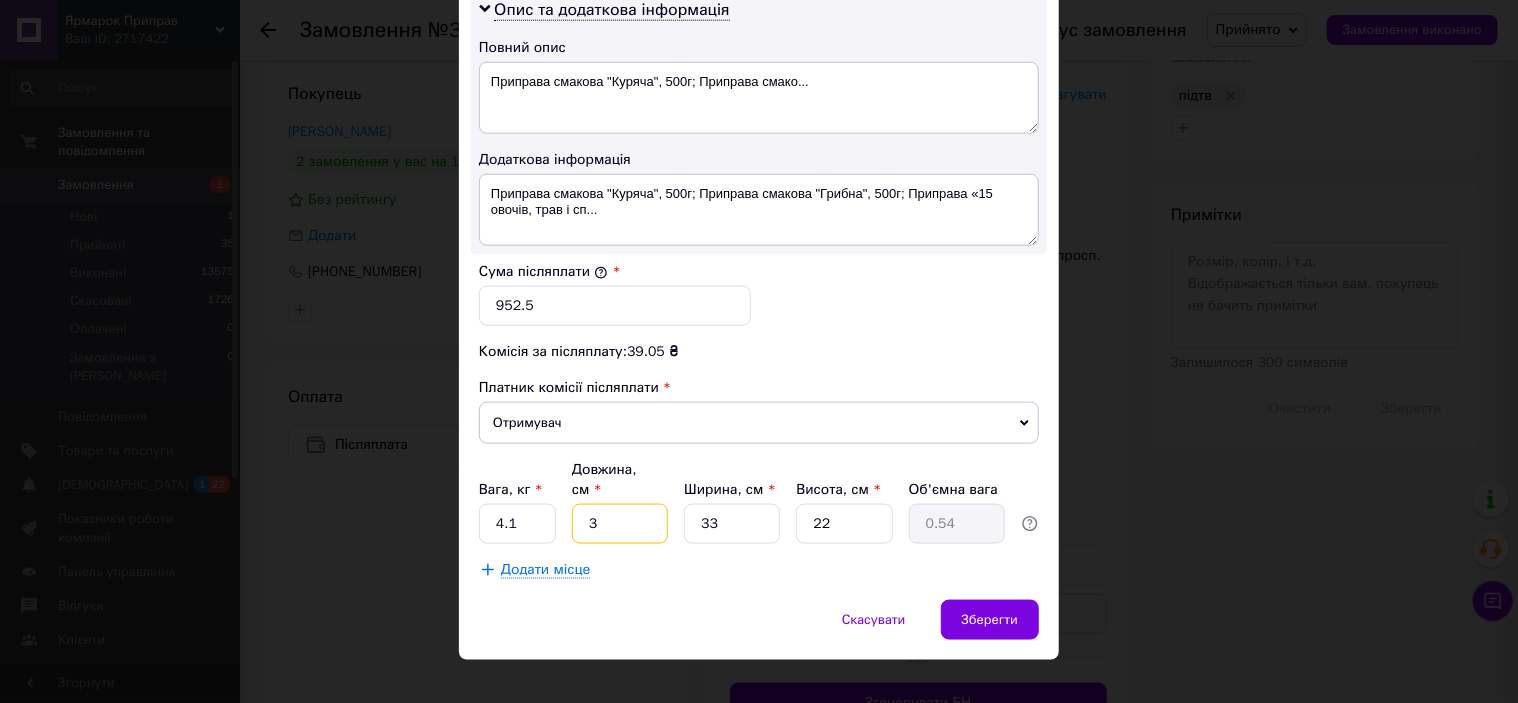 type on "30" 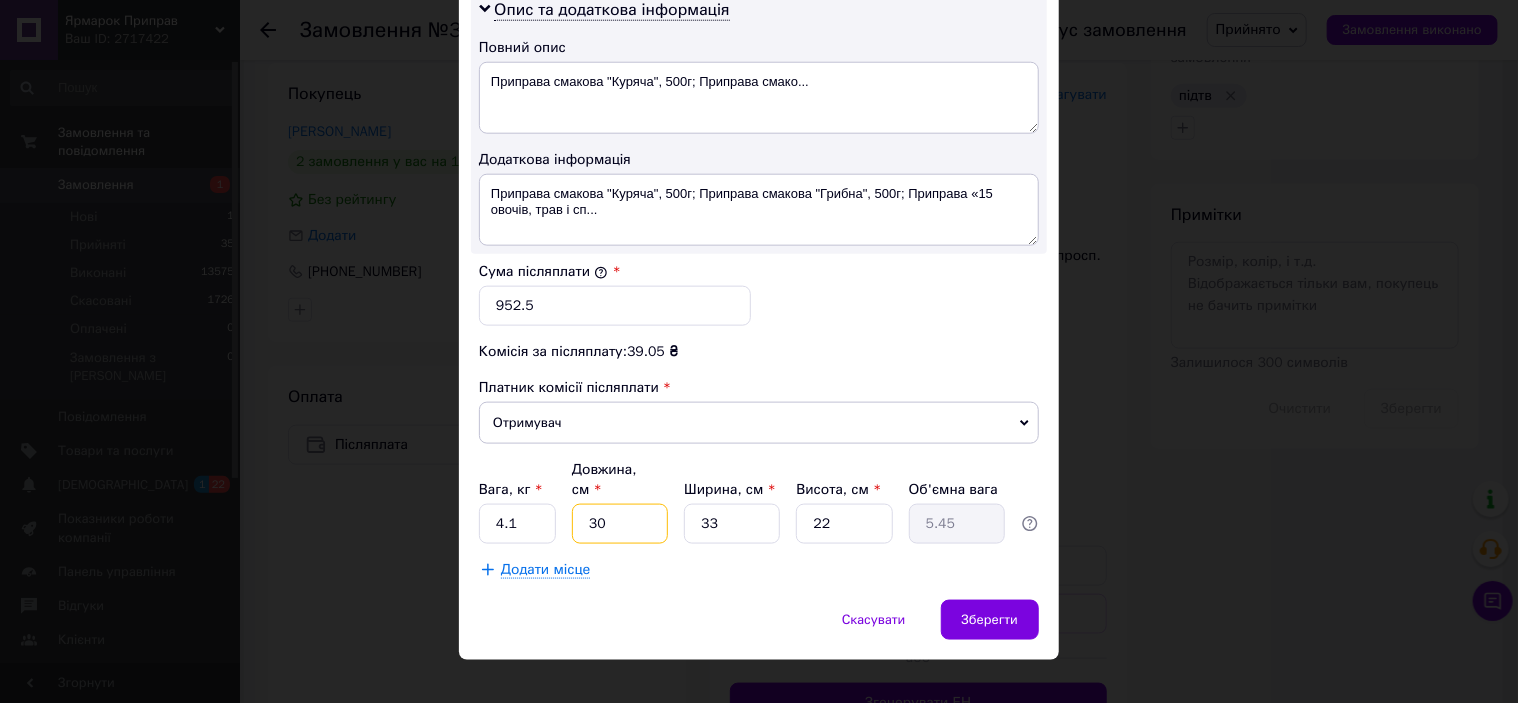 type on "30" 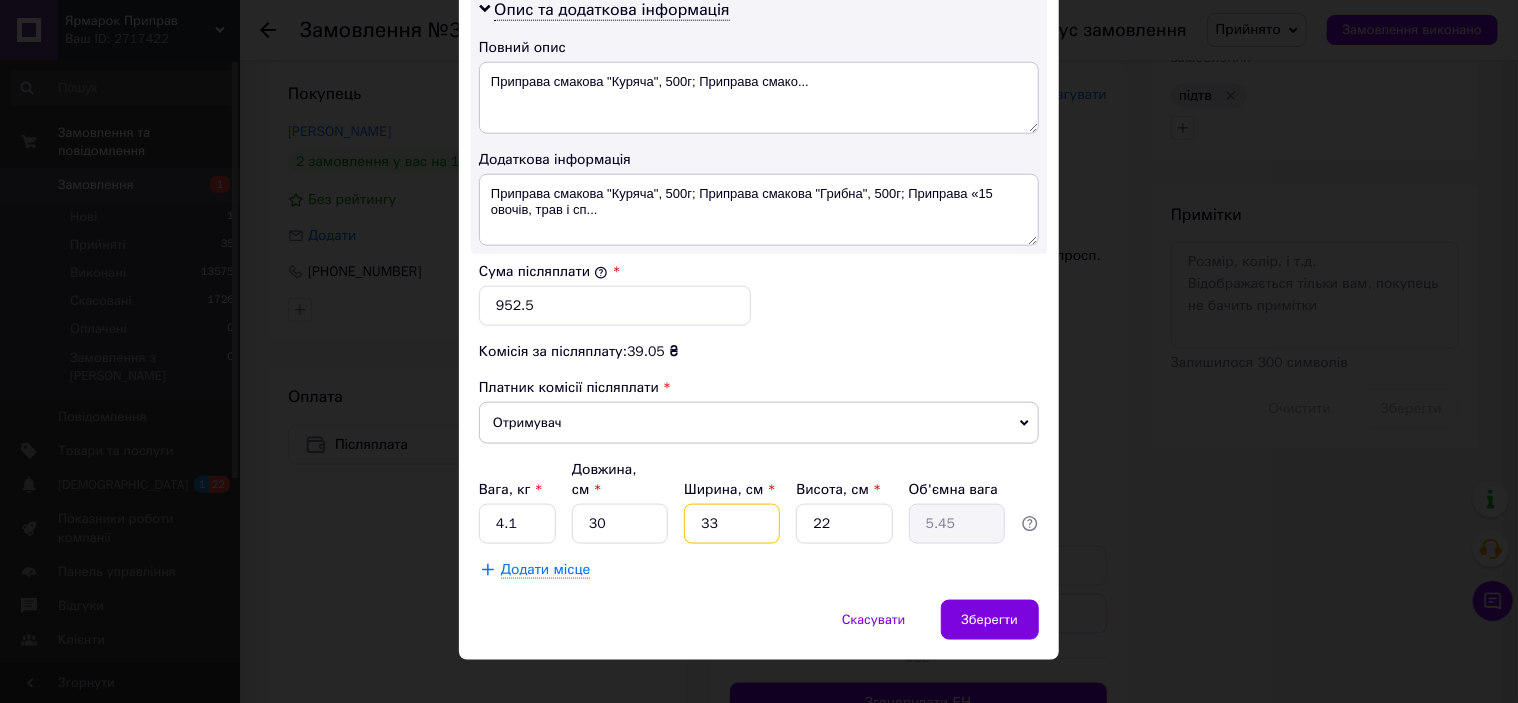 click on "33" at bounding box center (732, 524) 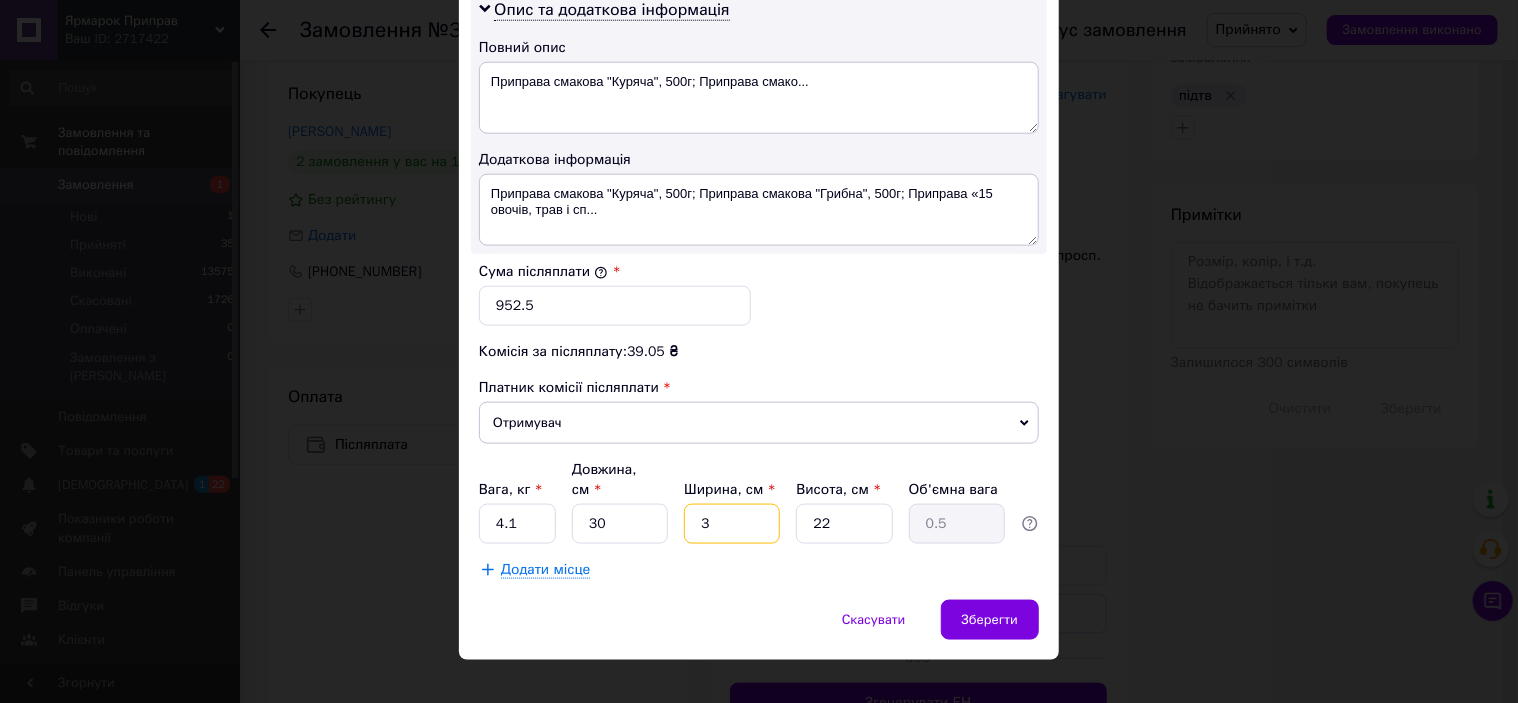 type 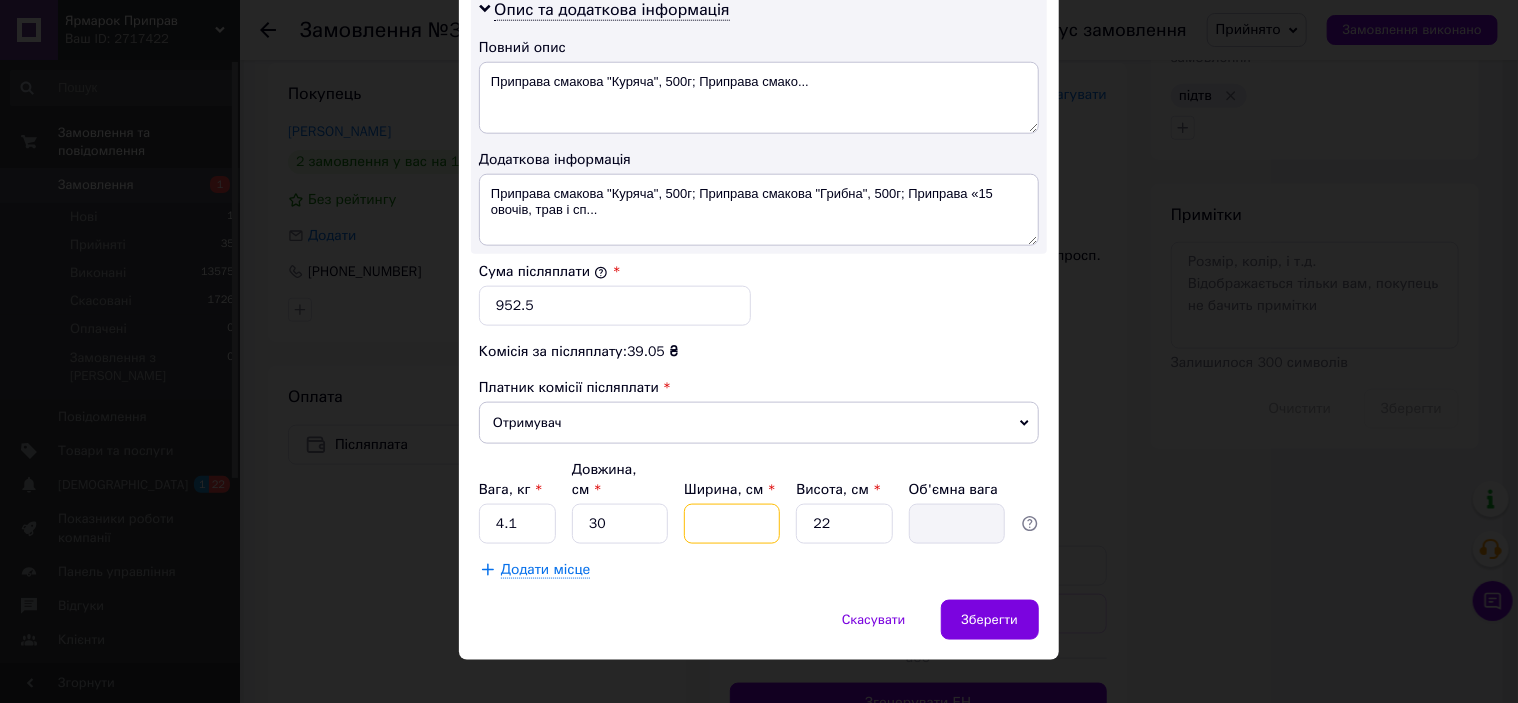 type on "2" 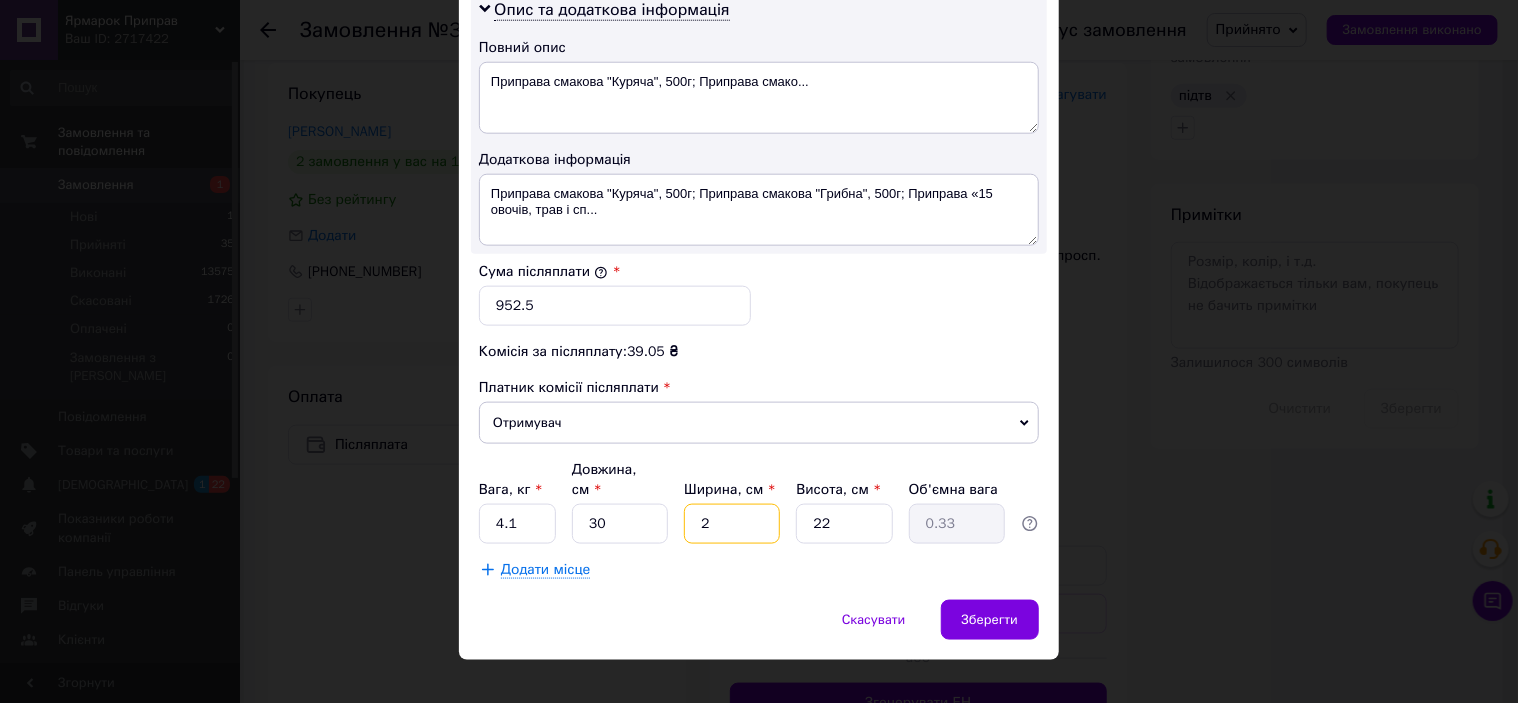 type on "21" 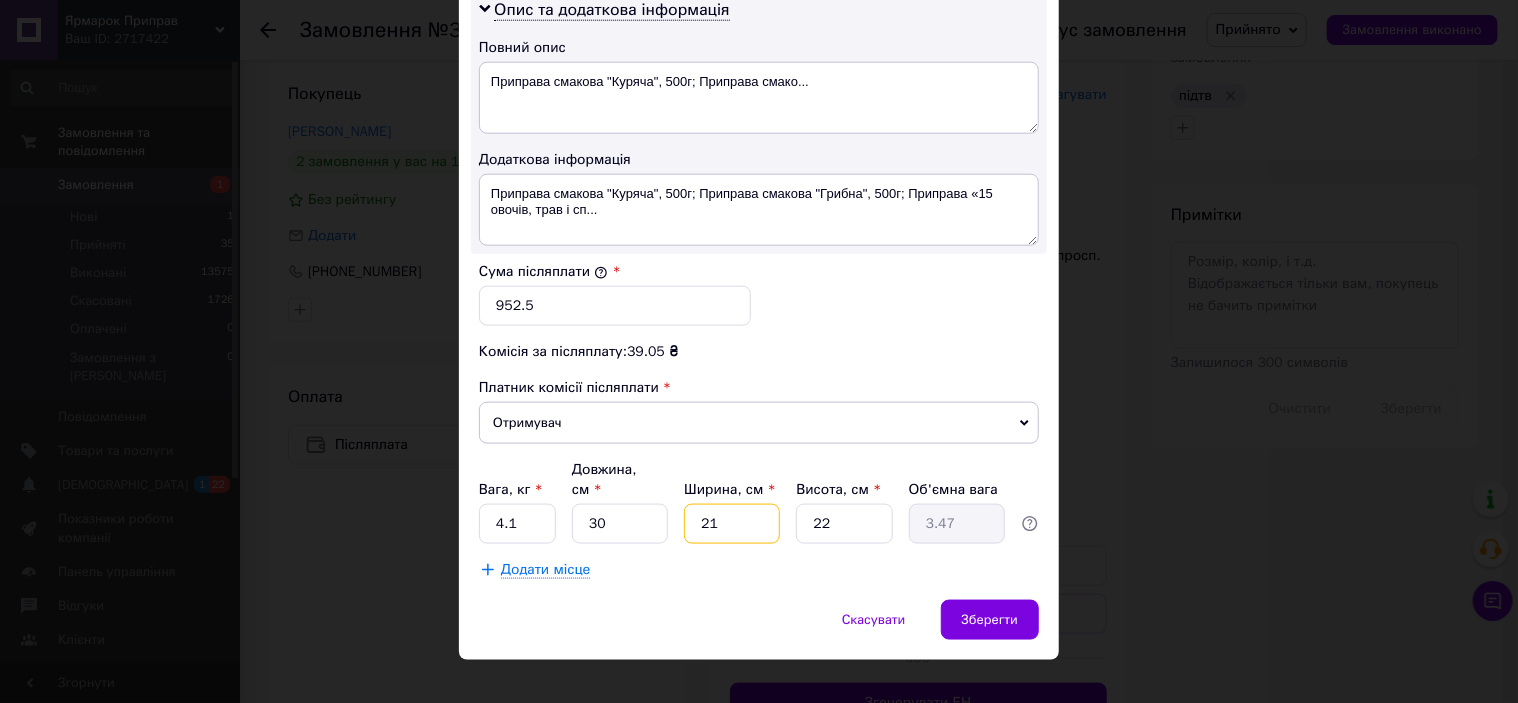 type on "21" 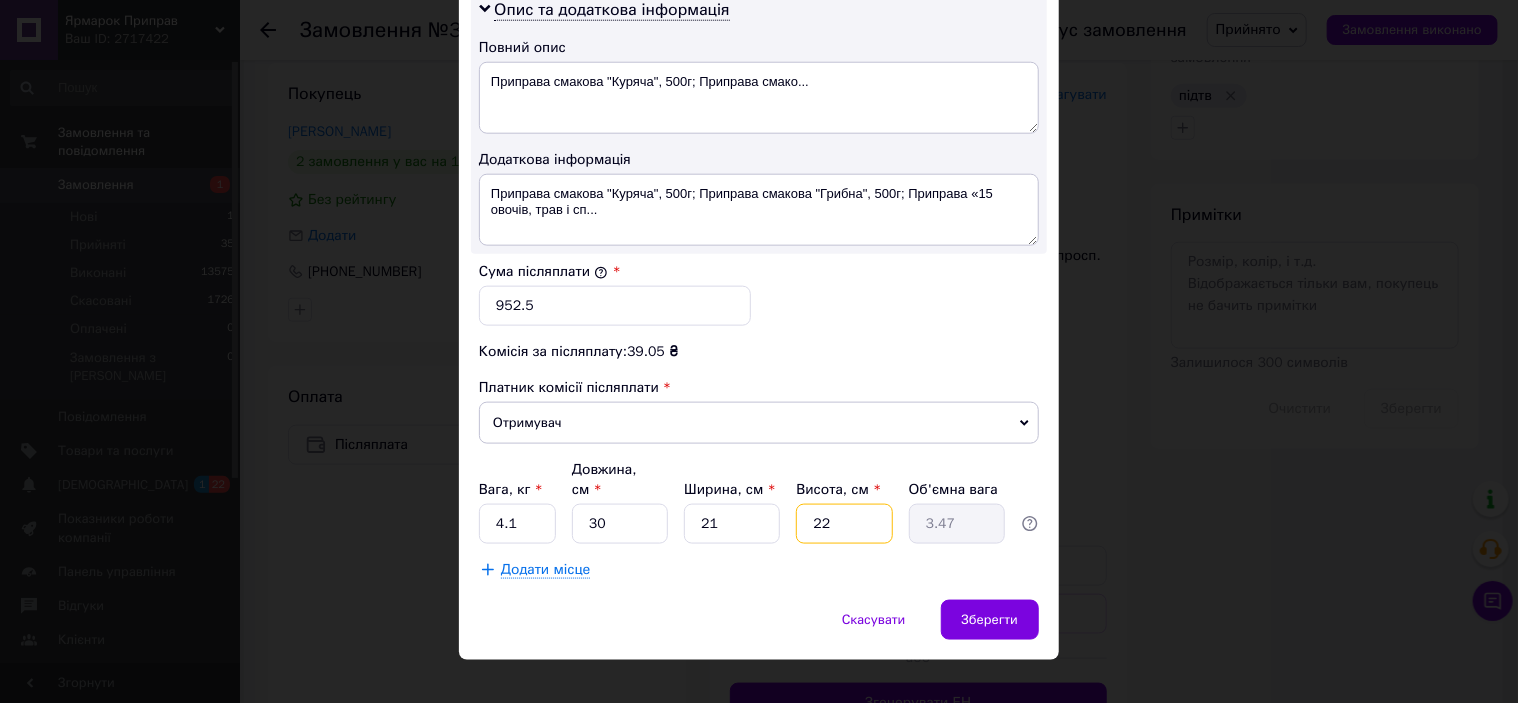 click on "22" at bounding box center [844, 524] 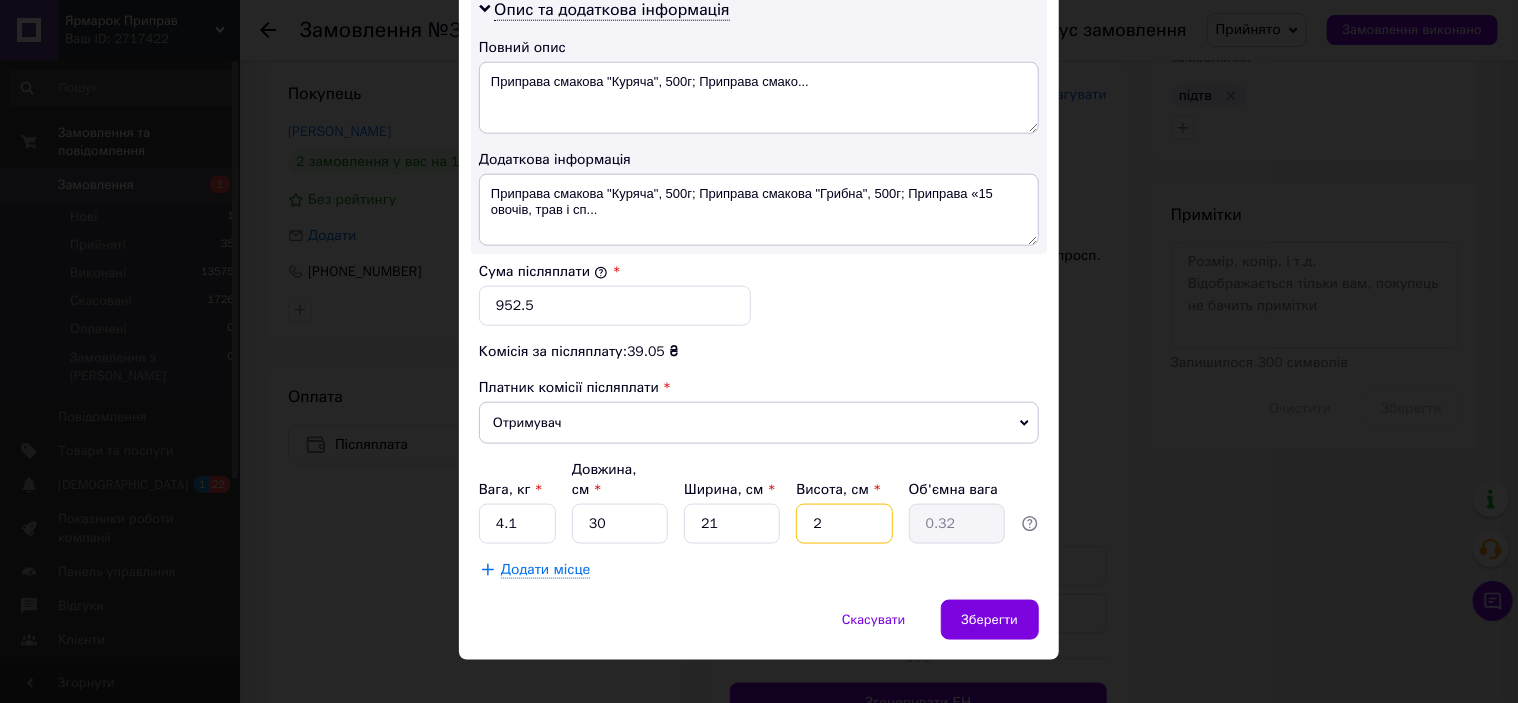 type 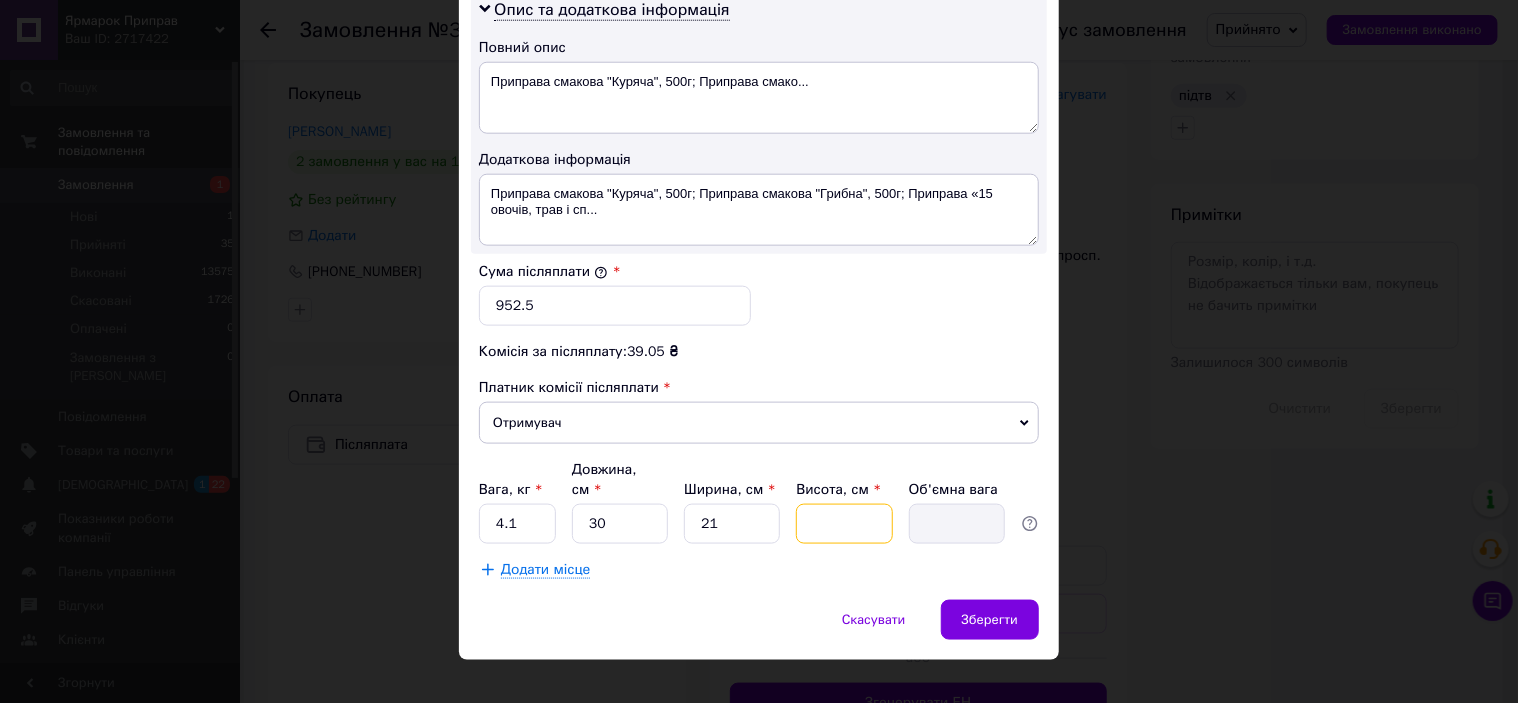 type on "1" 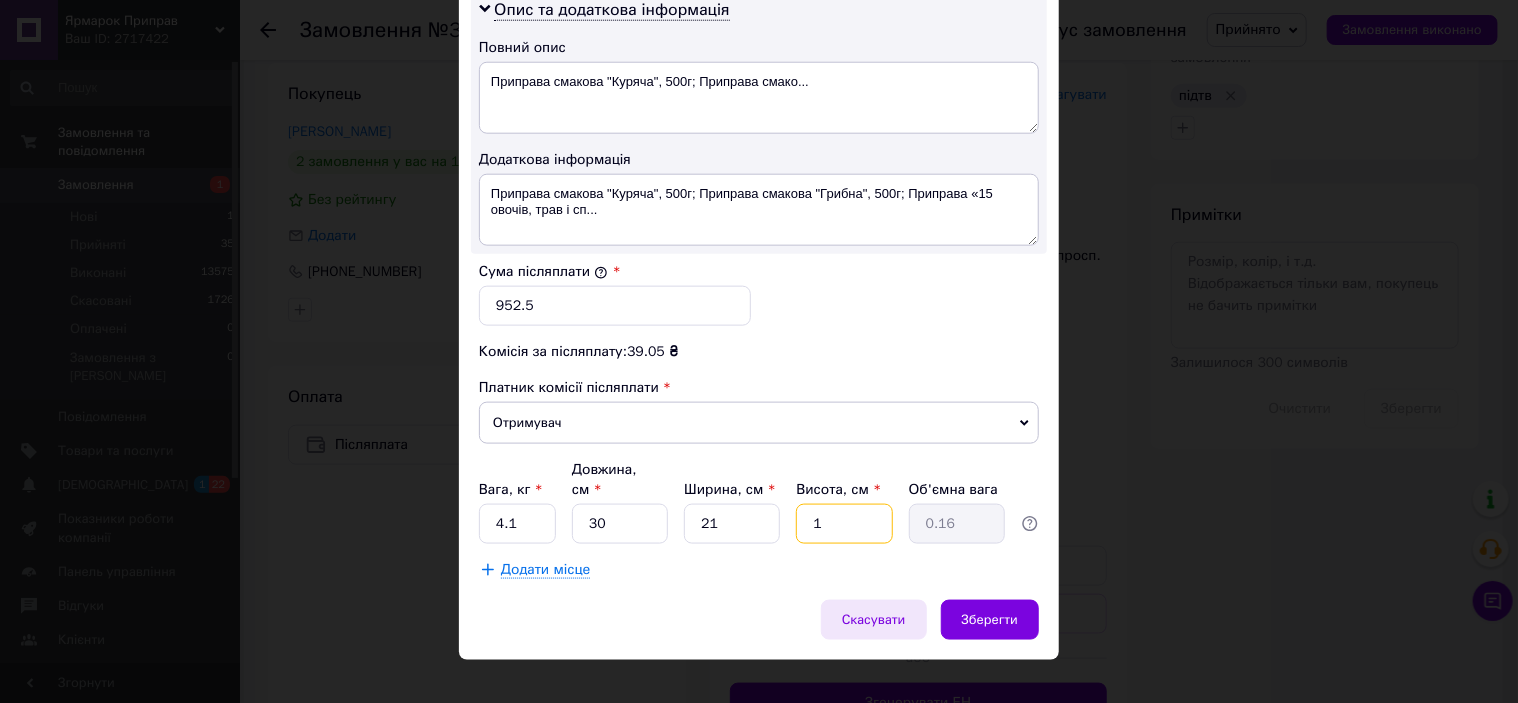 type on "12" 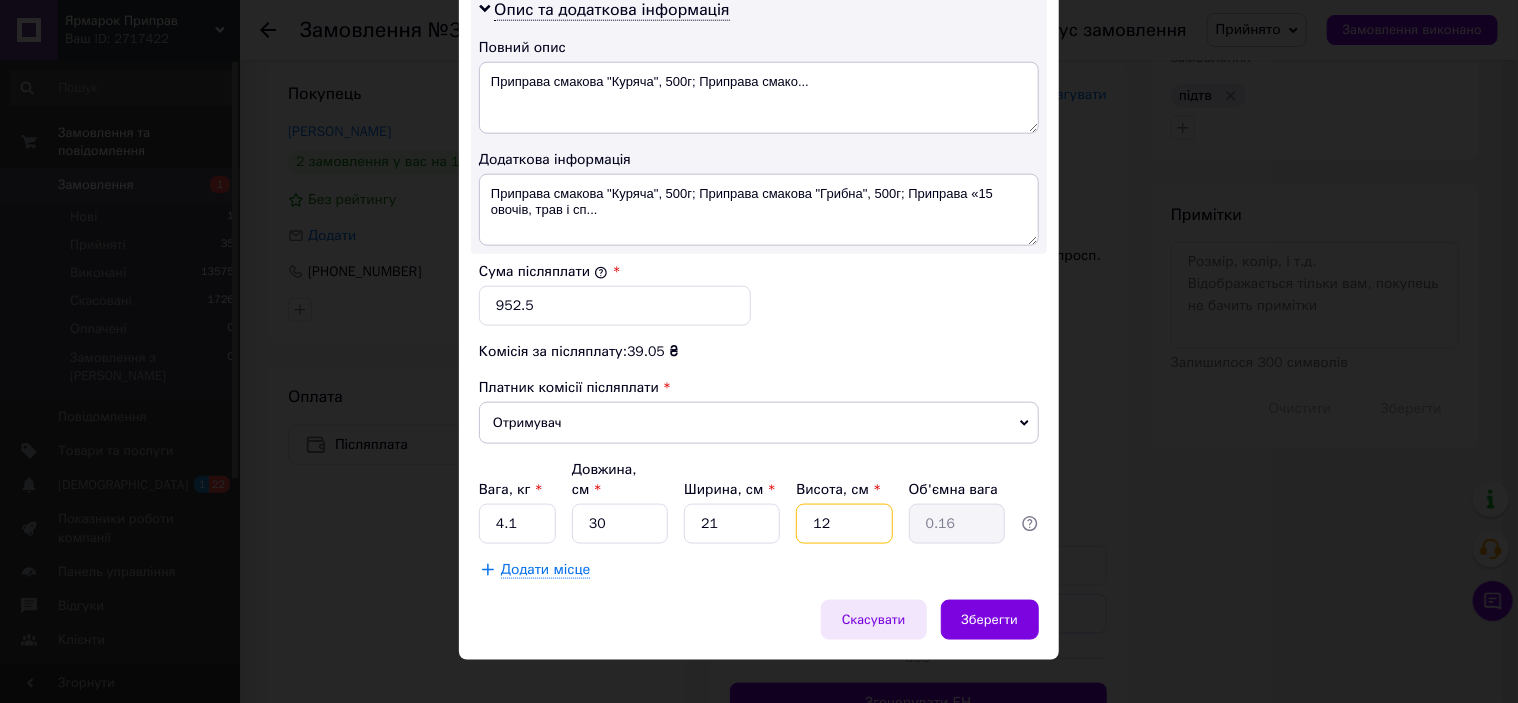 type on "1.89" 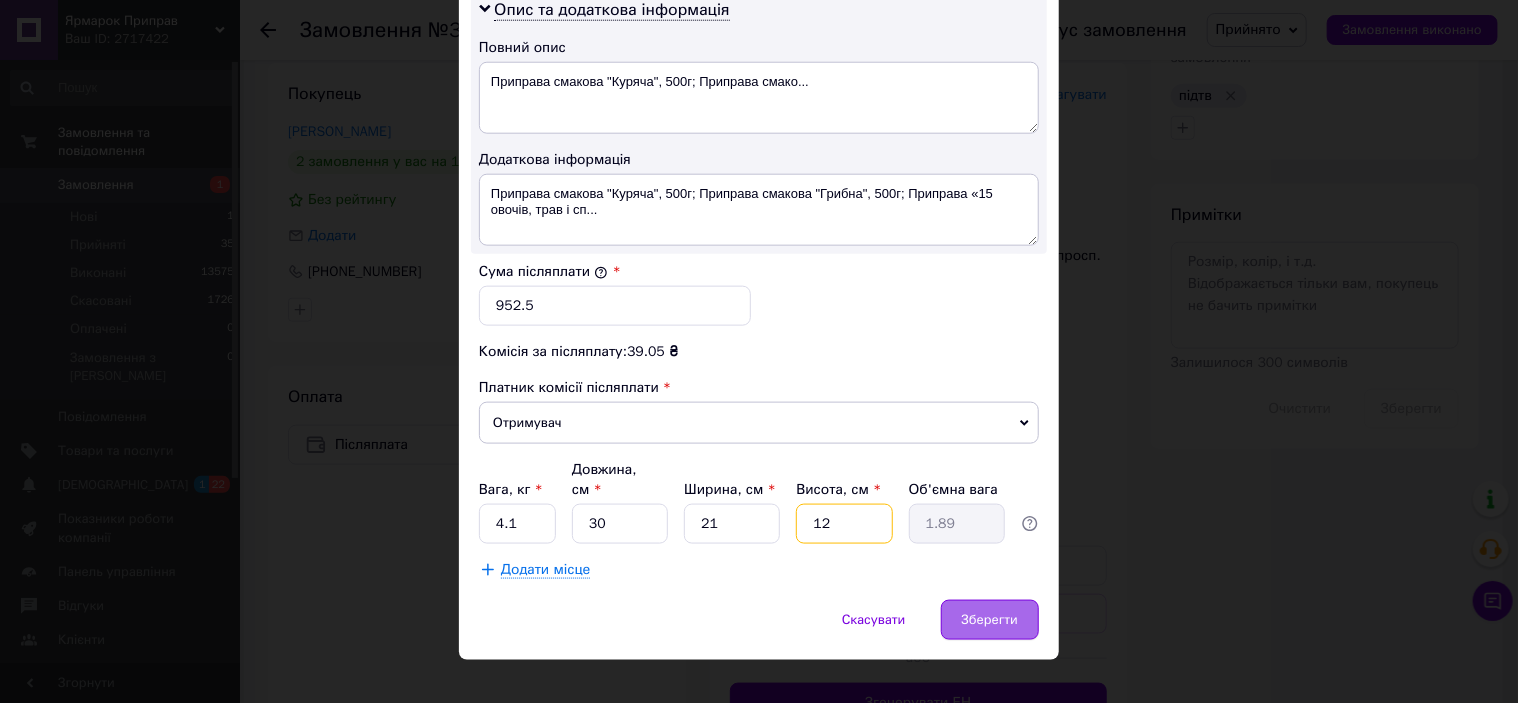 type on "12" 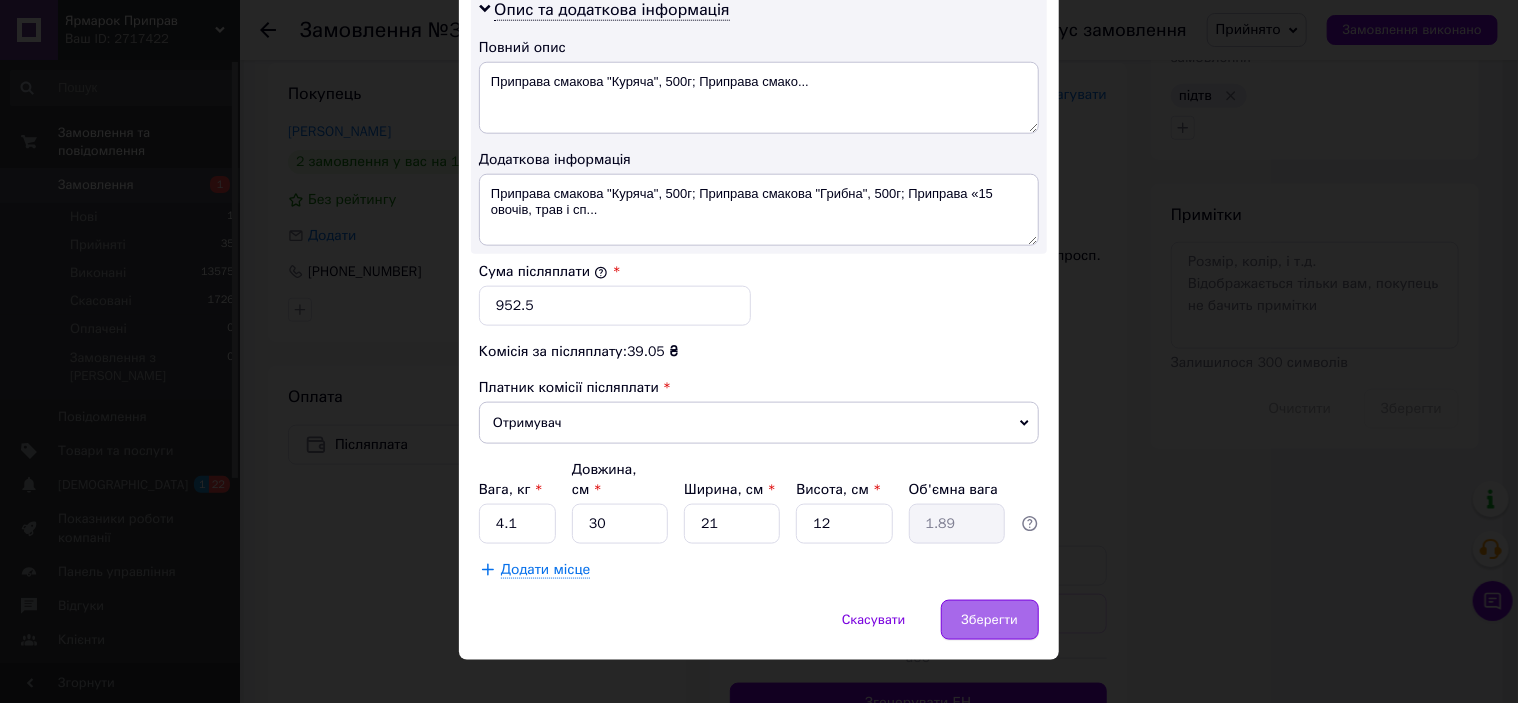 click on "Зберегти" at bounding box center [990, 620] 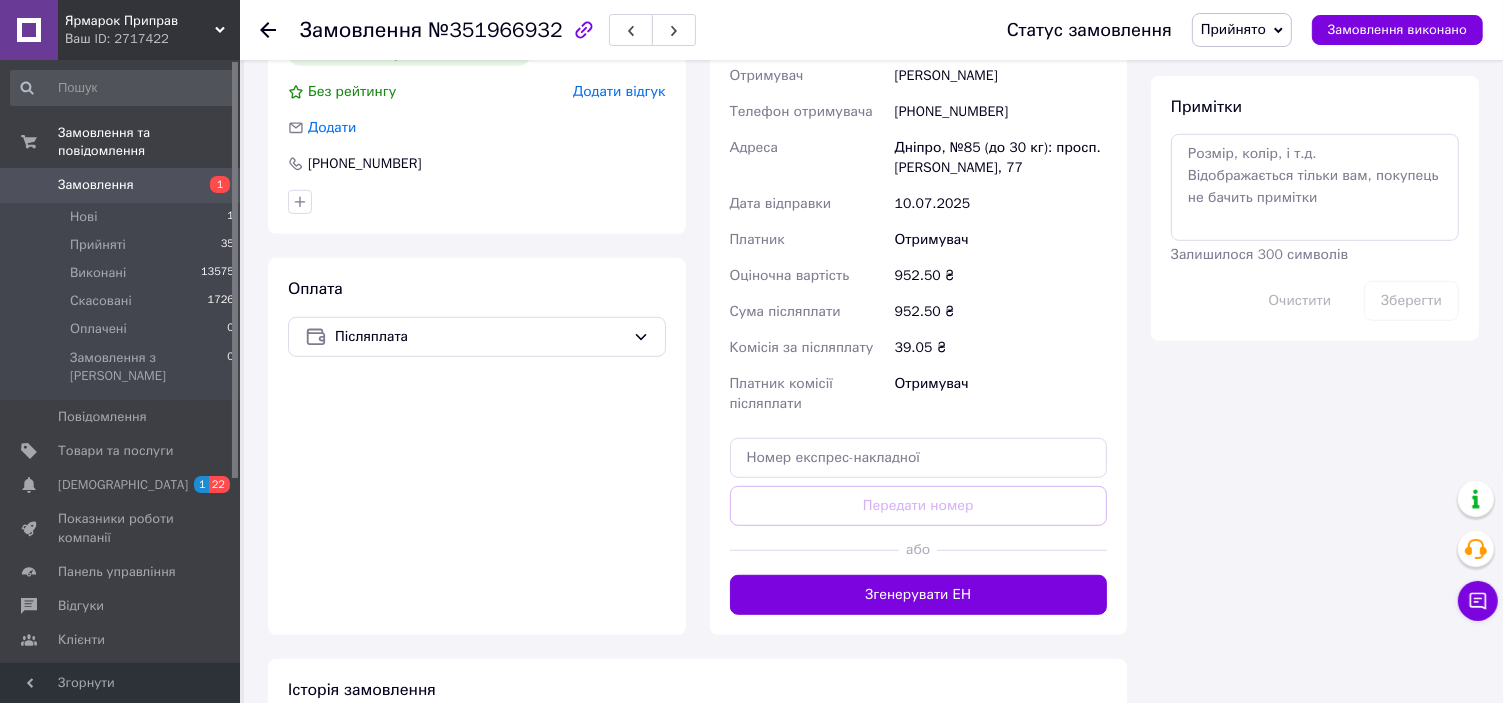 scroll, scrollTop: 1244, scrollLeft: 0, axis: vertical 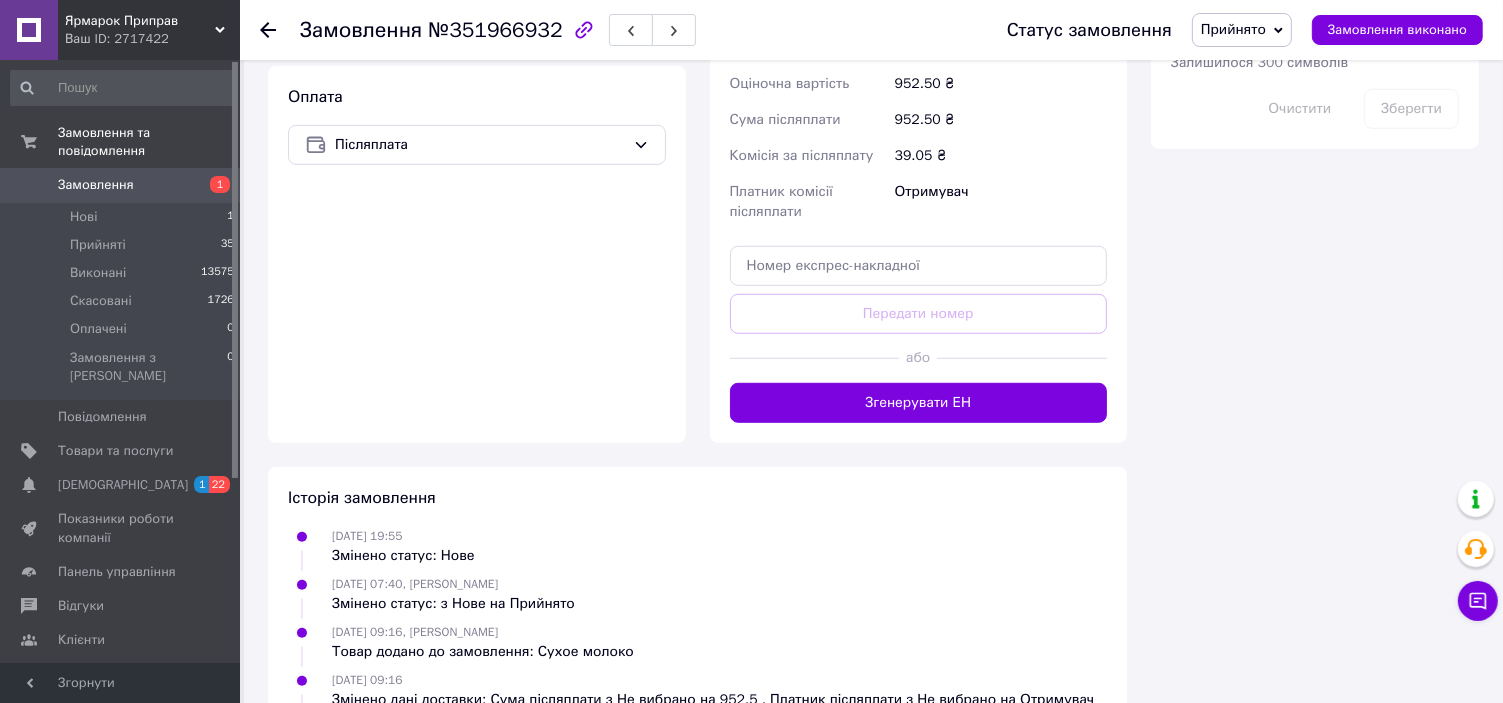 click on "Згенерувати ЕН" at bounding box center [919, 403] 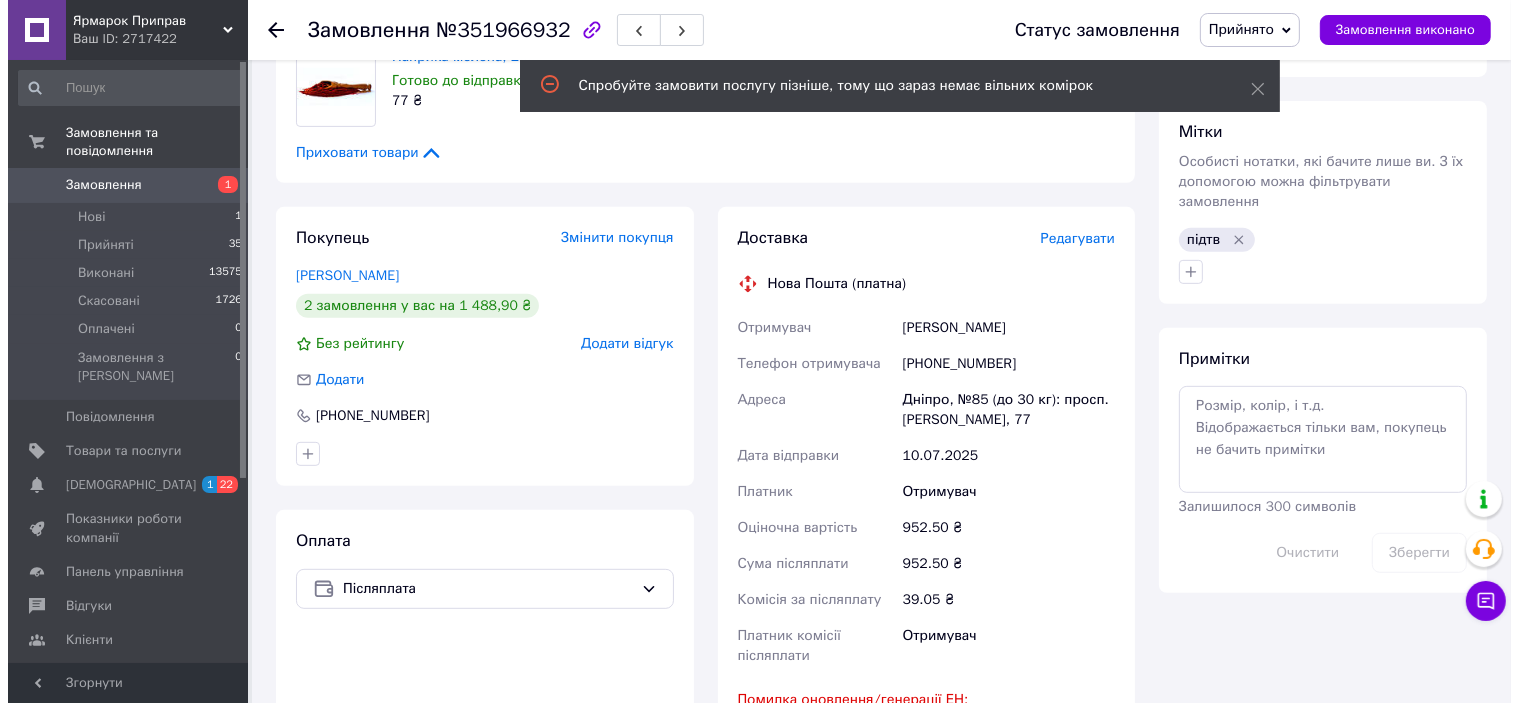 scroll, scrollTop: 644, scrollLeft: 0, axis: vertical 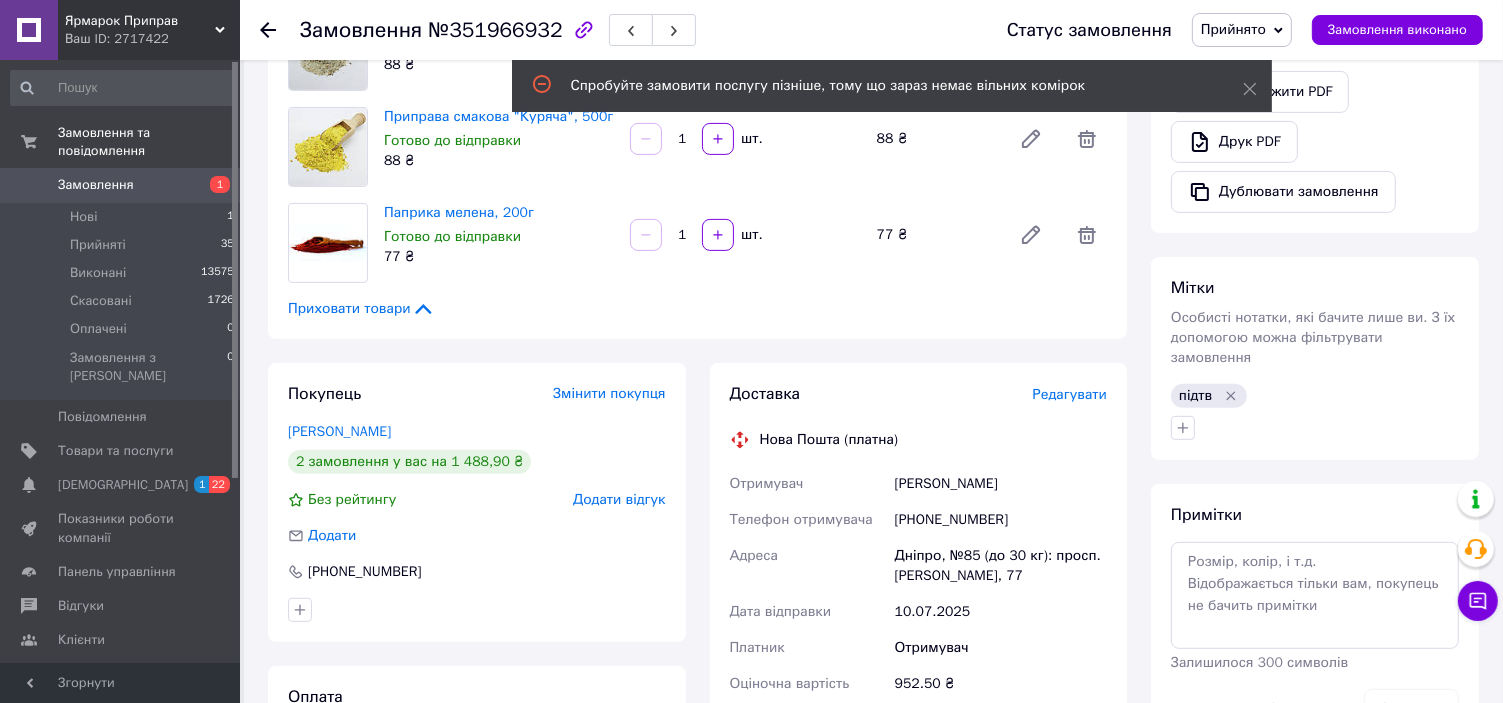 click on "Редагувати" at bounding box center [1070, 394] 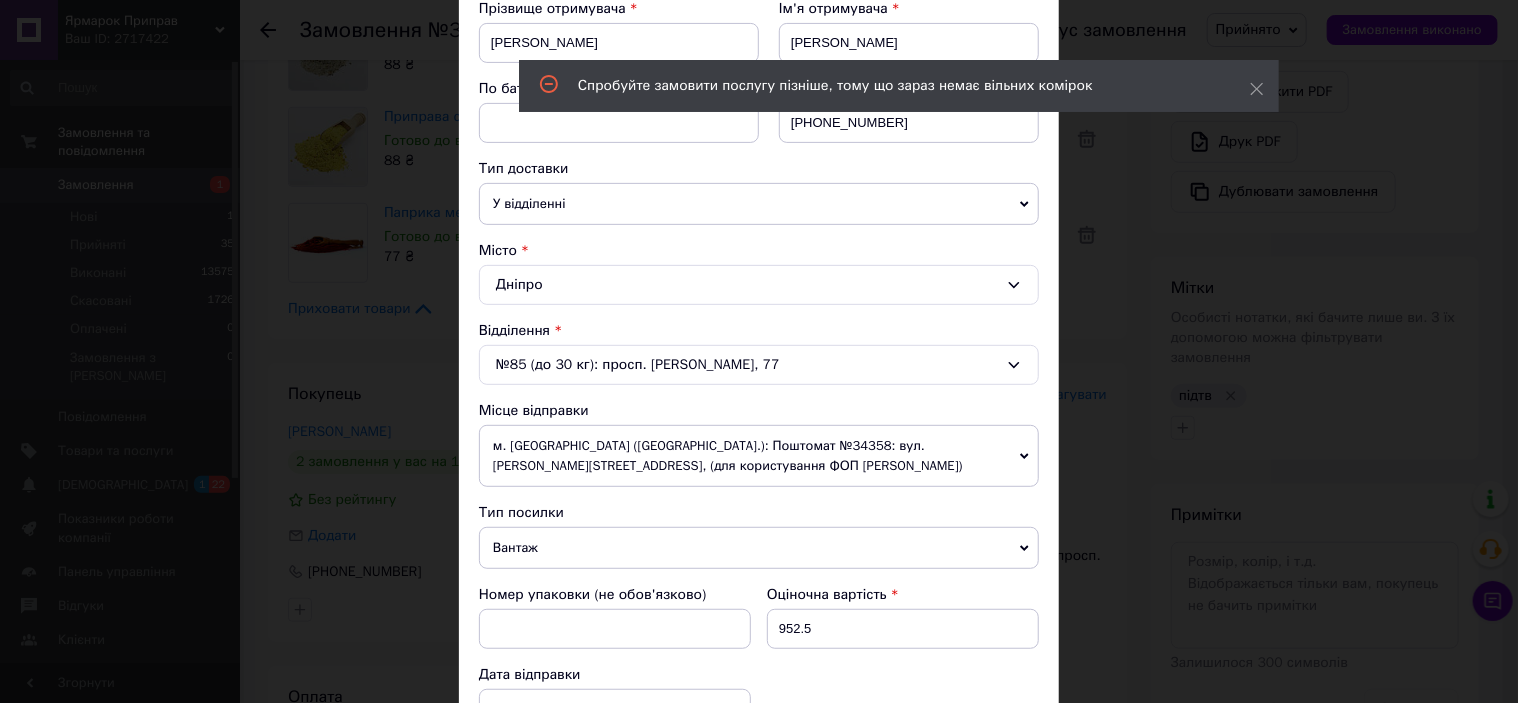 scroll, scrollTop: 400, scrollLeft: 0, axis: vertical 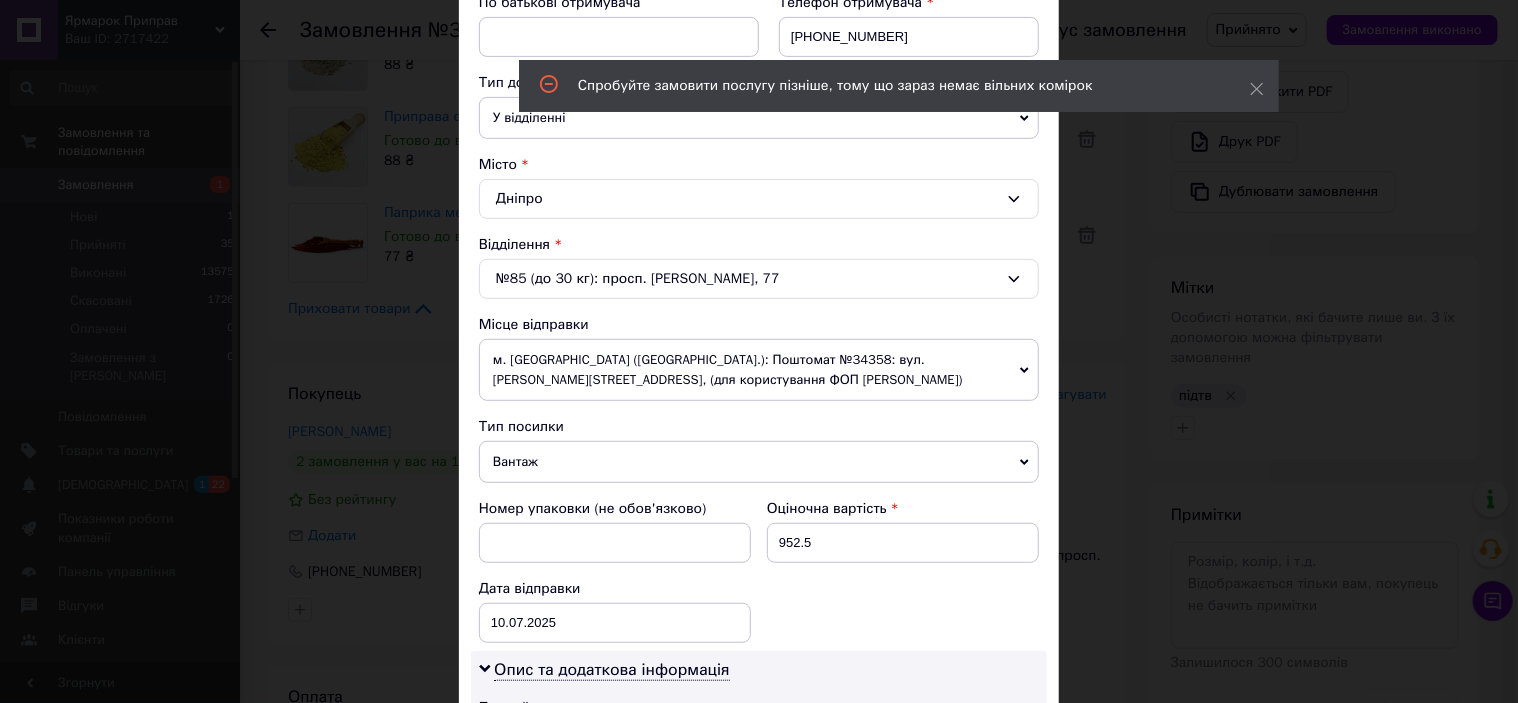 click on "м. [GEOGRAPHIC_DATA] ([GEOGRAPHIC_DATA].): Поштомат №34358: вул. [PERSON_NAME][STREET_ADDRESS], (для користування ФОП [PERSON_NAME])" at bounding box center (759, 370) 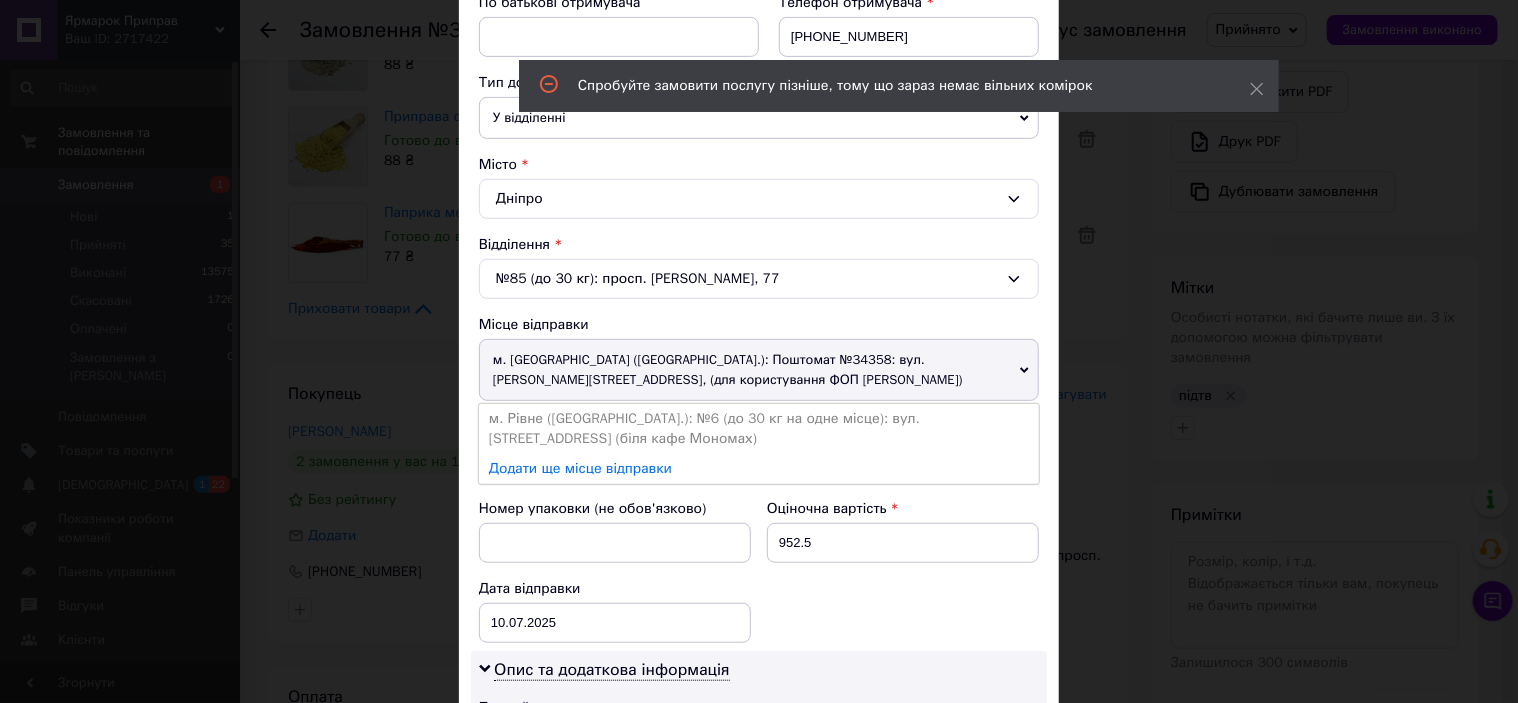 drag, startPoint x: 784, startPoint y: 419, endPoint x: 825, endPoint y: 442, distance: 47.010635 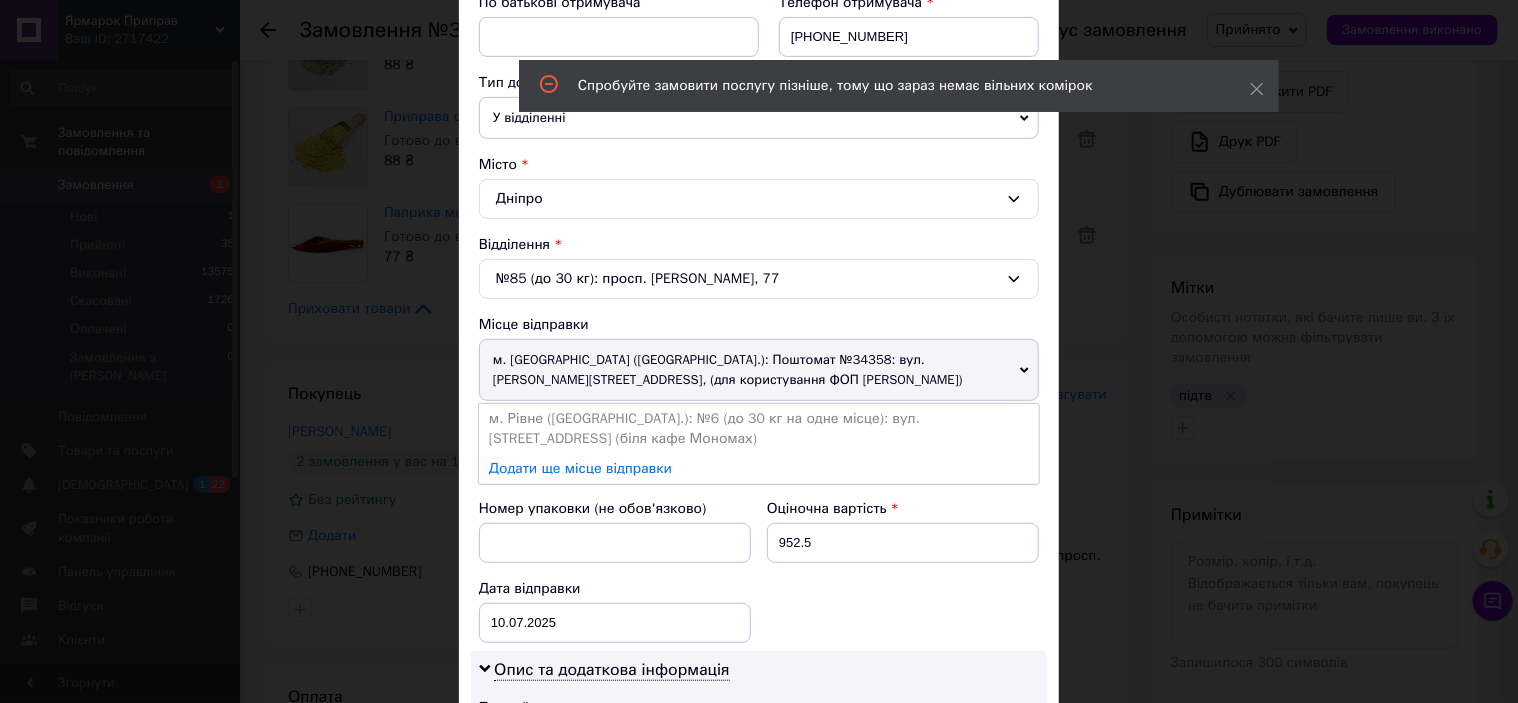 click on "м. Рівне ([GEOGRAPHIC_DATA].): №6 (до 30 кг на одне місце): вул. [STREET_ADDRESS] (біля кафе Мономах)" at bounding box center (759, 429) 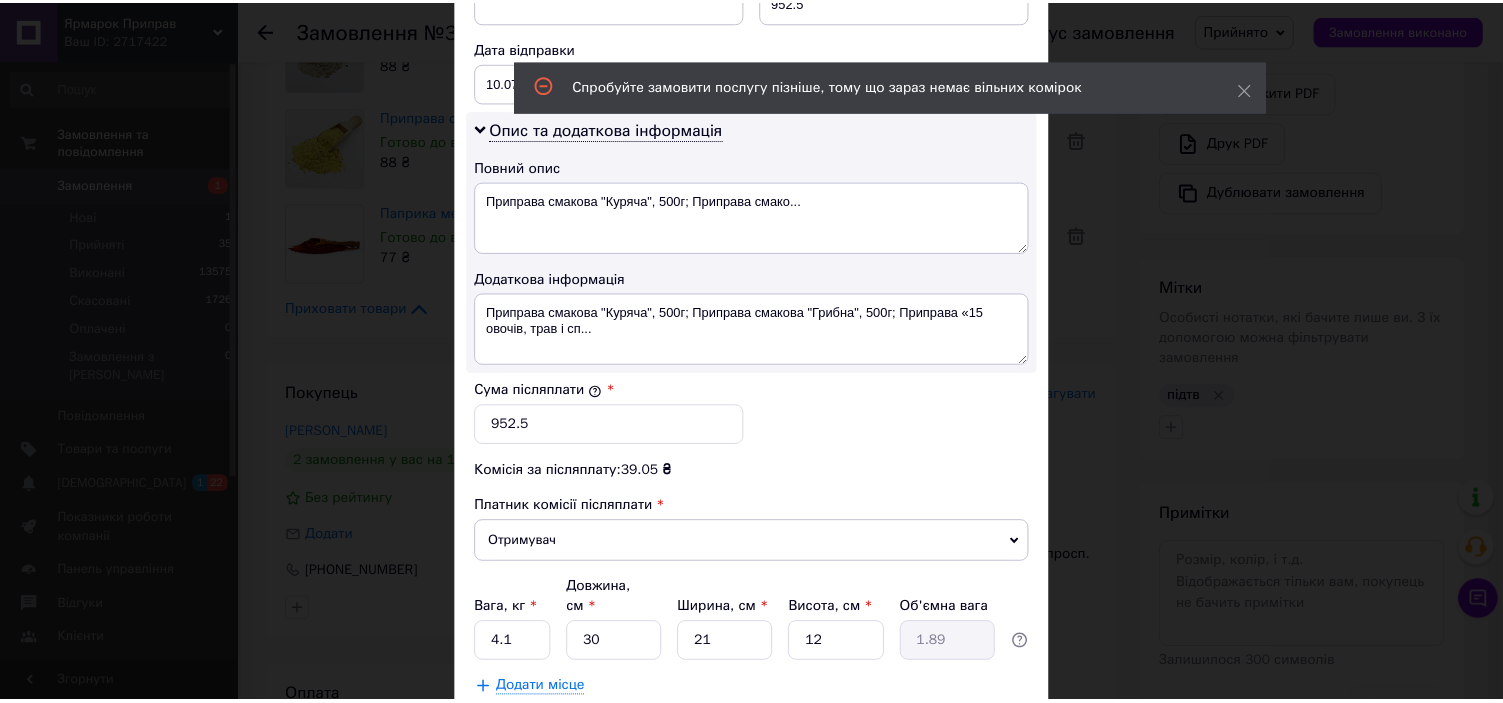 scroll, scrollTop: 1060, scrollLeft: 0, axis: vertical 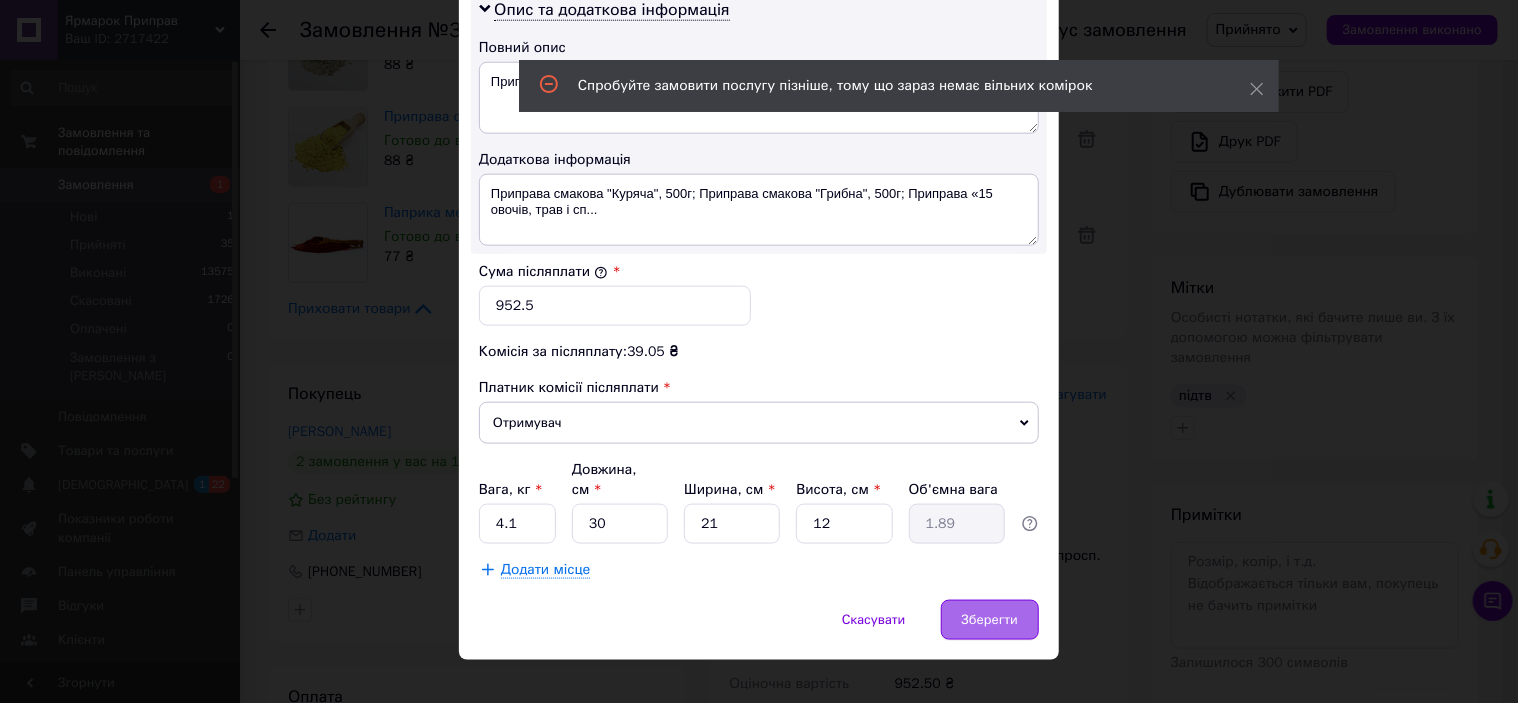 click on "Зберегти" at bounding box center (990, 620) 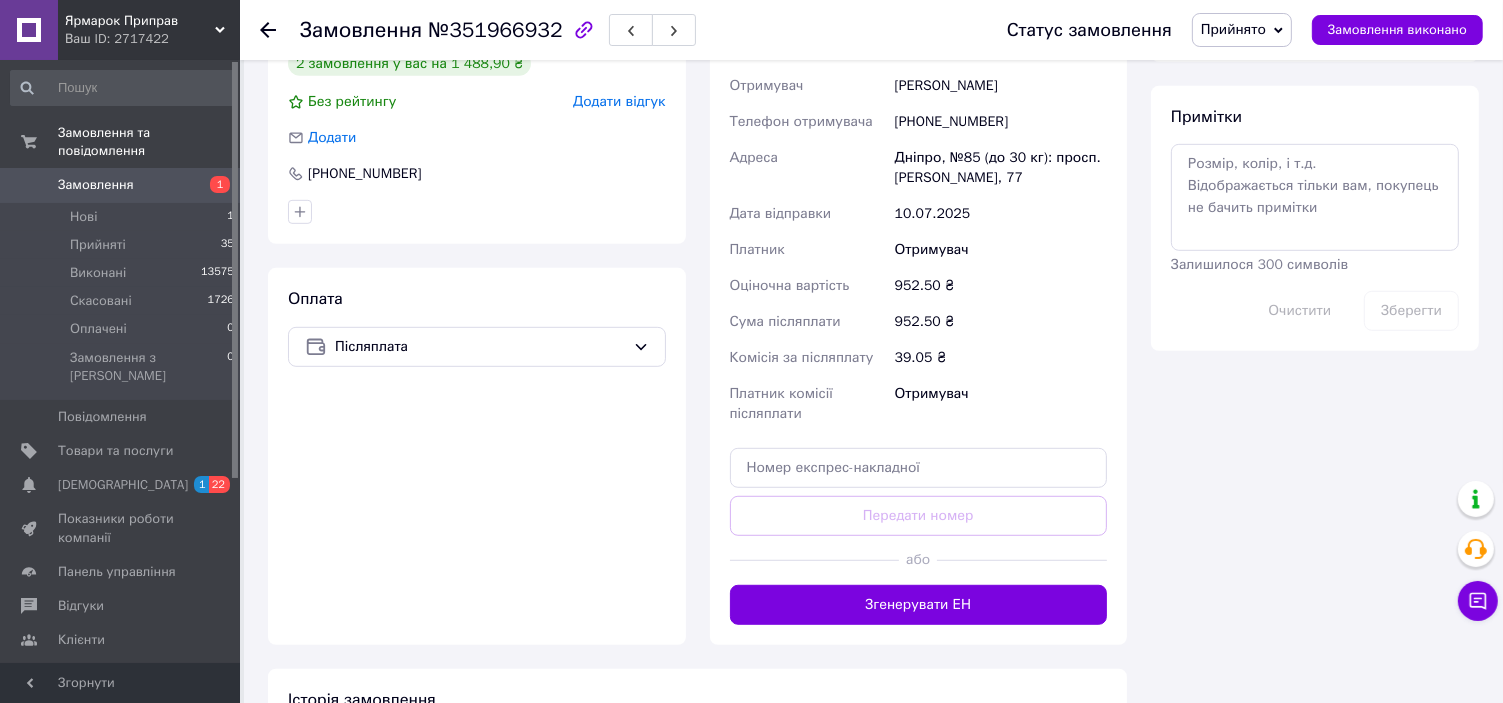scroll, scrollTop: 1044, scrollLeft: 0, axis: vertical 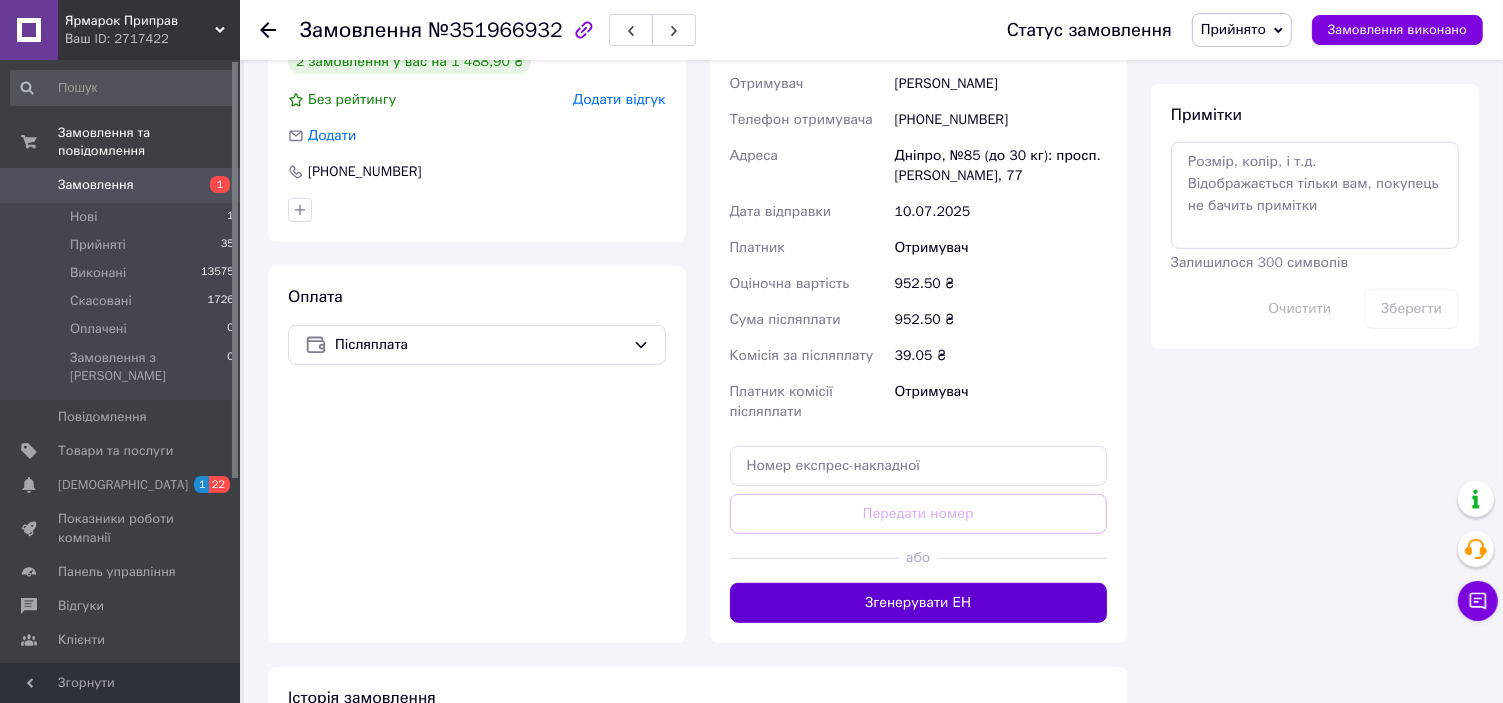 click on "Згенерувати ЕН" at bounding box center (919, 603) 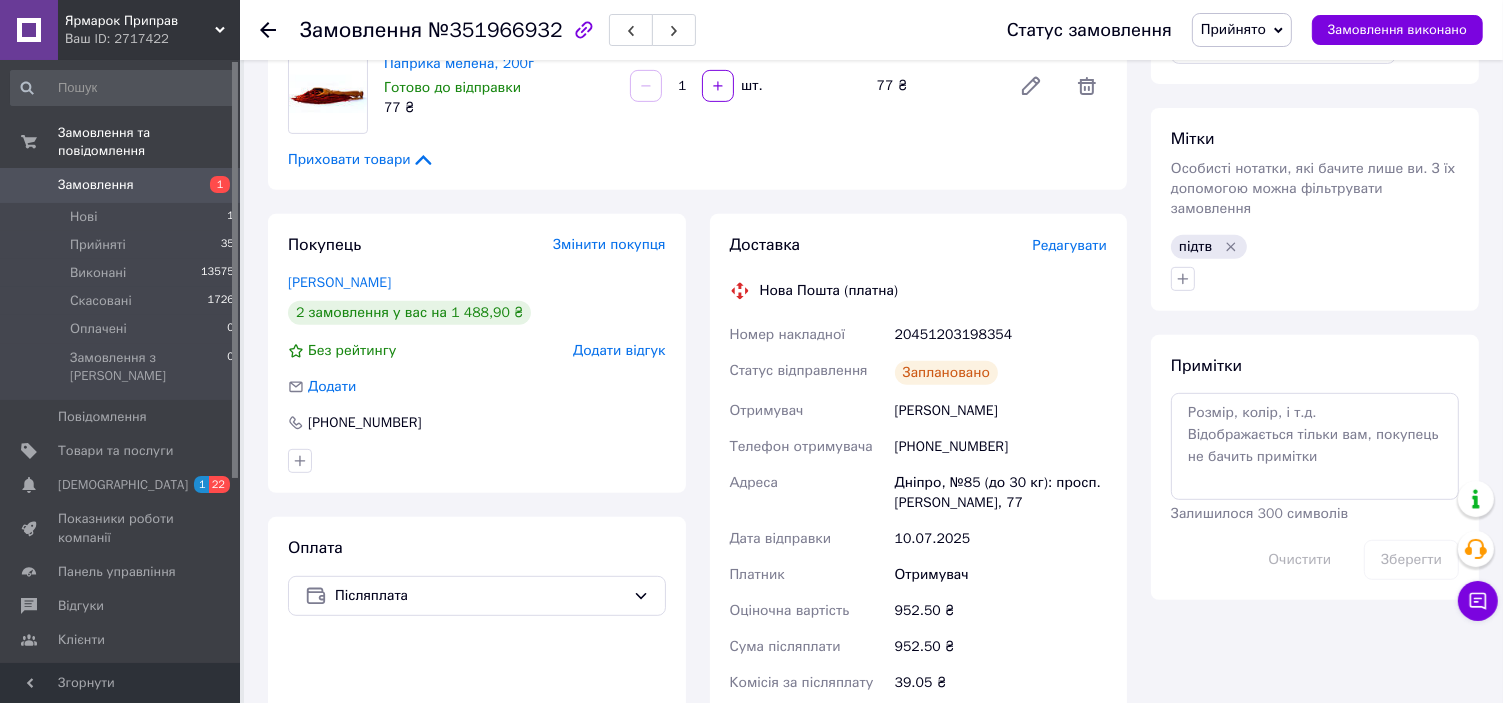 scroll, scrollTop: 644, scrollLeft: 0, axis: vertical 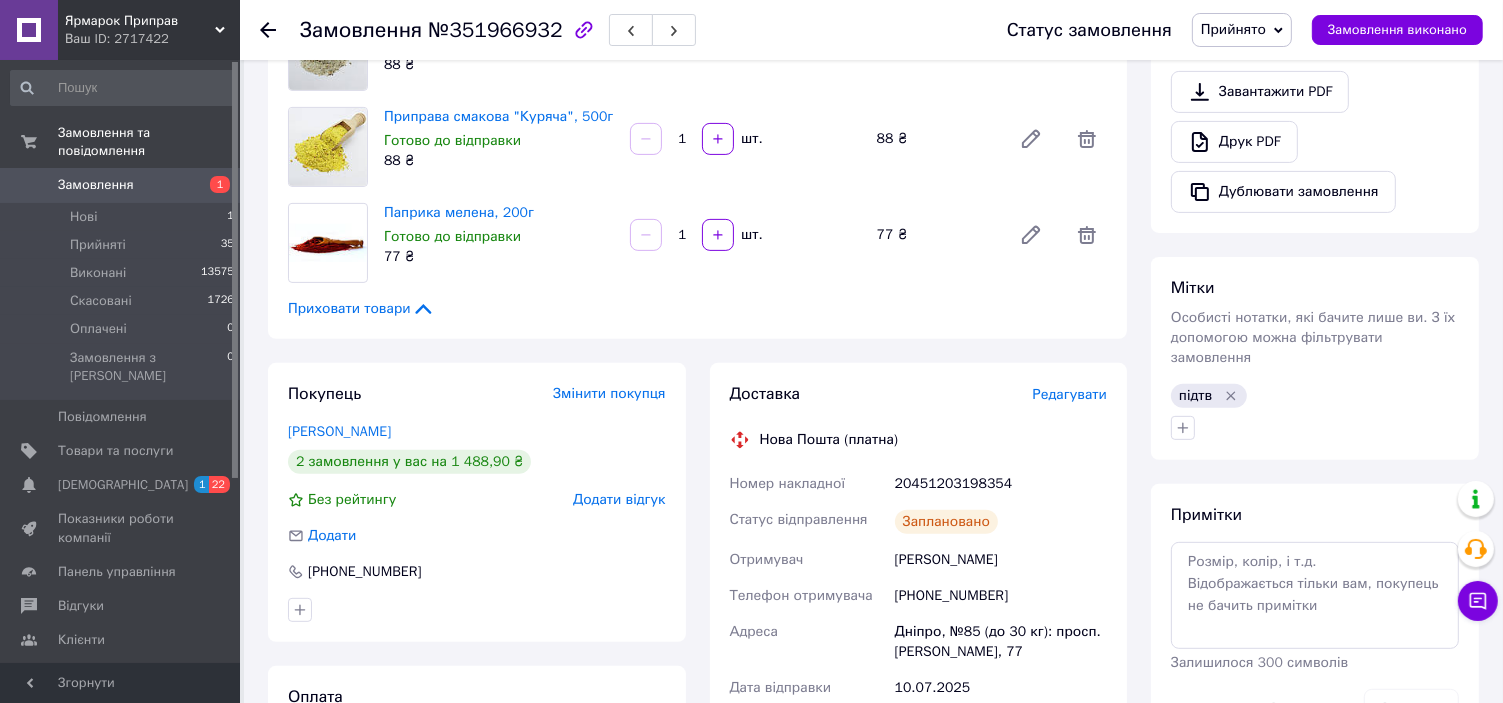 click 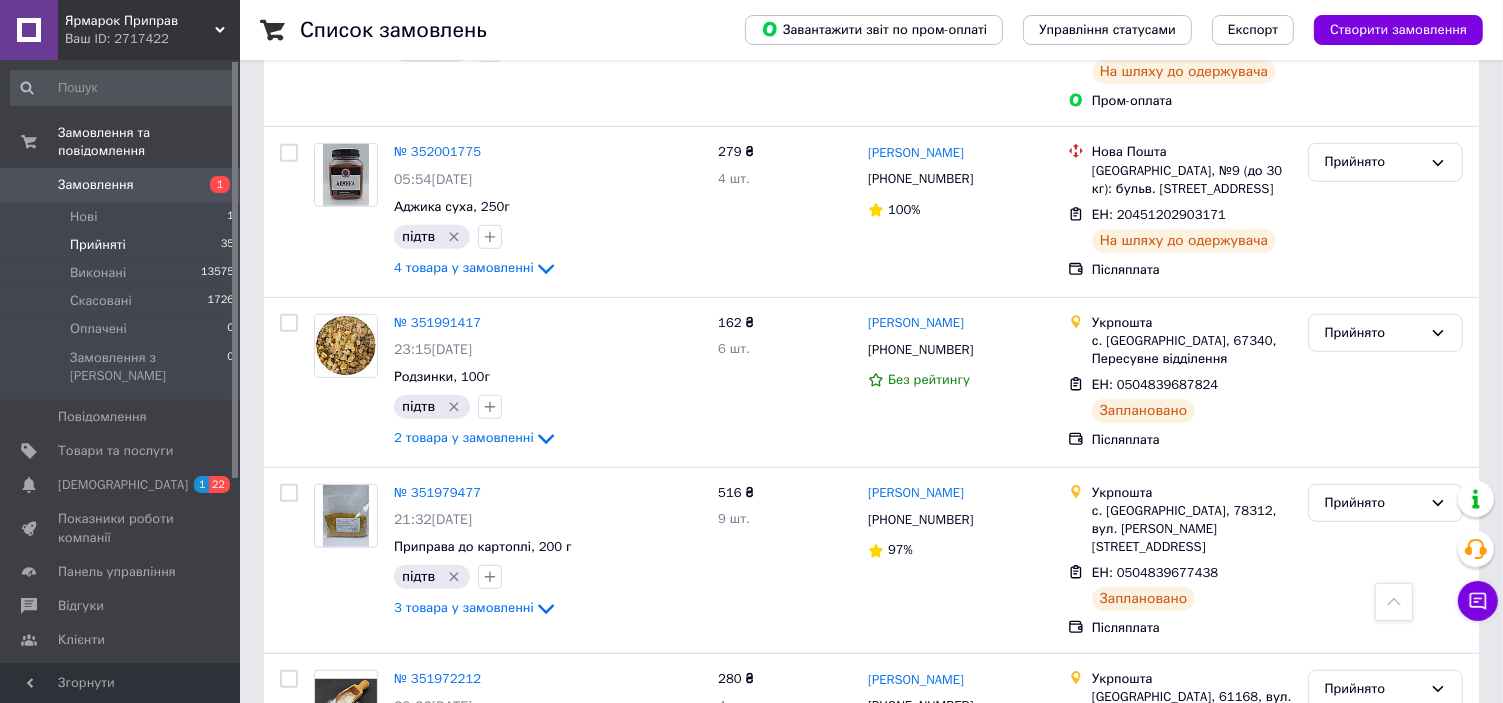 scroll, scrollTop: 1000, scrollLeft: 0, axis: vertical 